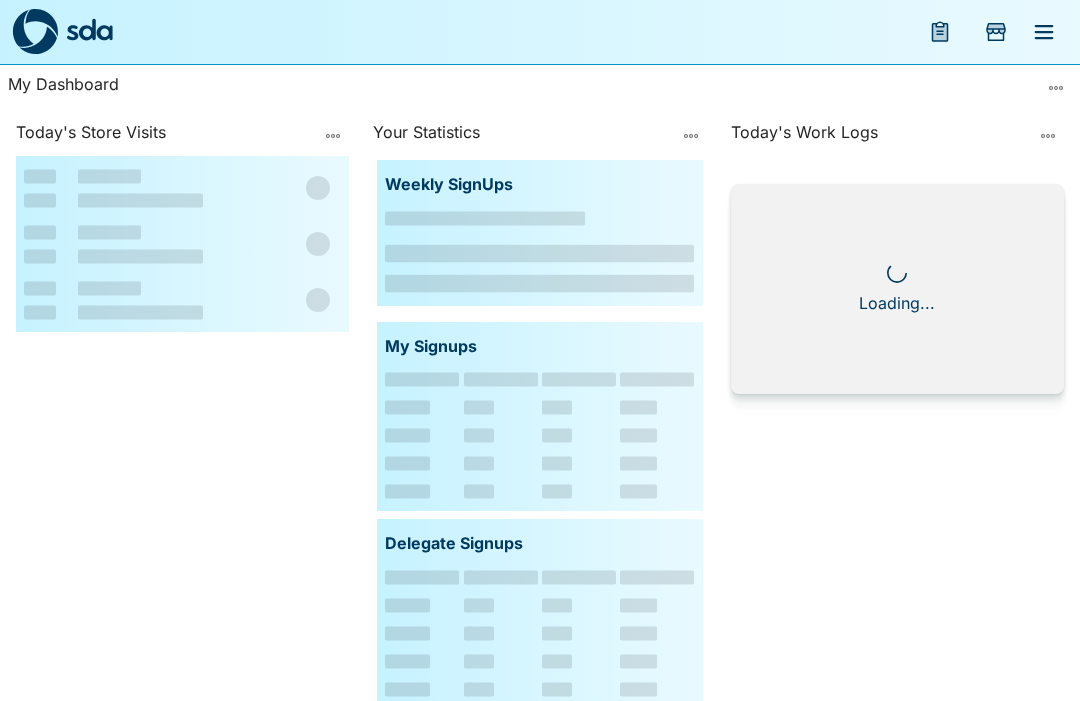 scroll, scrollTop: 0, scrollLeft: 0, axis: both 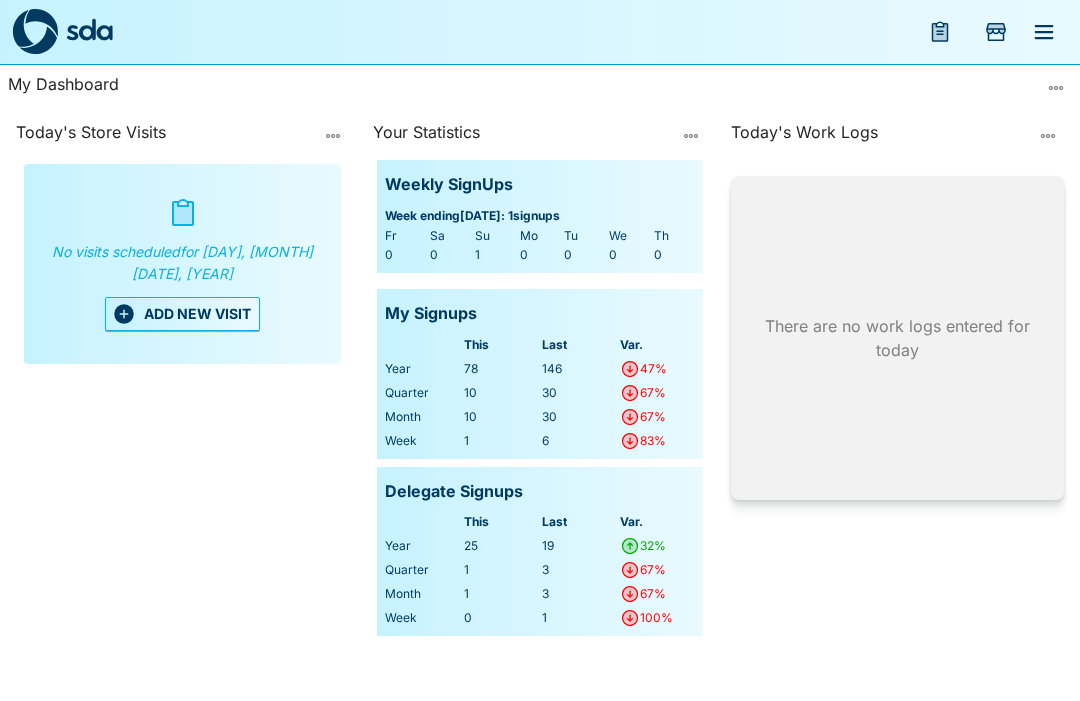 click on "ADD NEW VISIT" at bounding box center [182, 314] 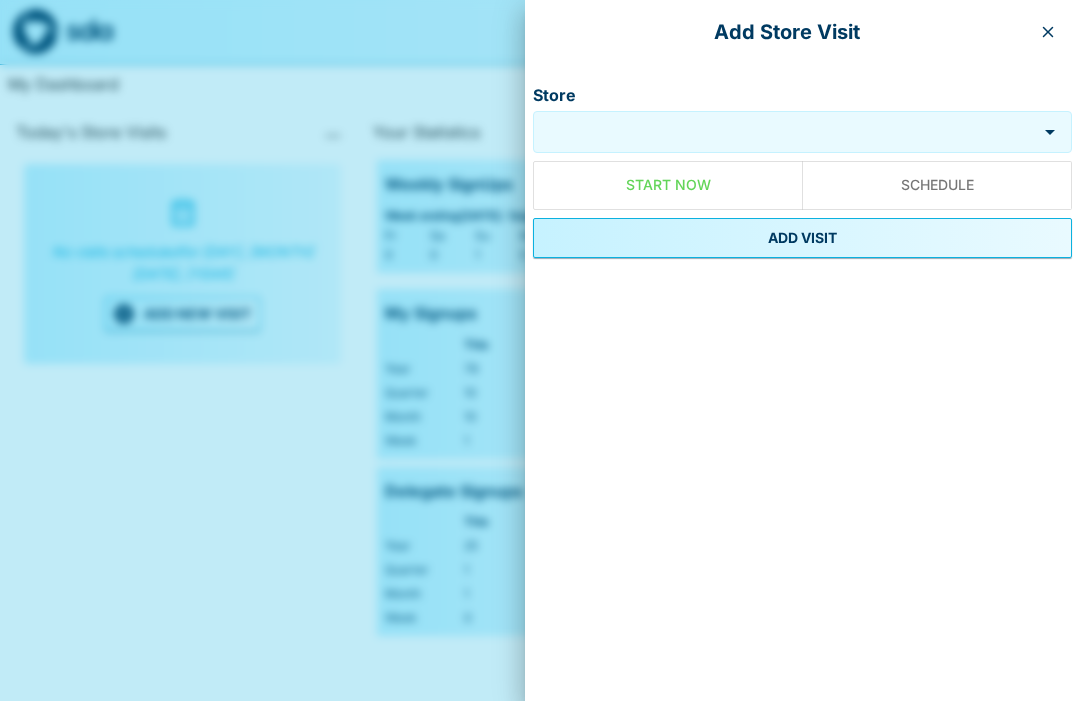 click on "Store" at bounding box center [785, 132] 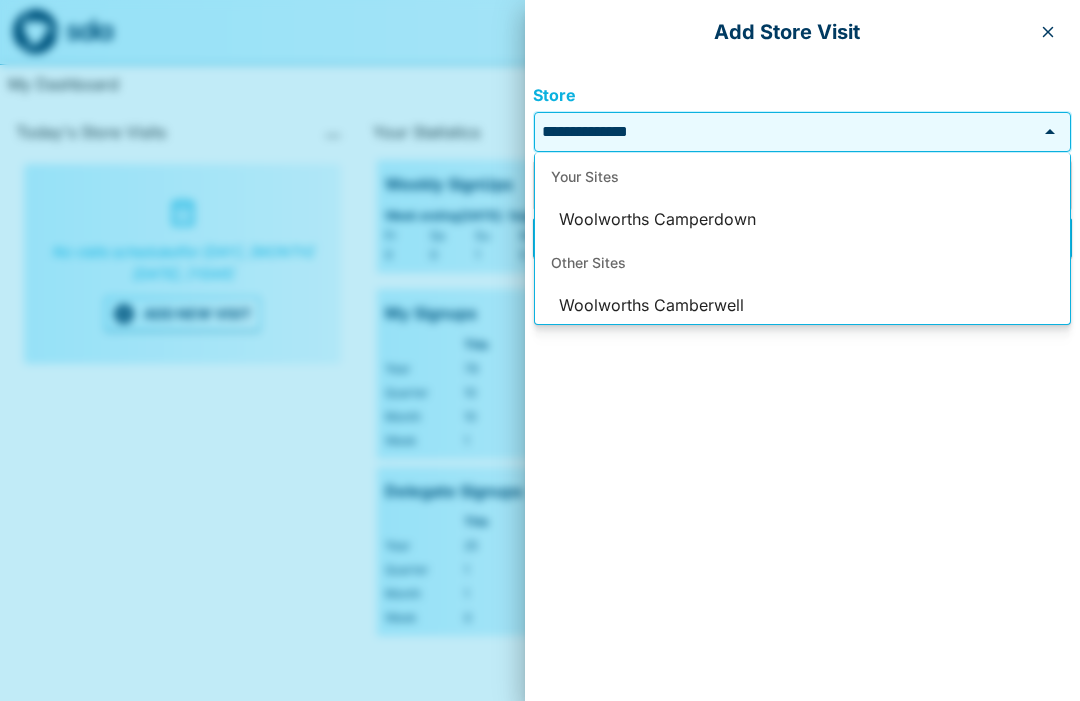click on "Woolworths Camperdown" at bounding box center (802, 220) 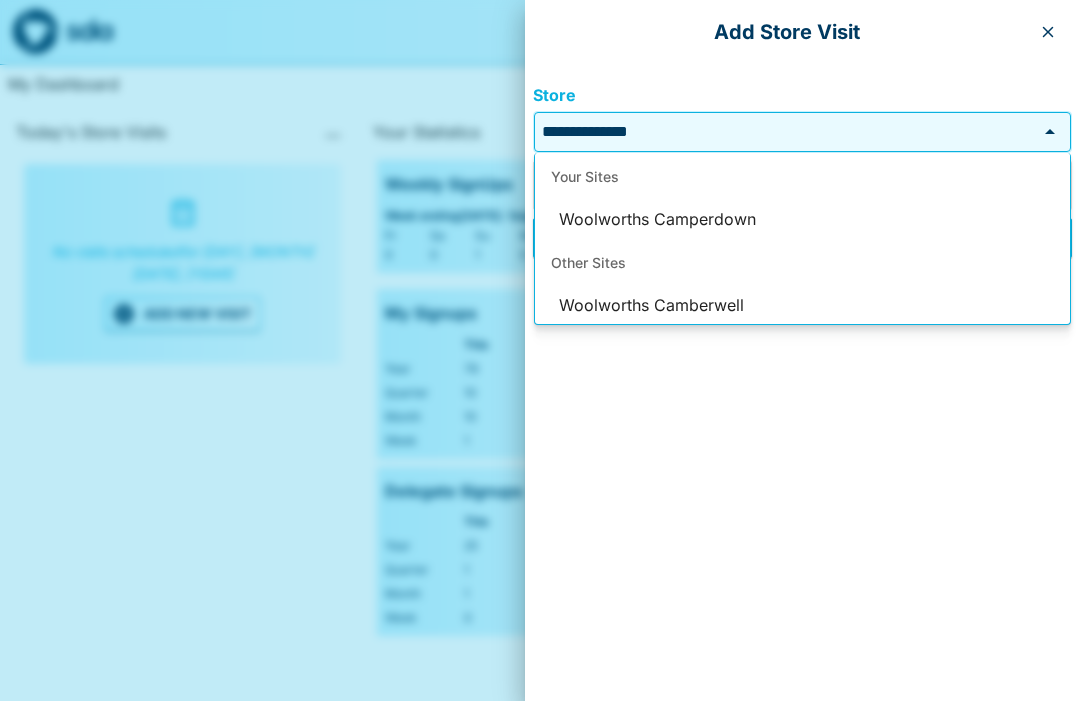 type on "**********" 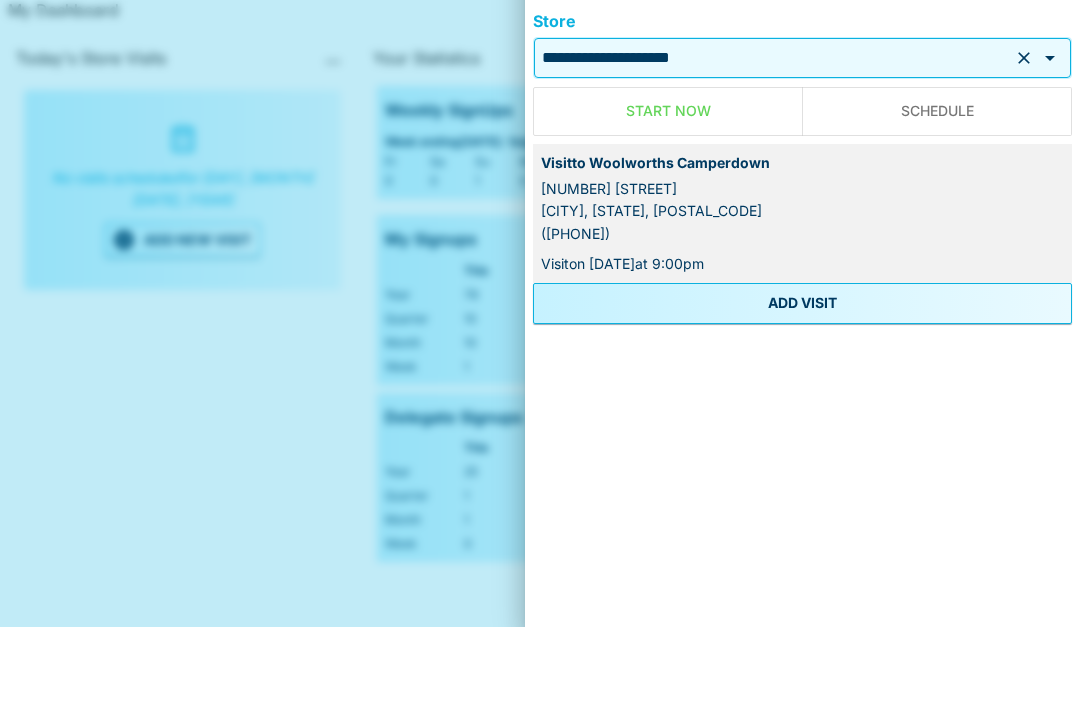 click on "ADD VISIT" at bounding box center [802, 377] 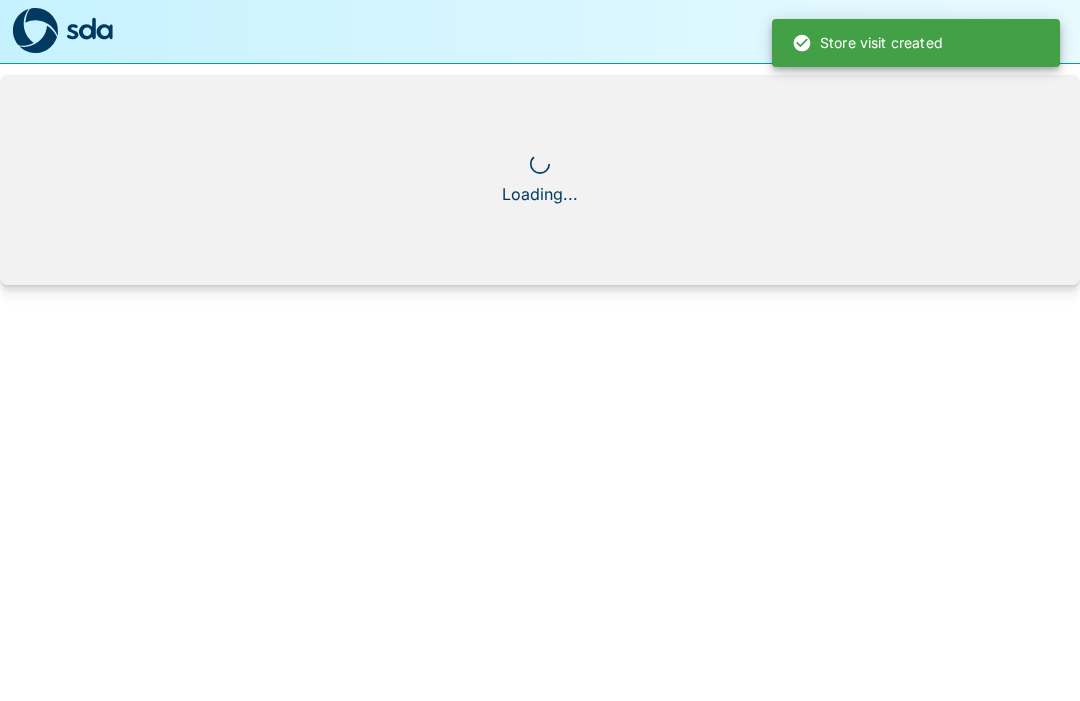 scroll, scrollTop: 1, scrollLeft: 0, axis: vertical 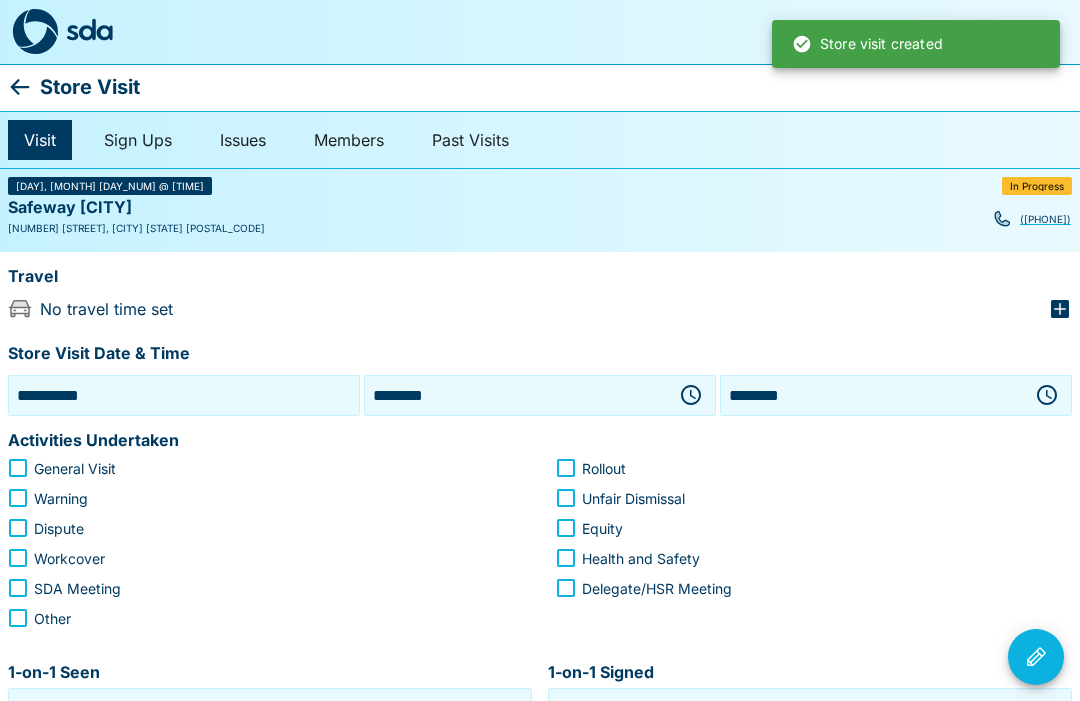 click 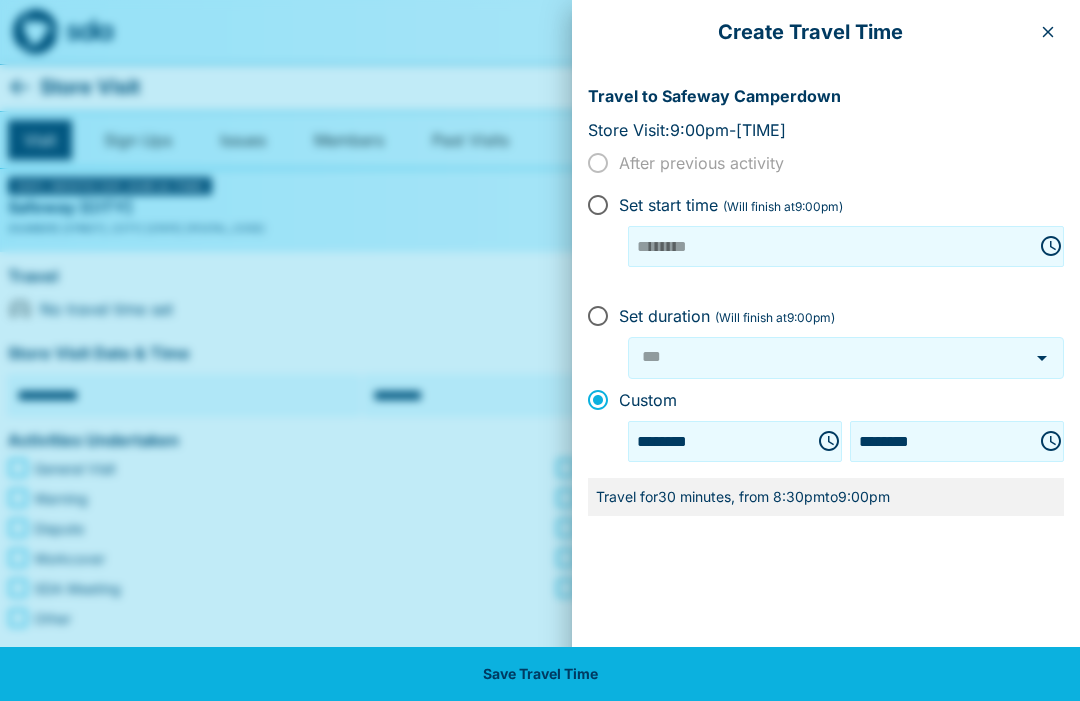 click 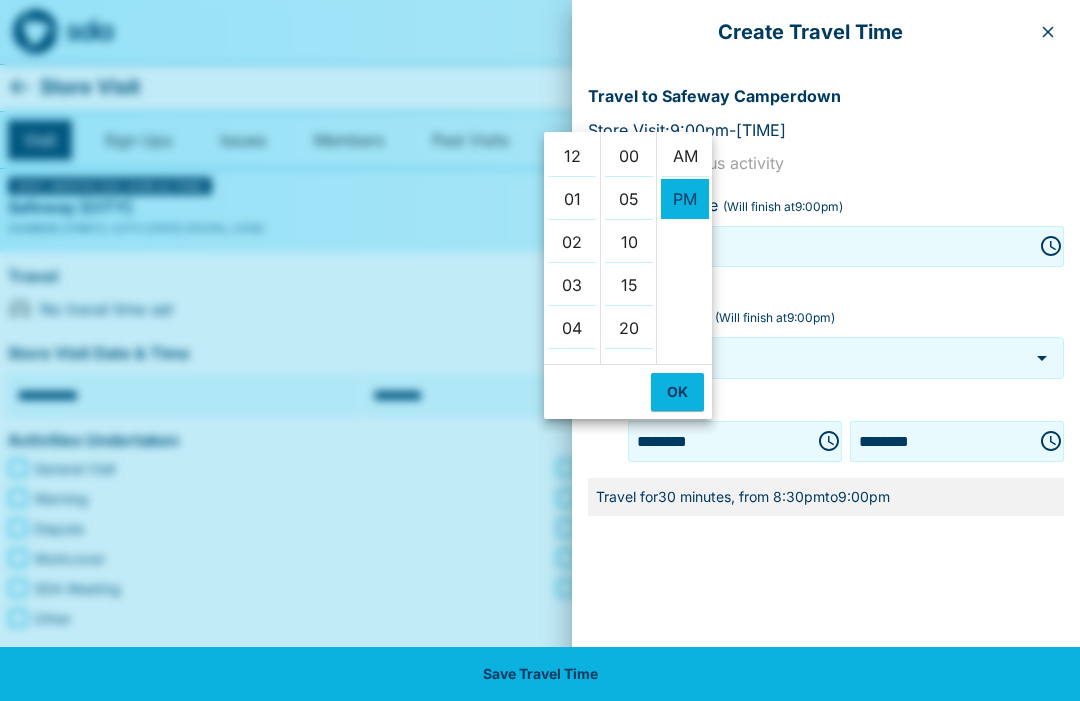 scroll, scrollTop: 344, scrollLeft: 0, axis: vertical 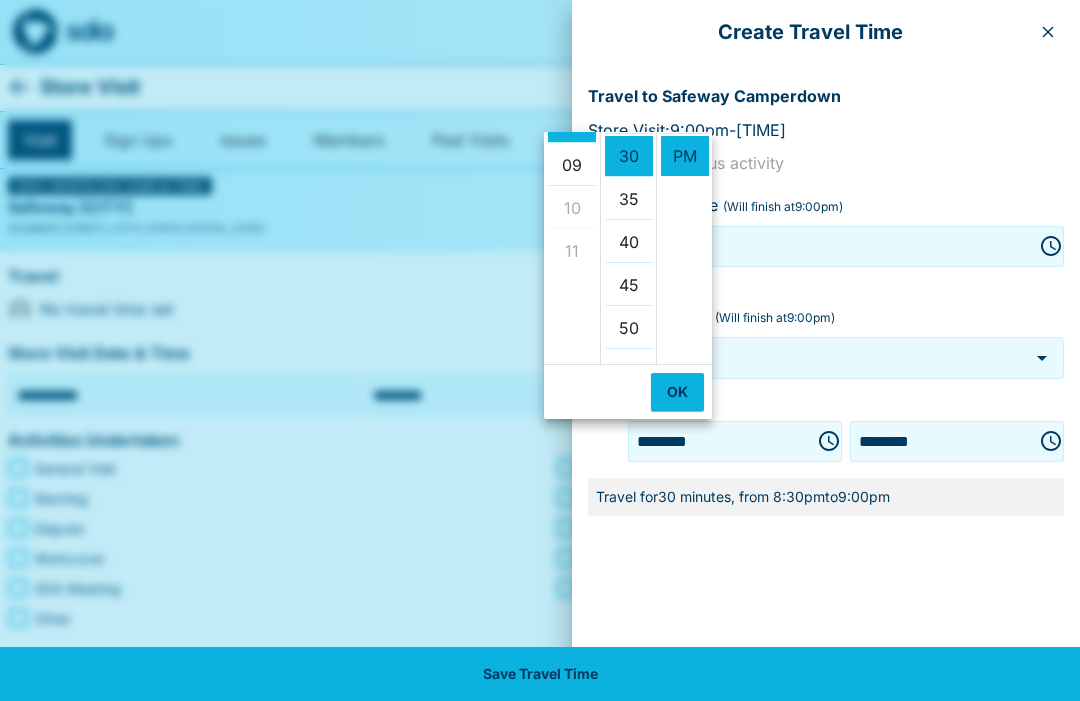 click on "09" at bounding box center [572, 165] 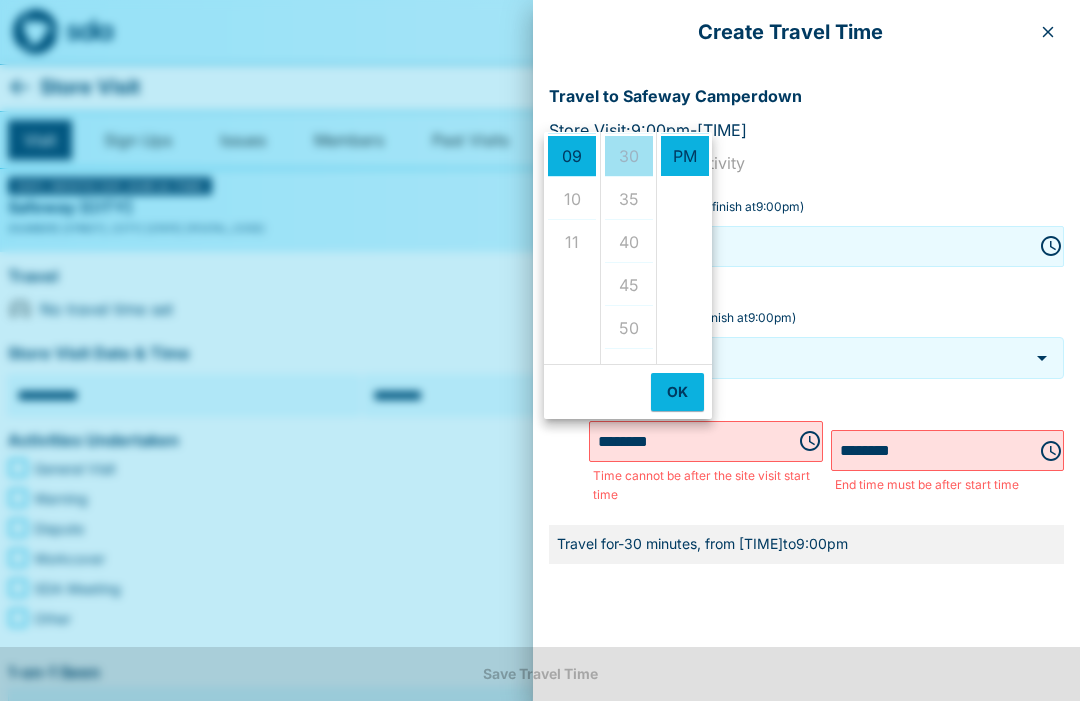 scroll, scrollTop: 387, scrollLeft: 0, axis: vertical 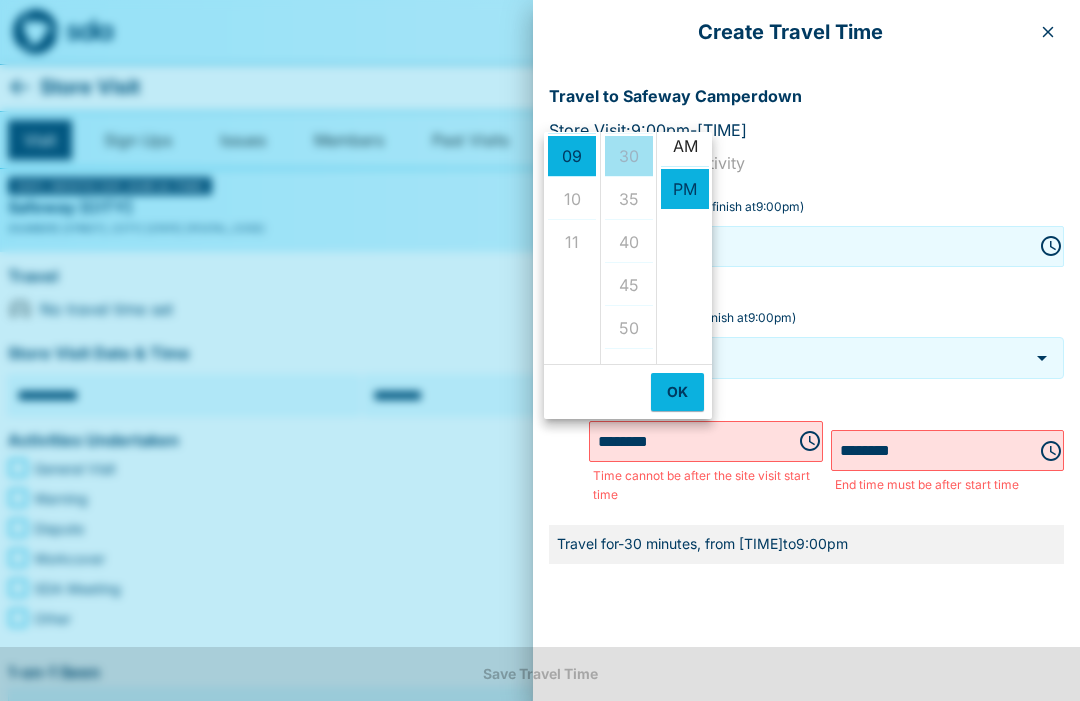 click on "AM" at bounding box center (685, 146) 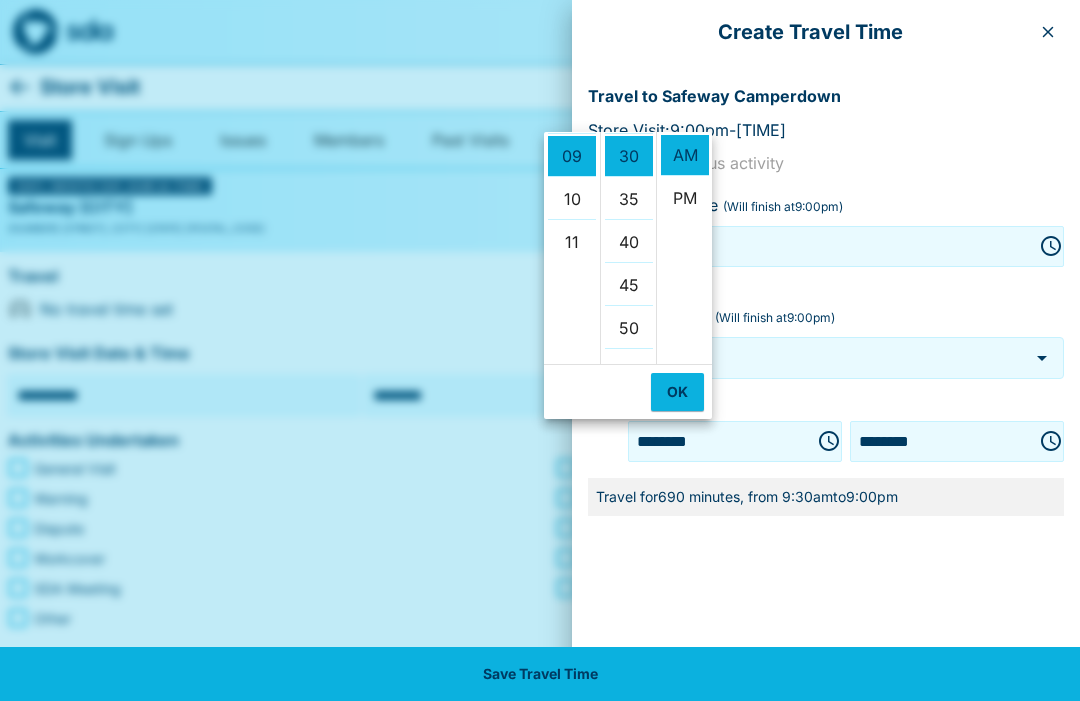 scroll, scrollTop: 0, scrollLeft: 0, axis: both 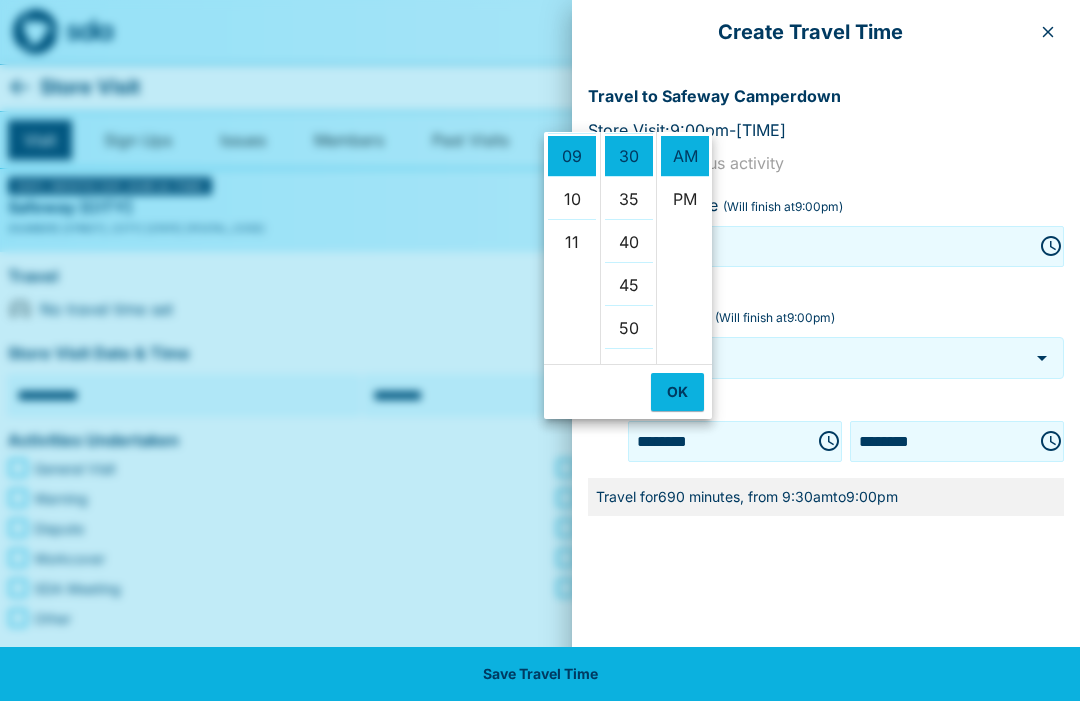 click on "OK" at bounding box center [677, 392] 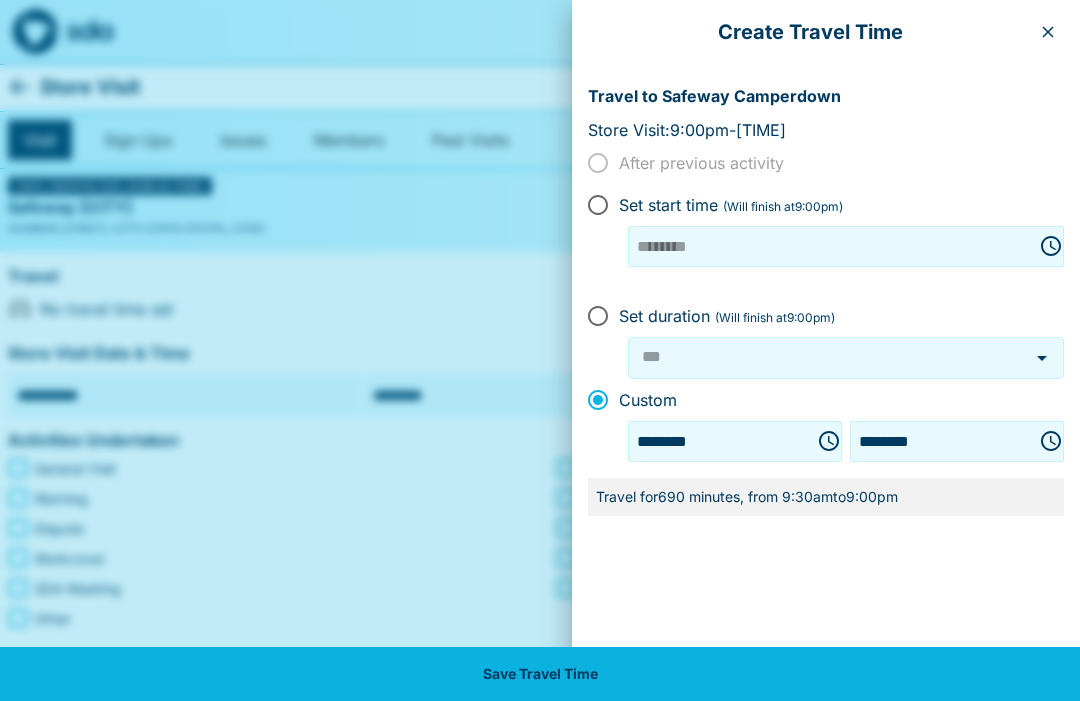 click 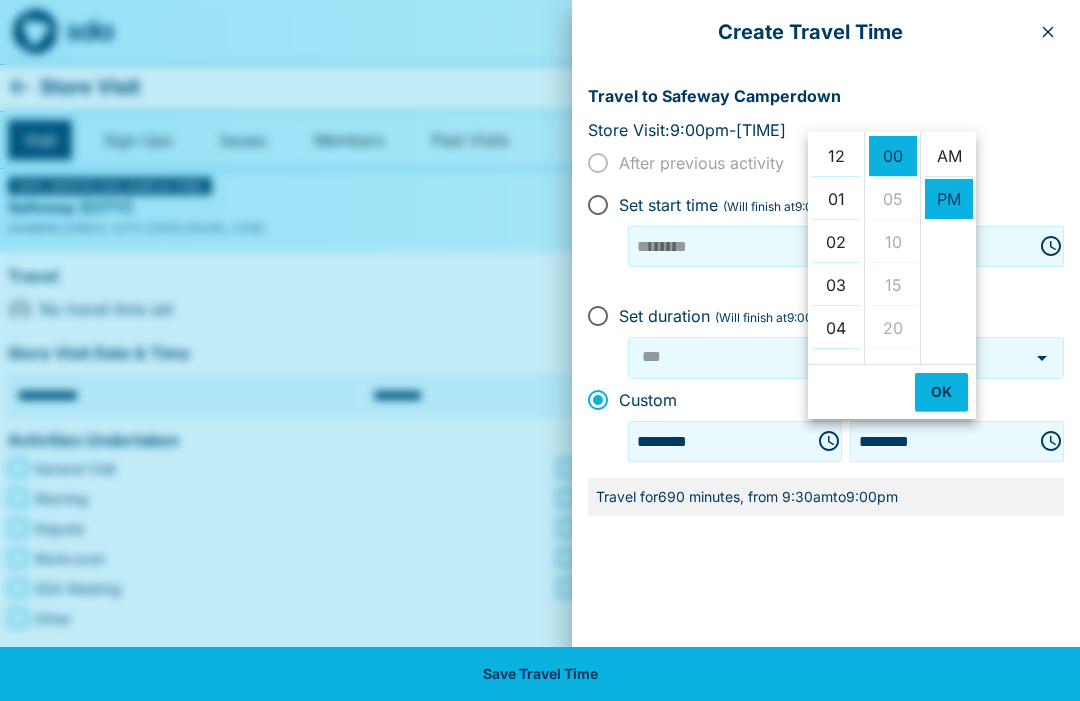 scroll, scrollTop: 387, scrollLeft: 0, axis: vertical 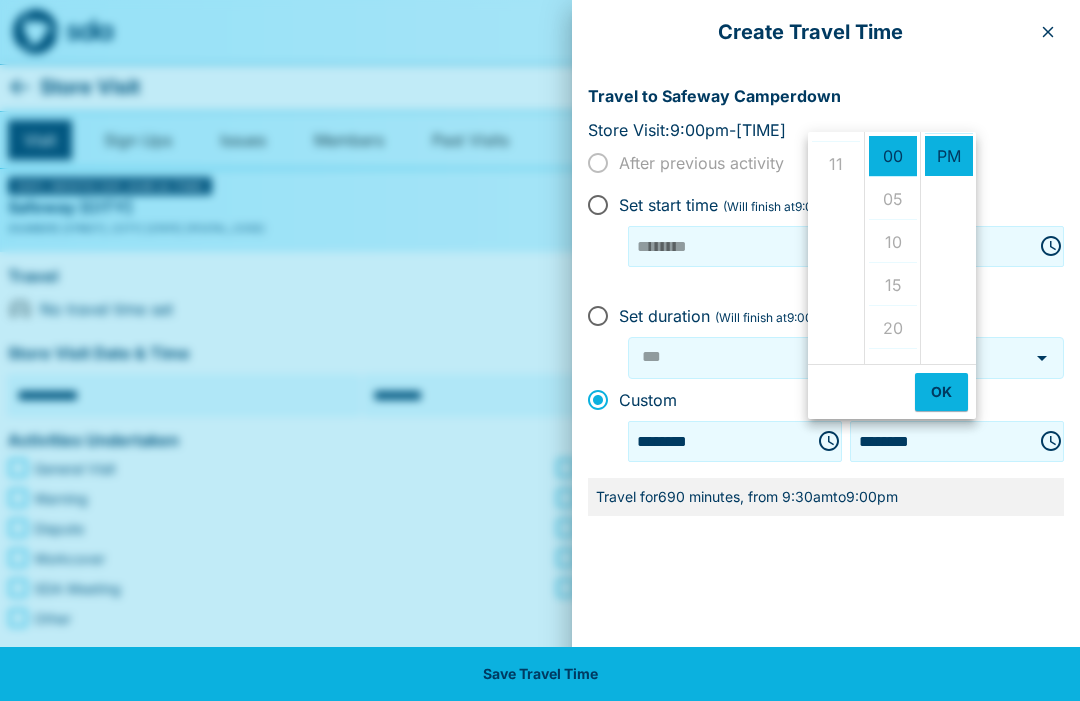 click on "12 01 02 03 04 05 06 07 08 09 10 11" at bounding box center (836, 248) 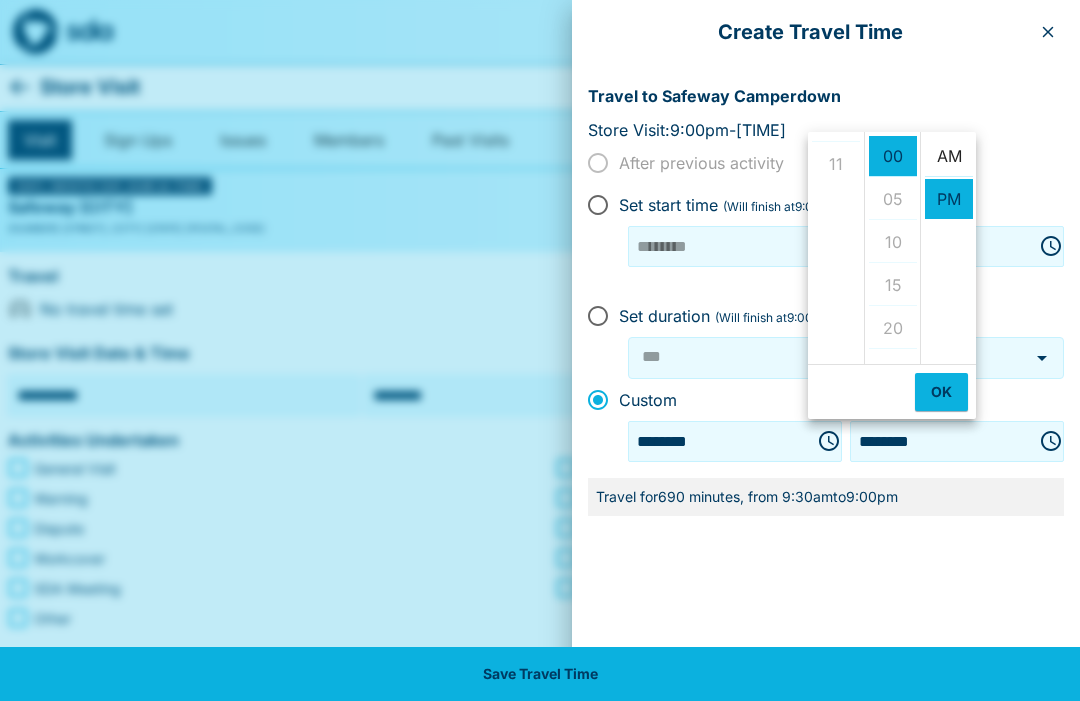 scroll, scrollTop: 0, scrollLeft: 0, axis: both 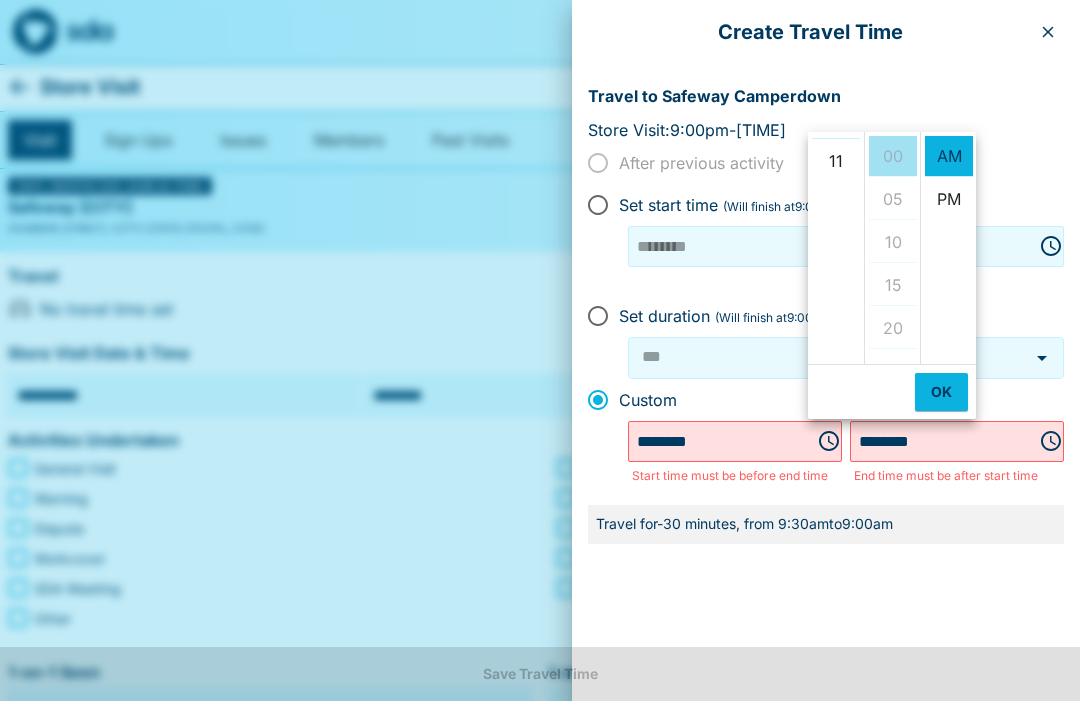 click on "11" at bounding box center (836, 161) 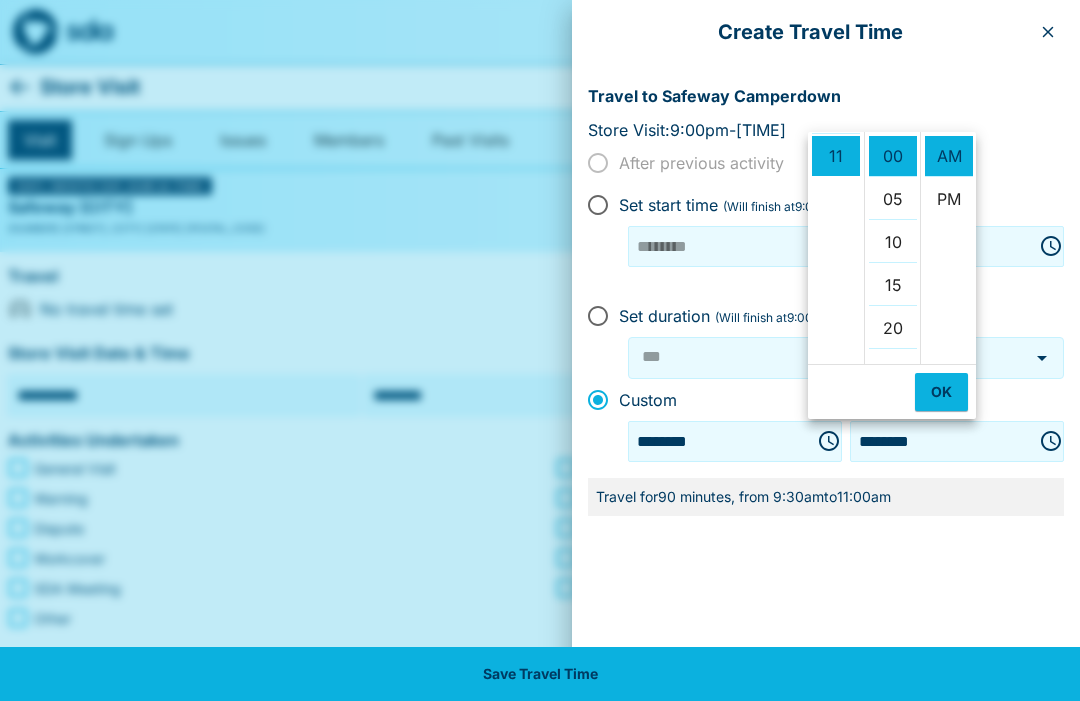 scroll, scrollTop: 473, scrollLeft: 0, axis: vertical 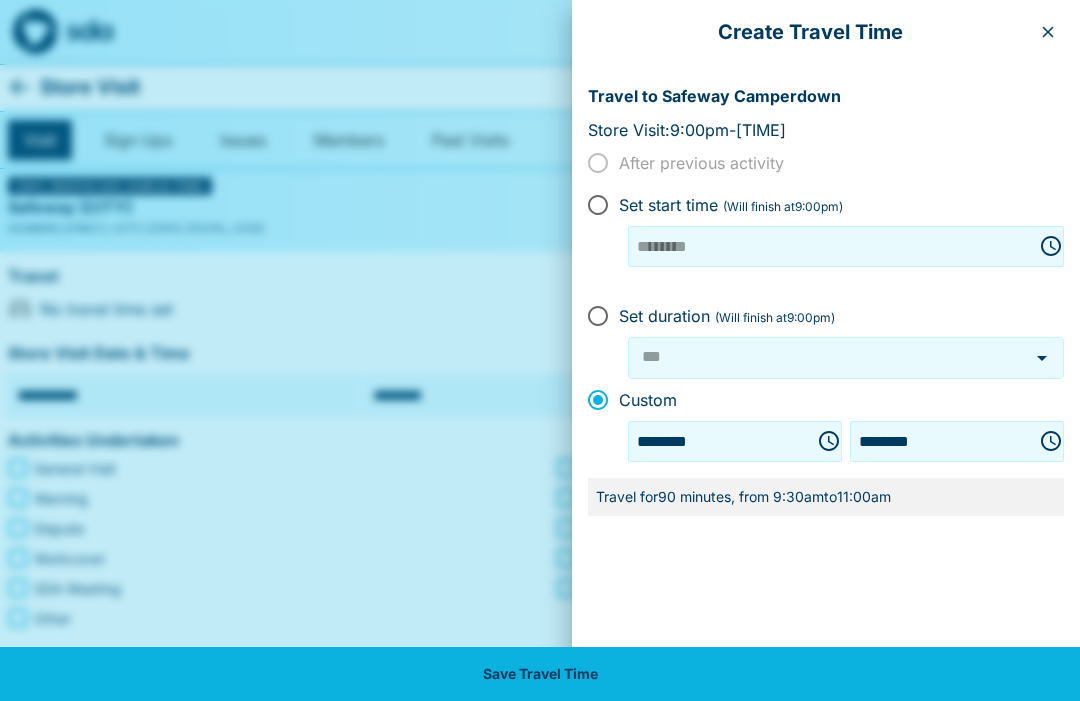 click on "Save Travel Time" at bounding box center (540, 674) 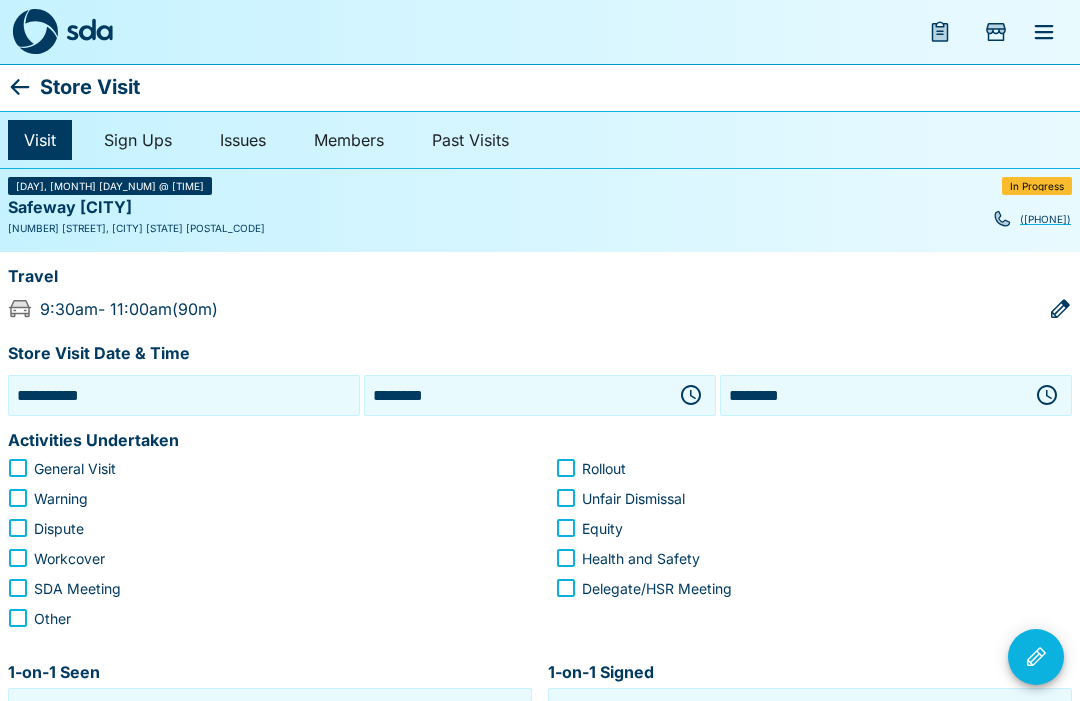 click 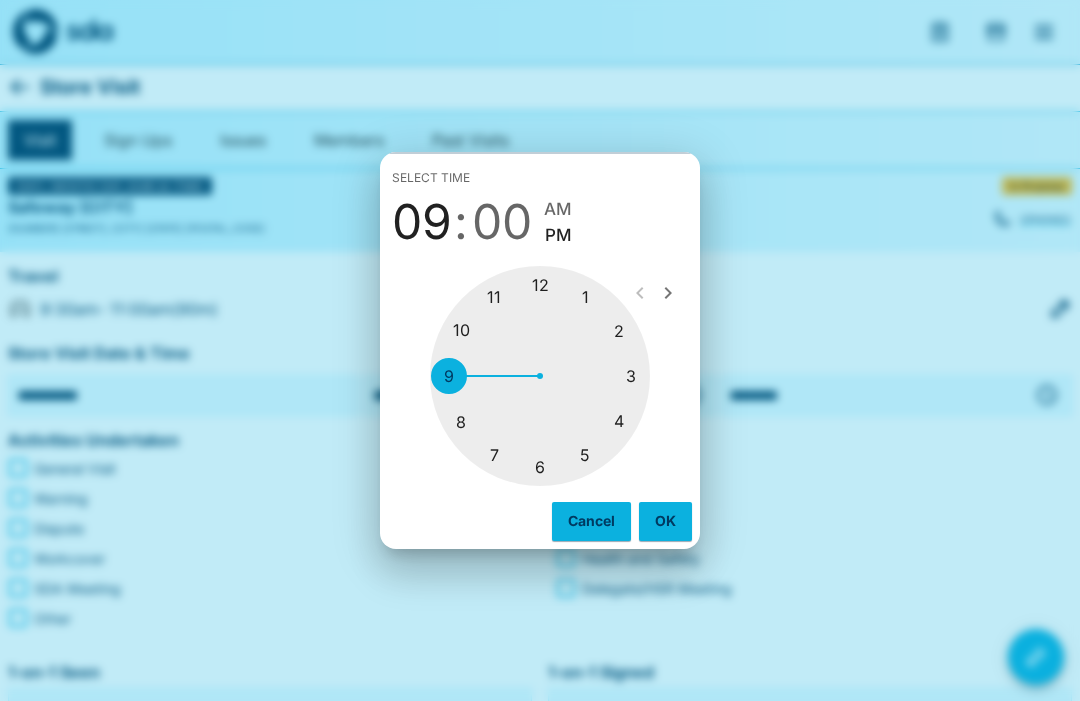 click at bounding box center [540, 376] 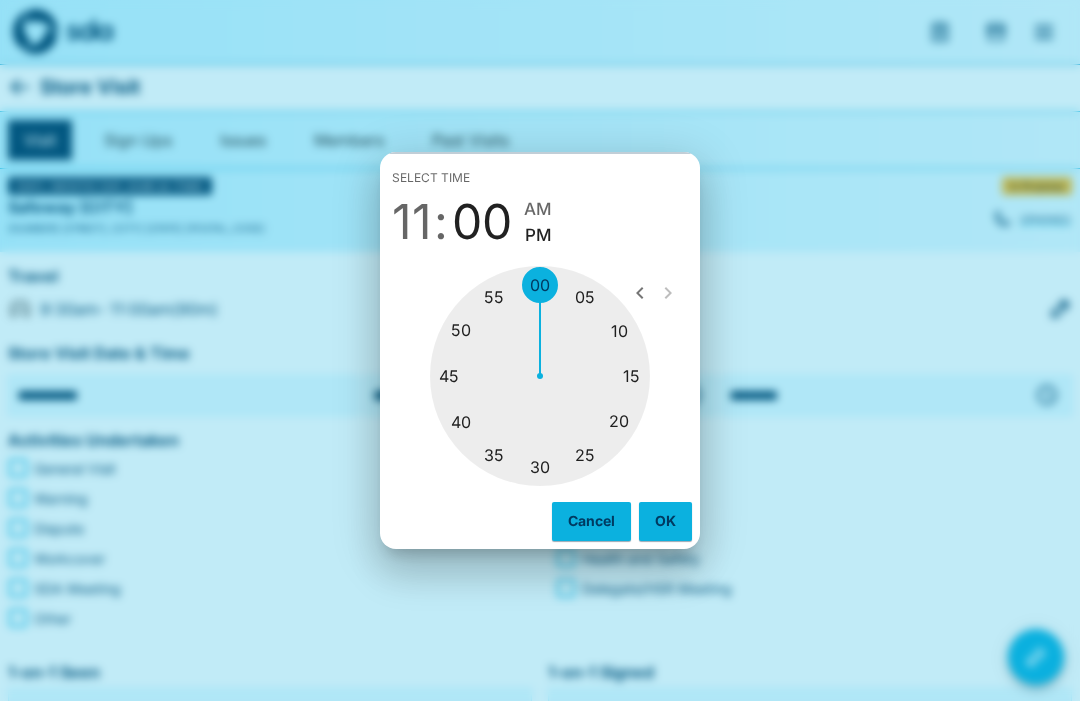 click at bounding box center [540, 376] 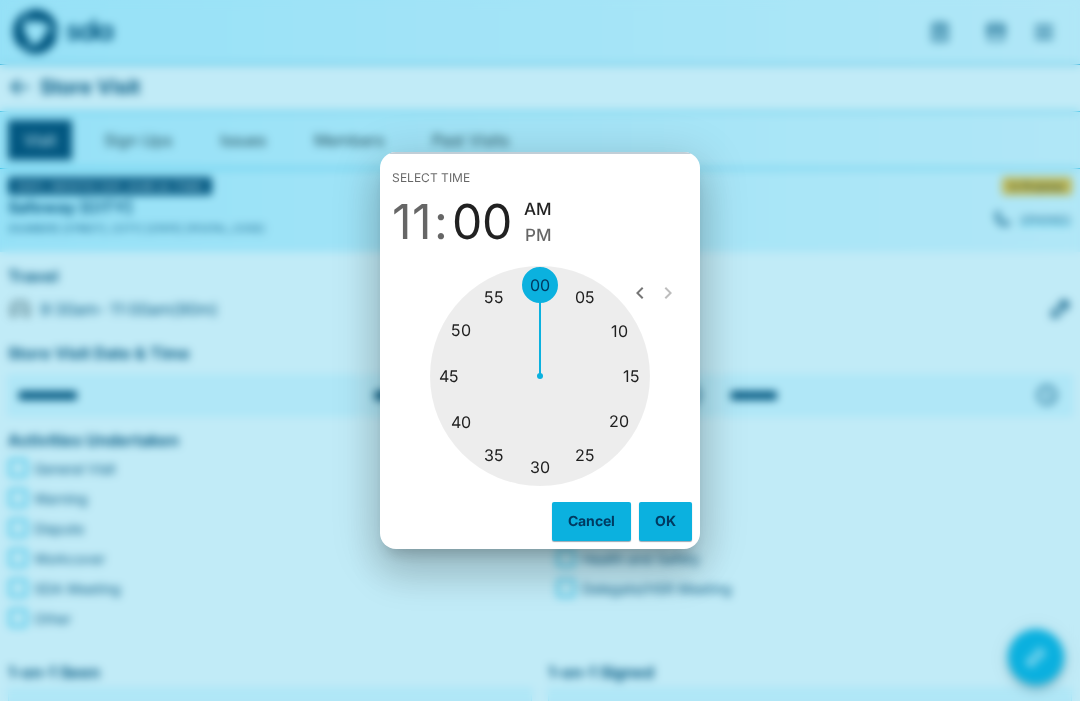 click on "OK" at bounding box center (665, 521) 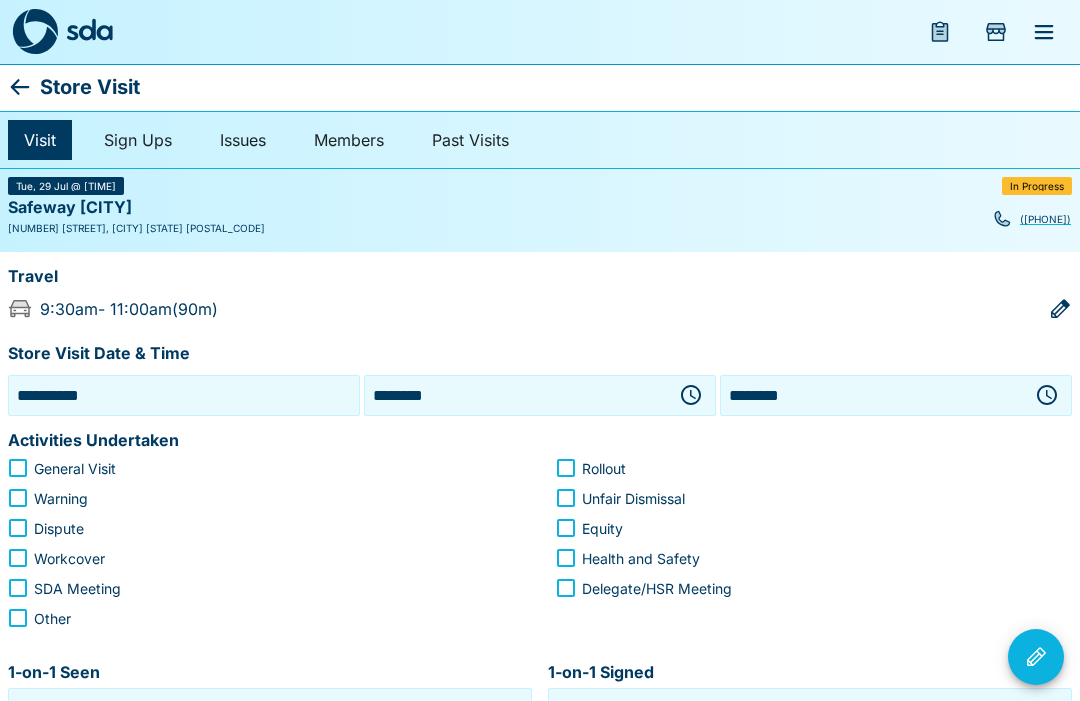 click at bounding box center (1047, 395) 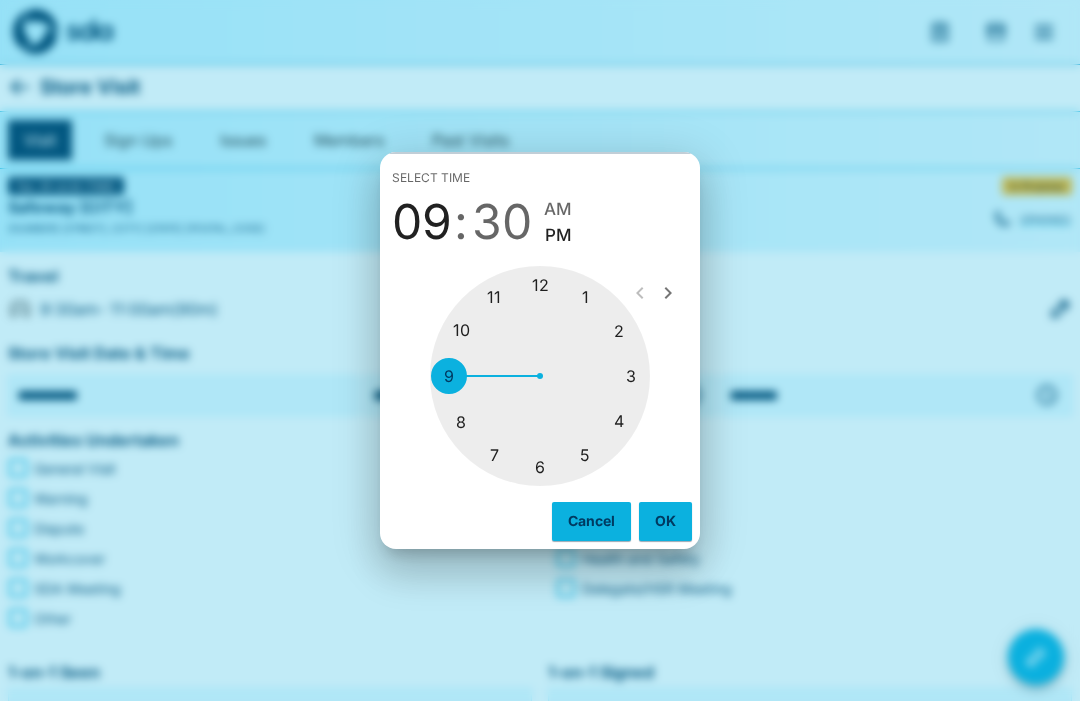click at bounding box center [540, 376] 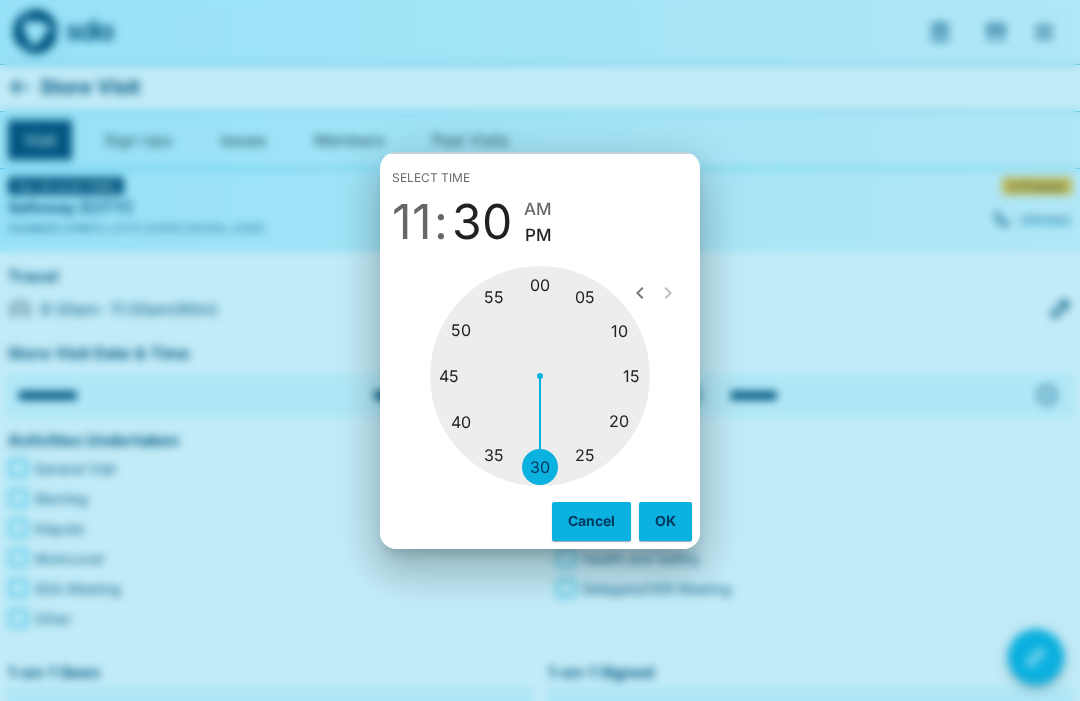 click at bounding box center [540, 376] 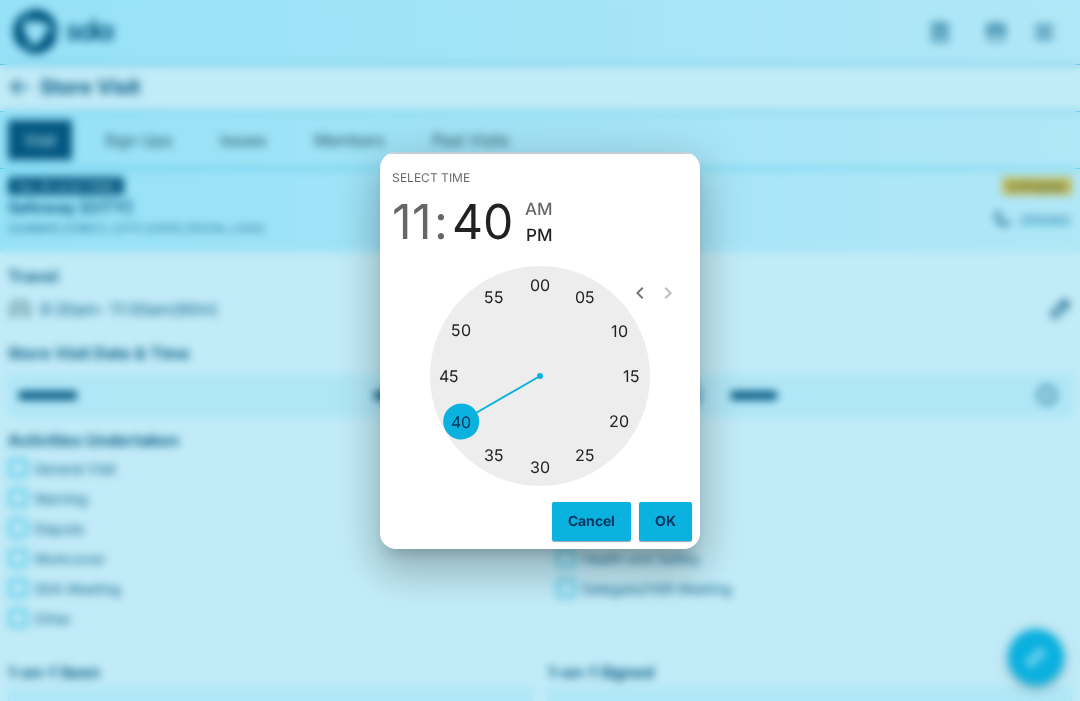 click on "AM" at bounding box center [539, 209] 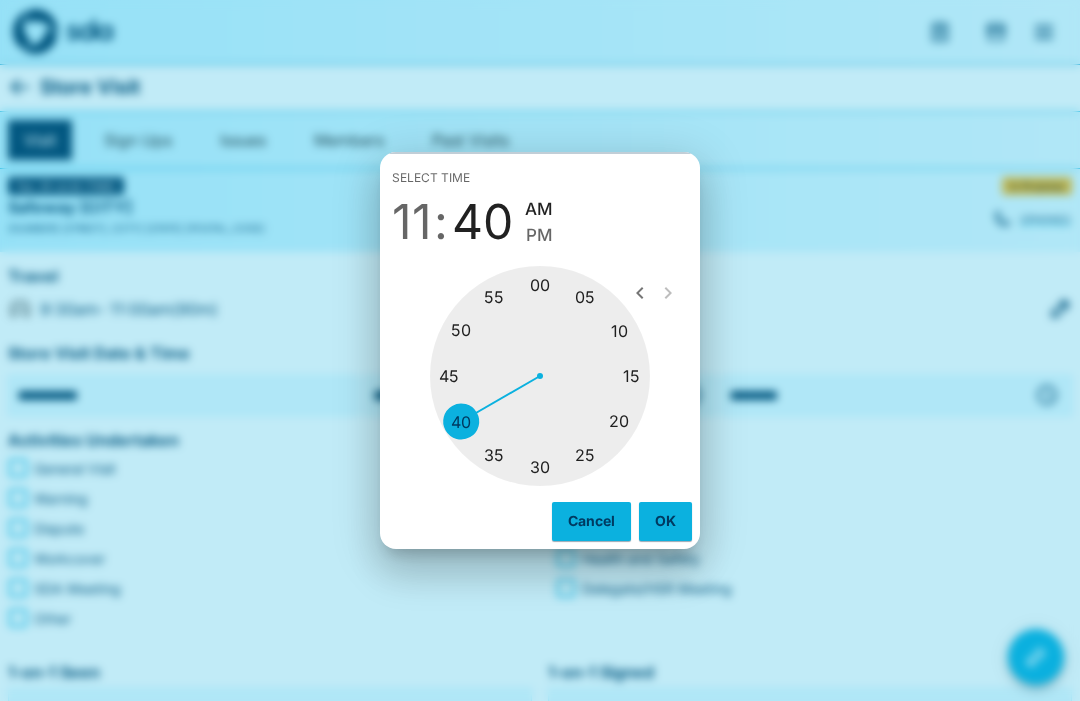 click on "OK" at bounding box center [665, 521] 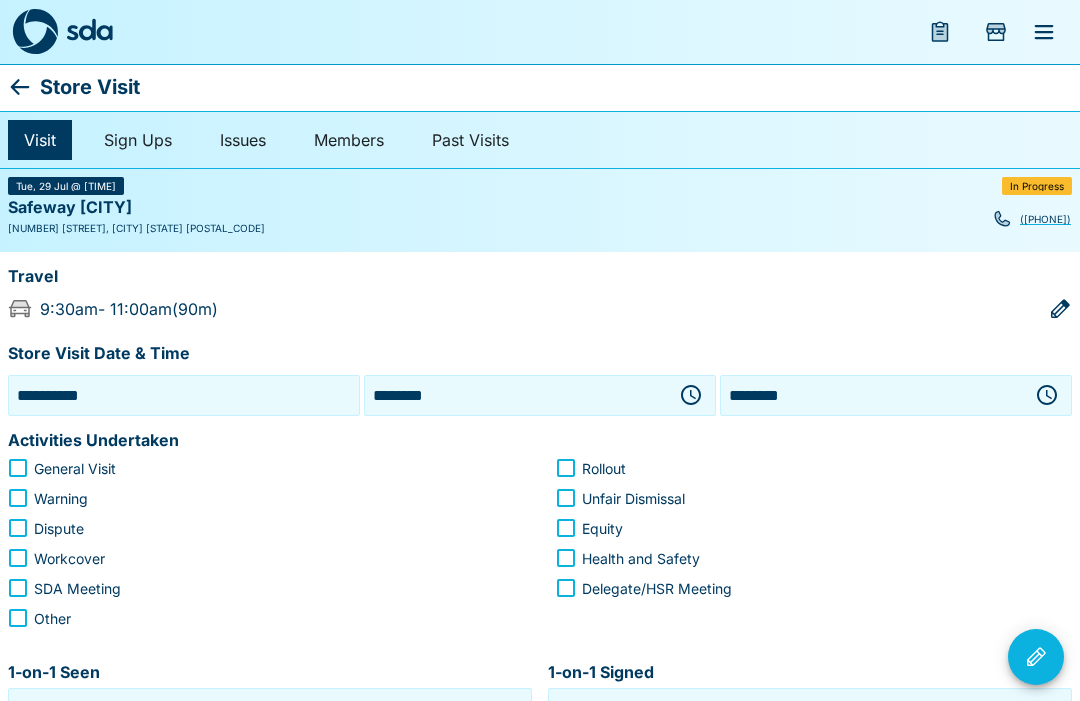 click on "General Visit" at bounding box center (75, 468) 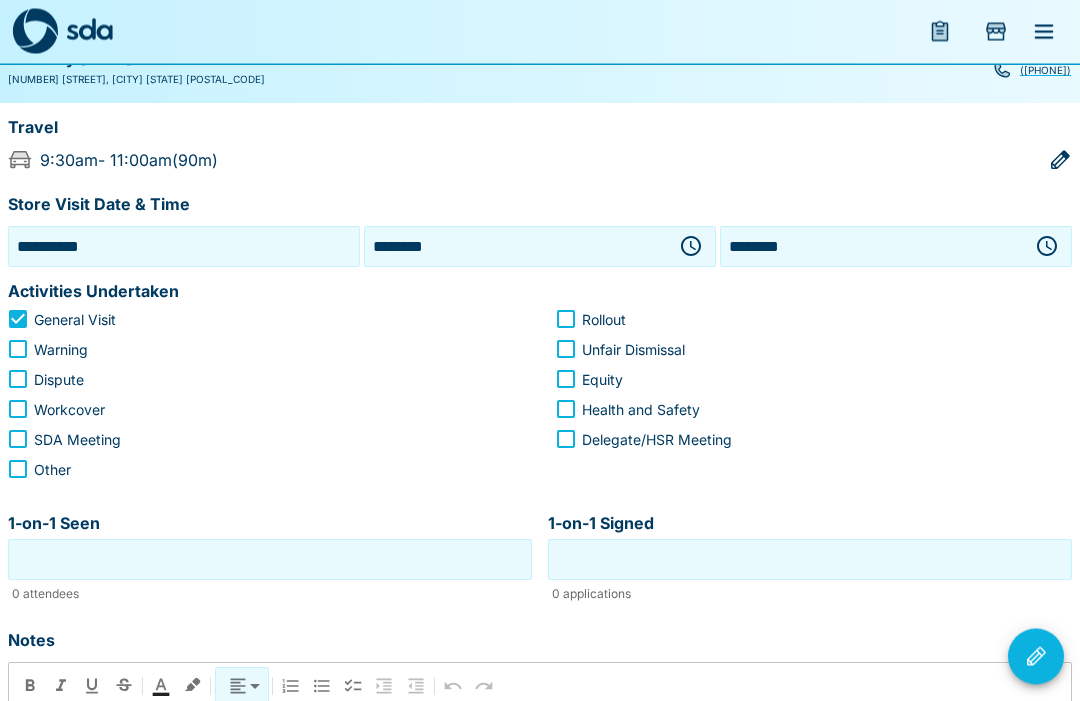 click on "1-on-1 Seen" at bounding box center [270, 560] 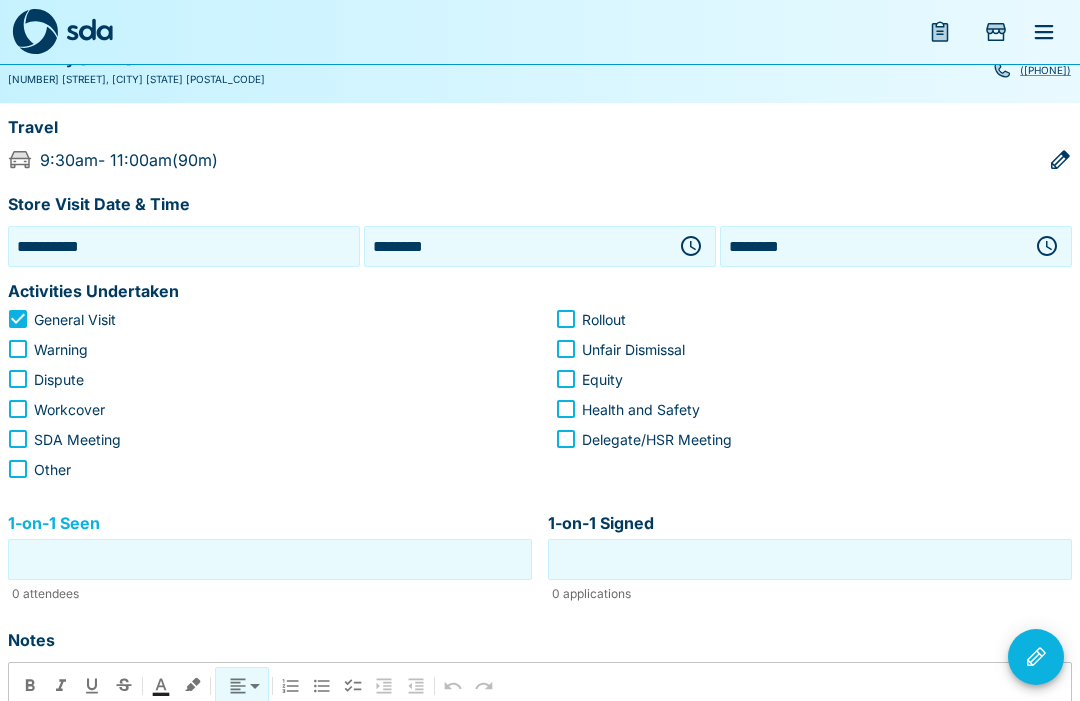 scroll, scrollTop: 149, scrollLeft: 0, axis: vertical 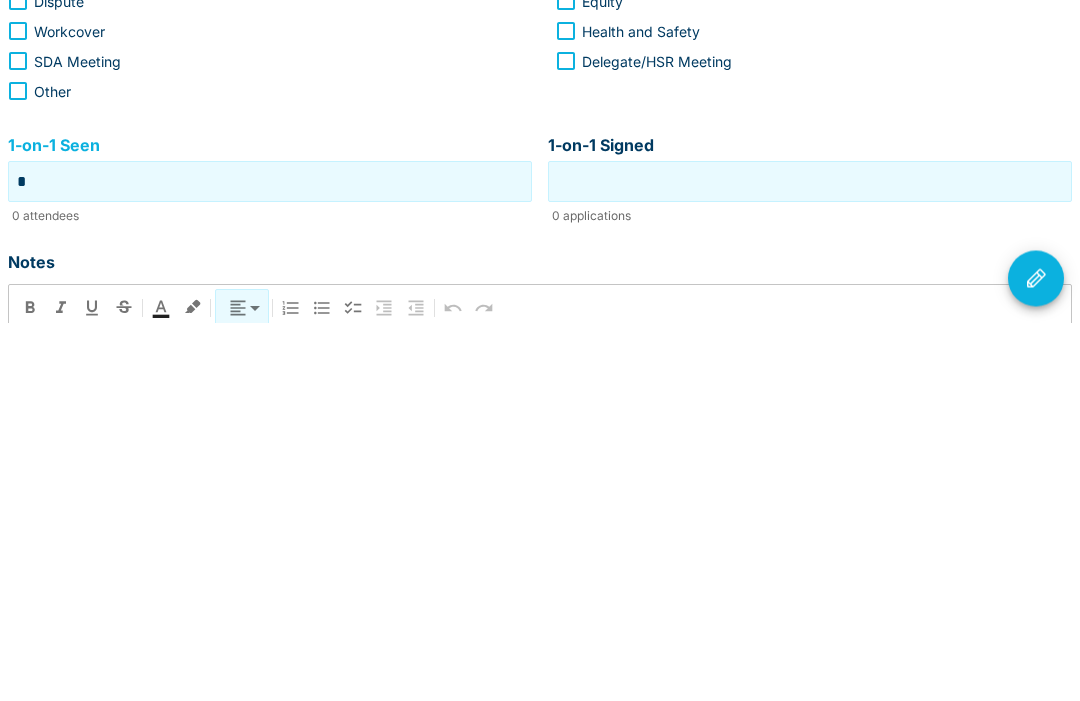 type on "*" 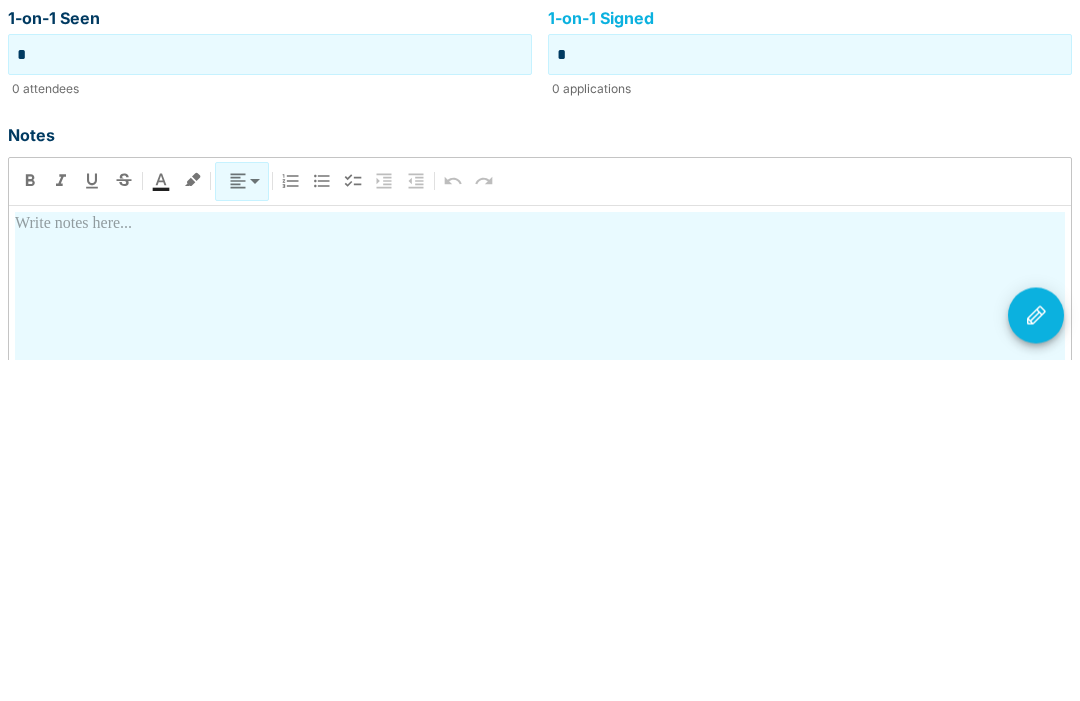 scroll, scrollTop: 315, scrollLeft: 0, axis: vertical 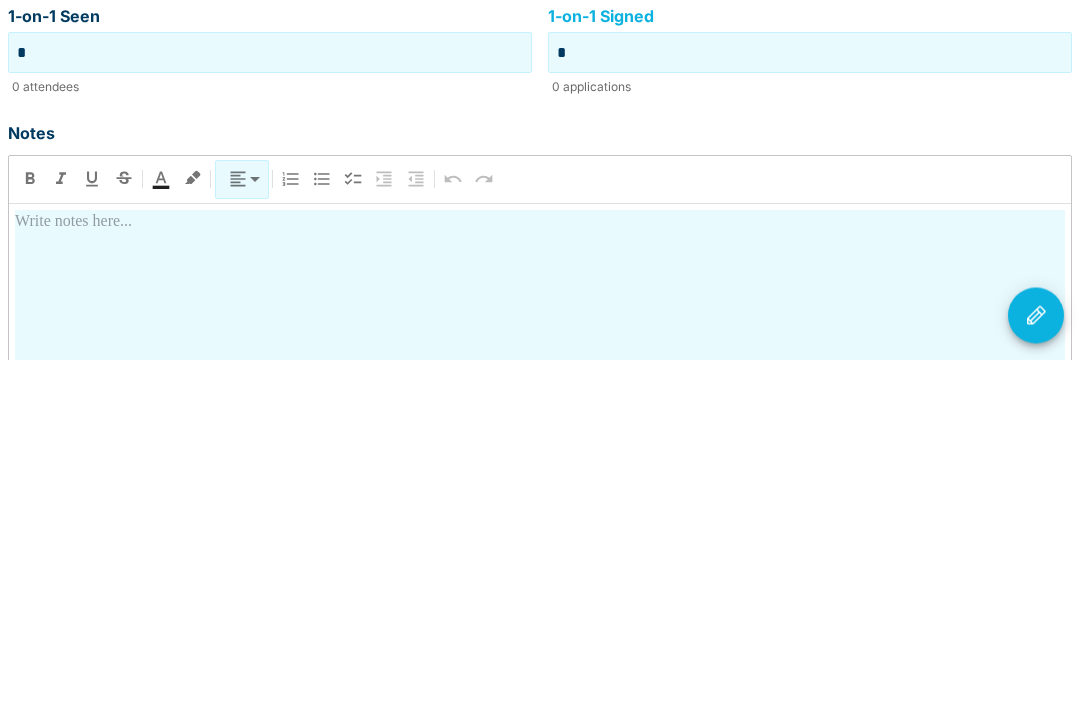 type on "*" 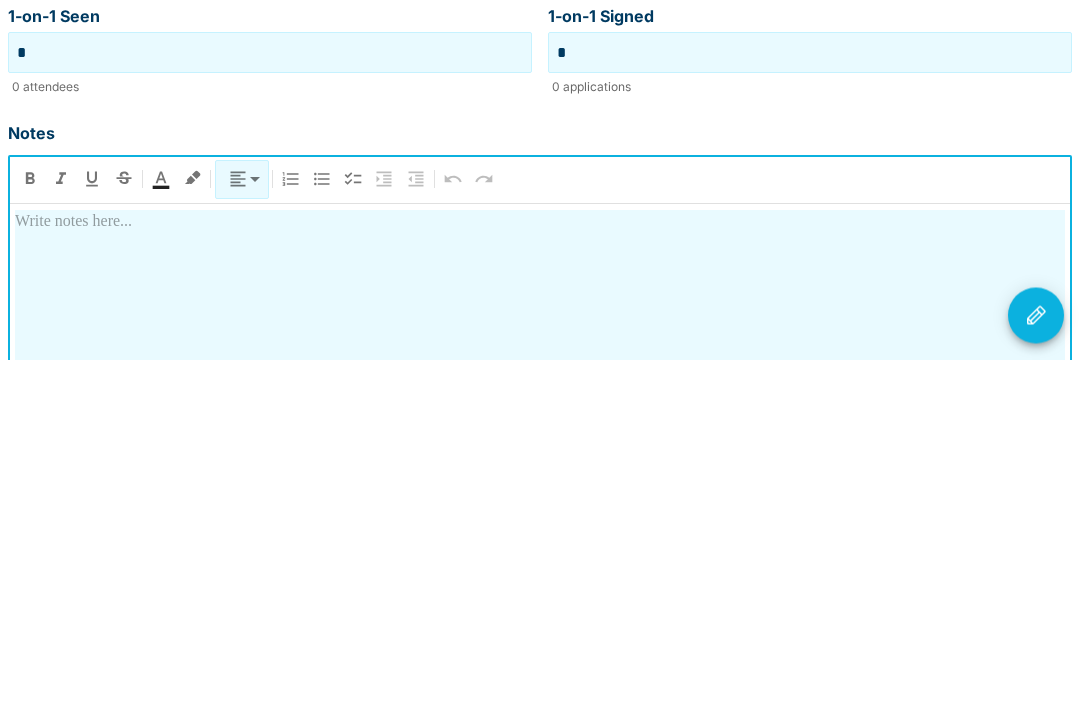 type 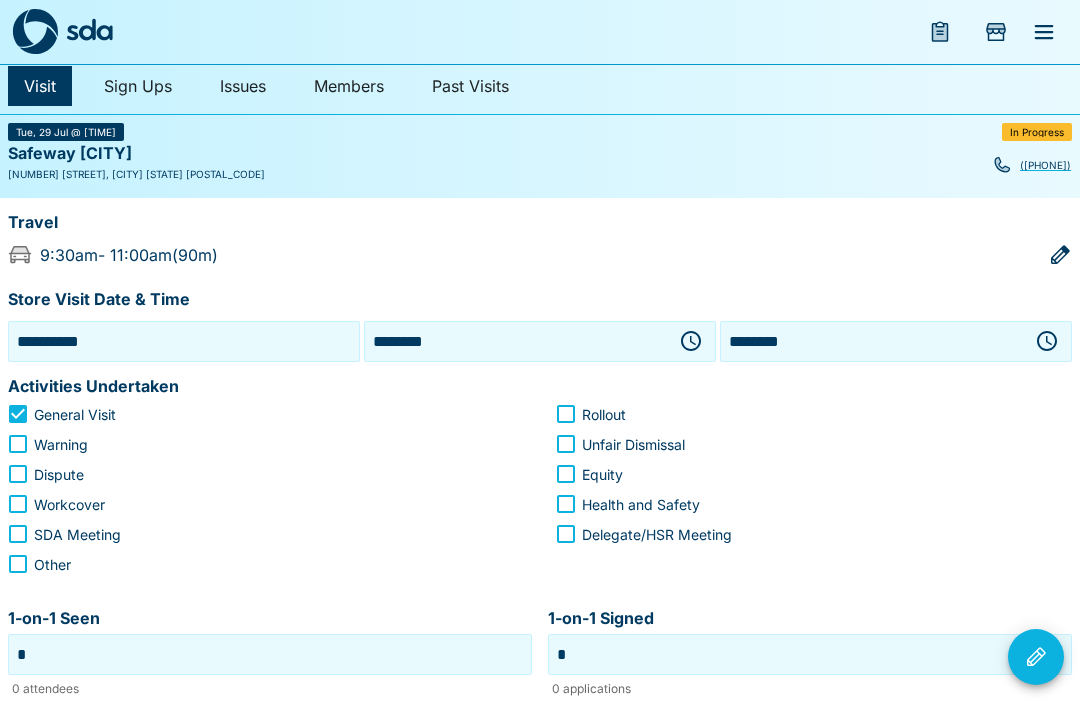 scroll, scrollTop: 0, scrollLeft: 0, axis: both 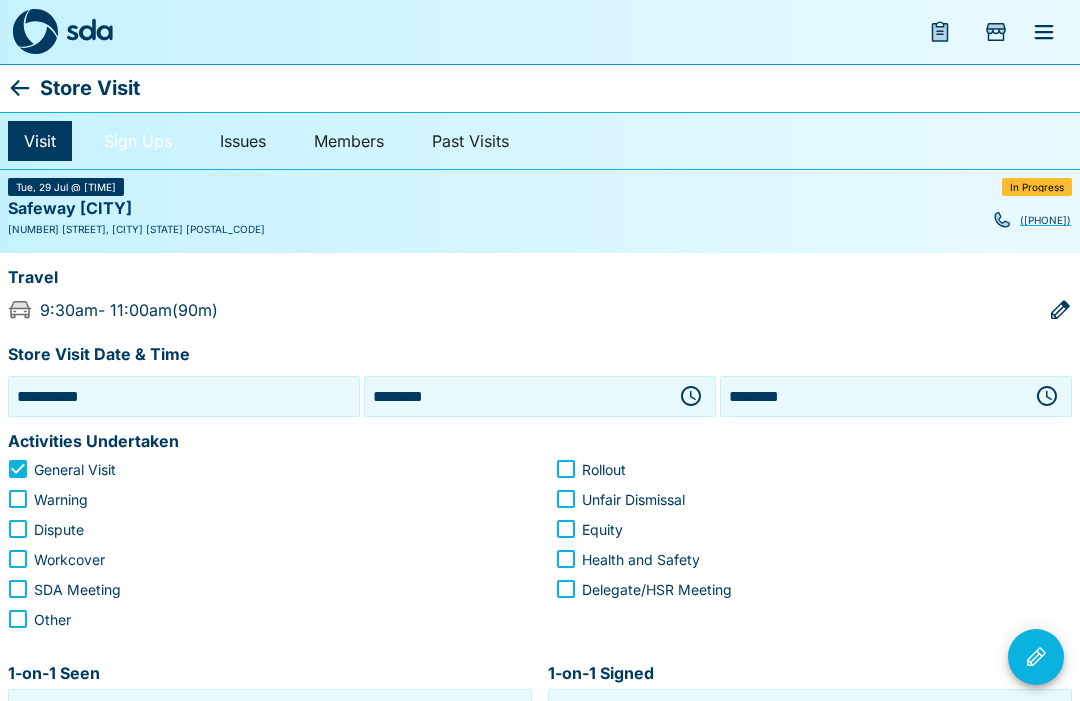 click on "Sign Ups" at bounding box center [138, 141] 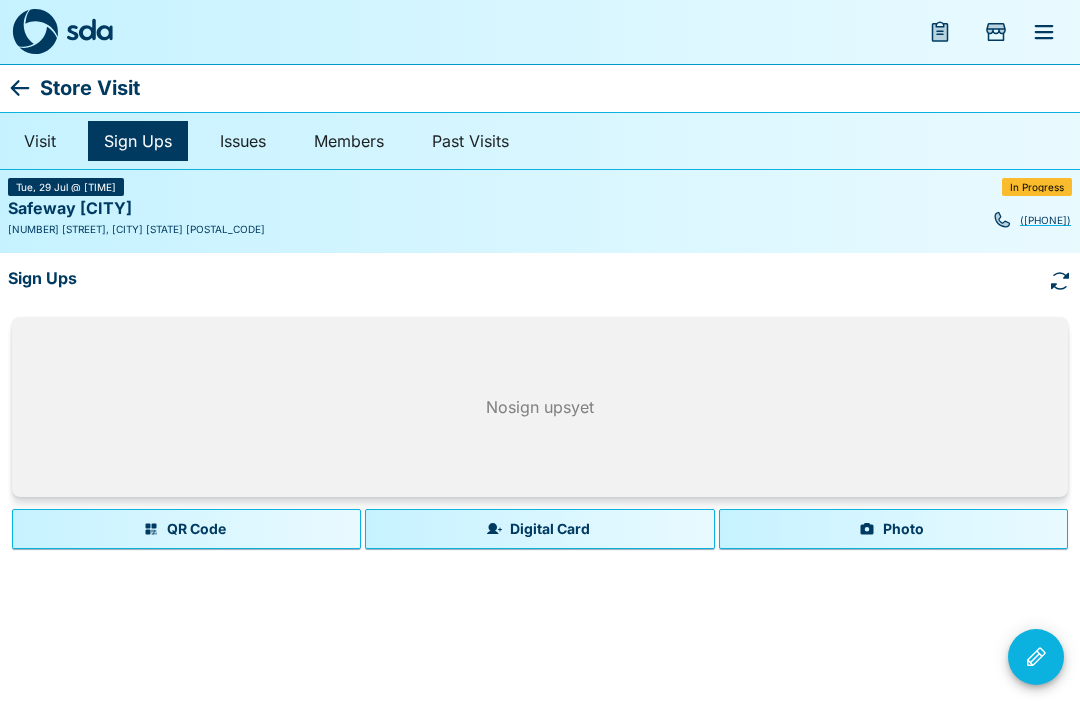 click on "Photo" at bounding box center [893, 529] 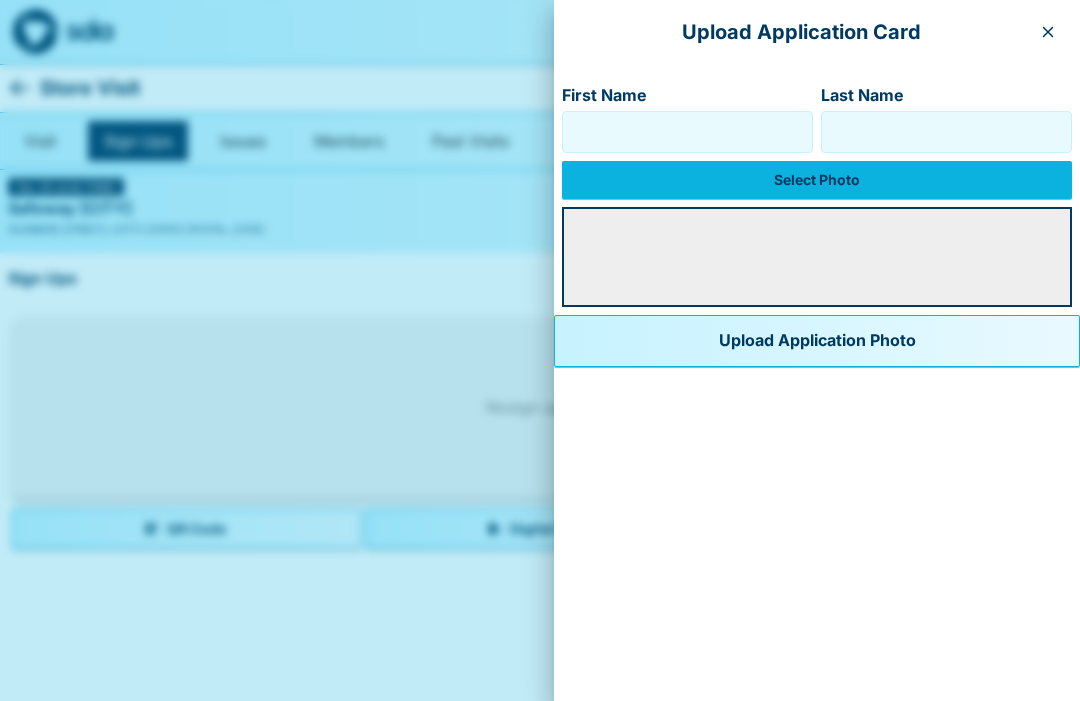 click on "First Name" at bounding box center (687, 132) 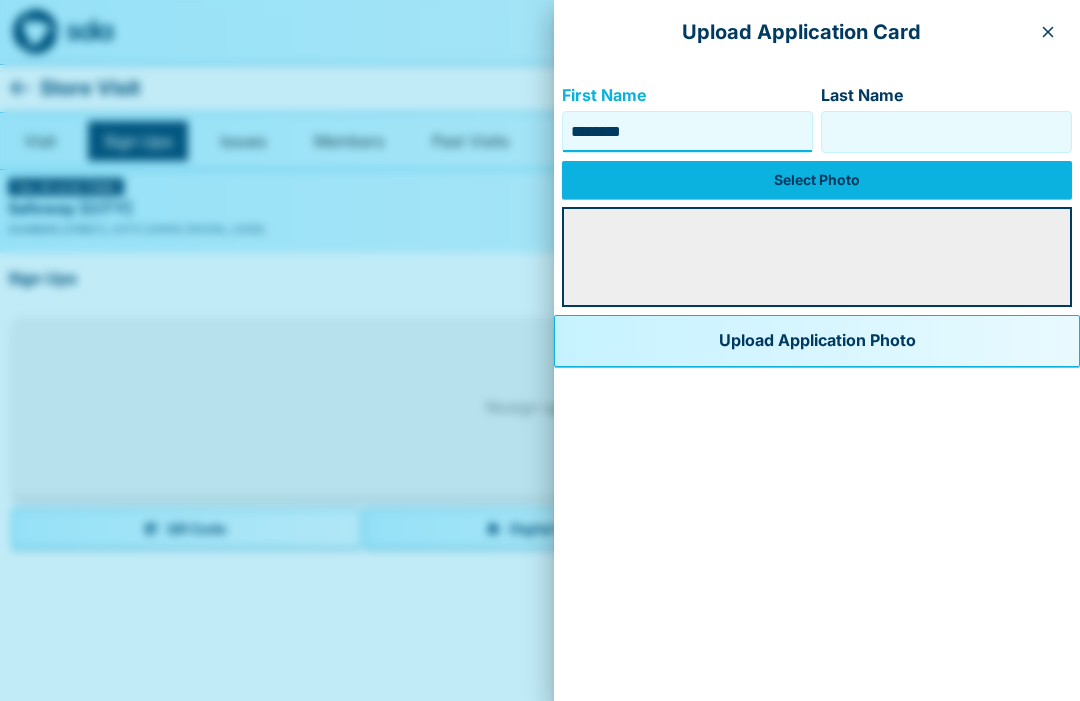 type on "********" 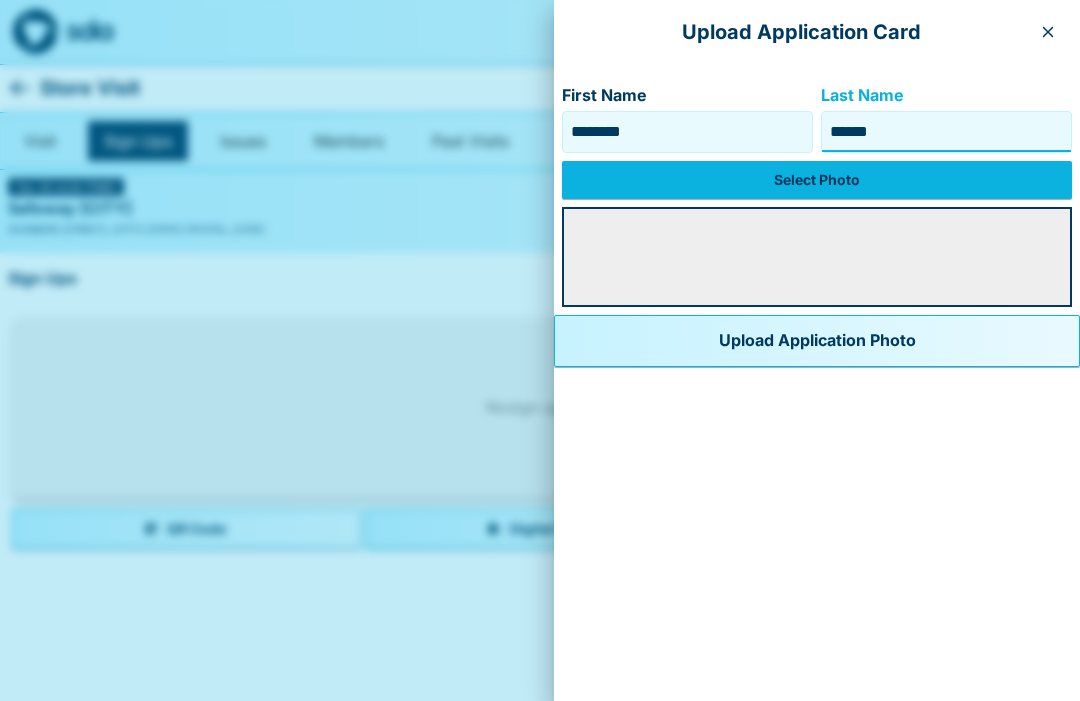 type on "******" 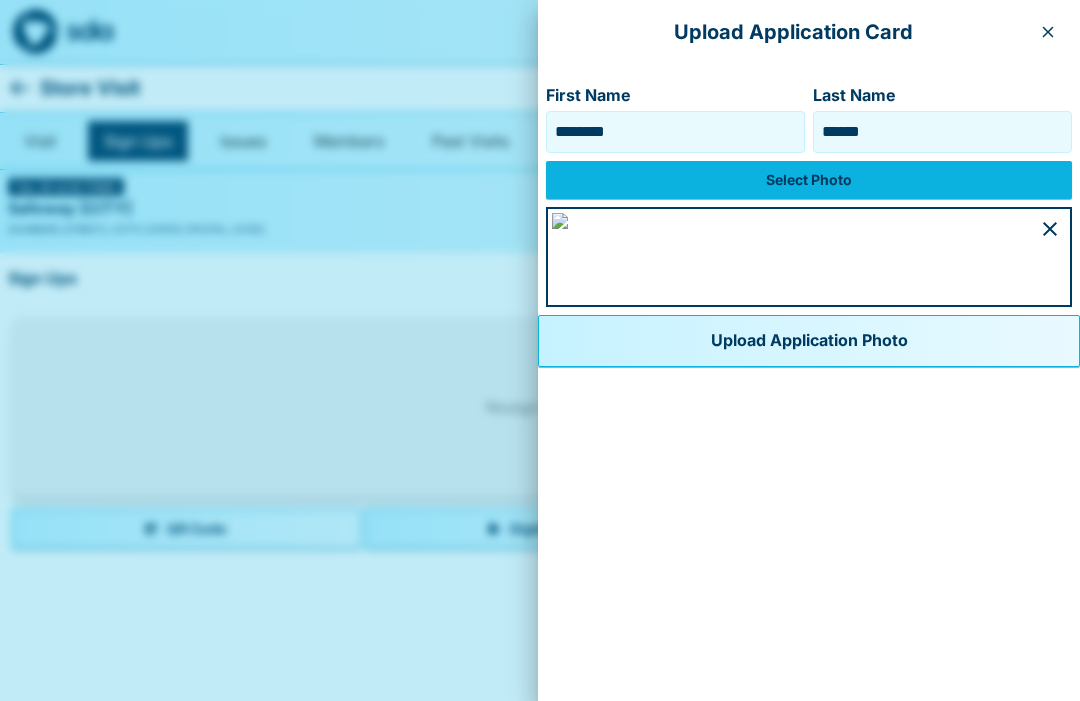scroll, scrollTop: 1032, scrollLeft: 0, axis: vertical 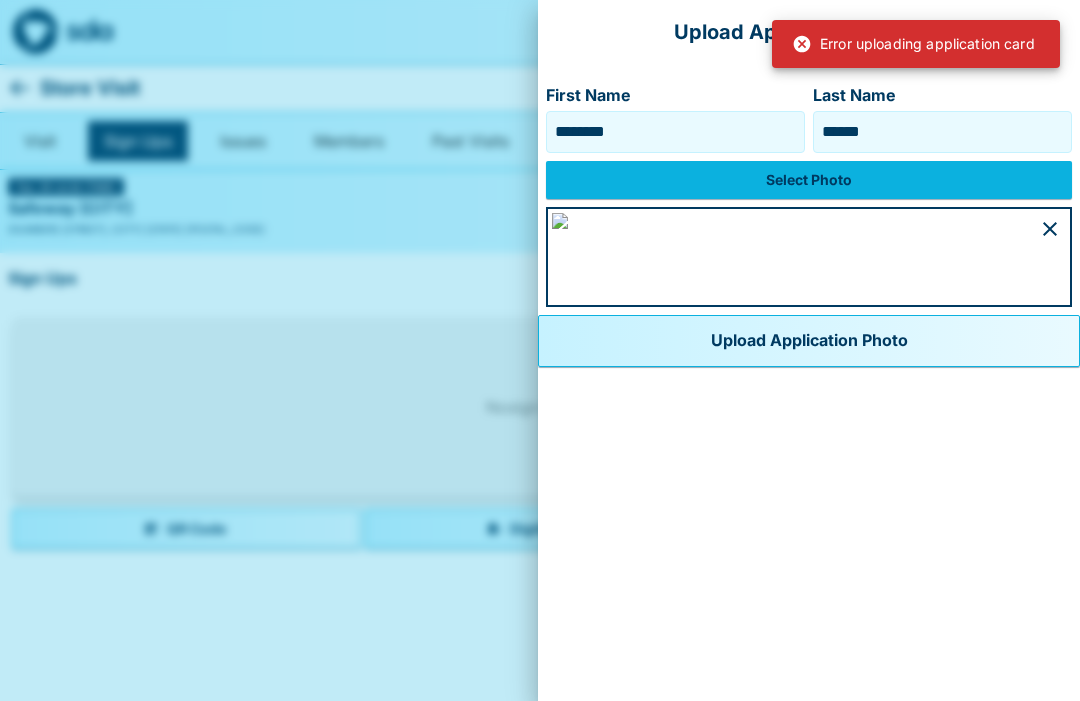 click 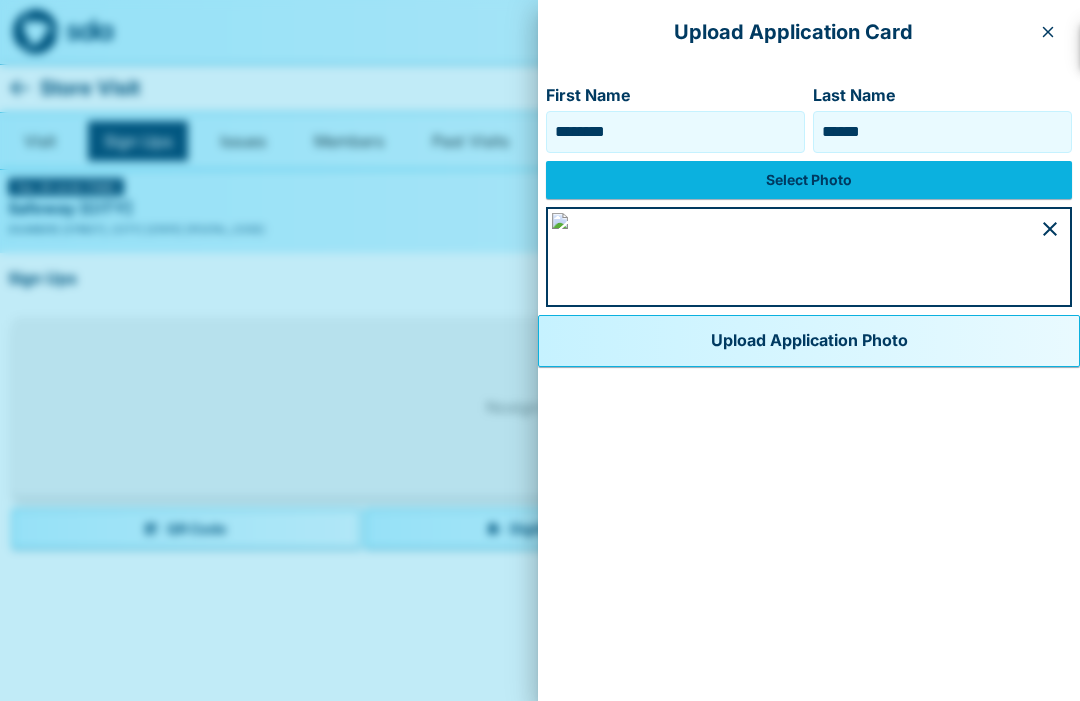 click on "Error uploading application card" at bounding box center (916, 44) 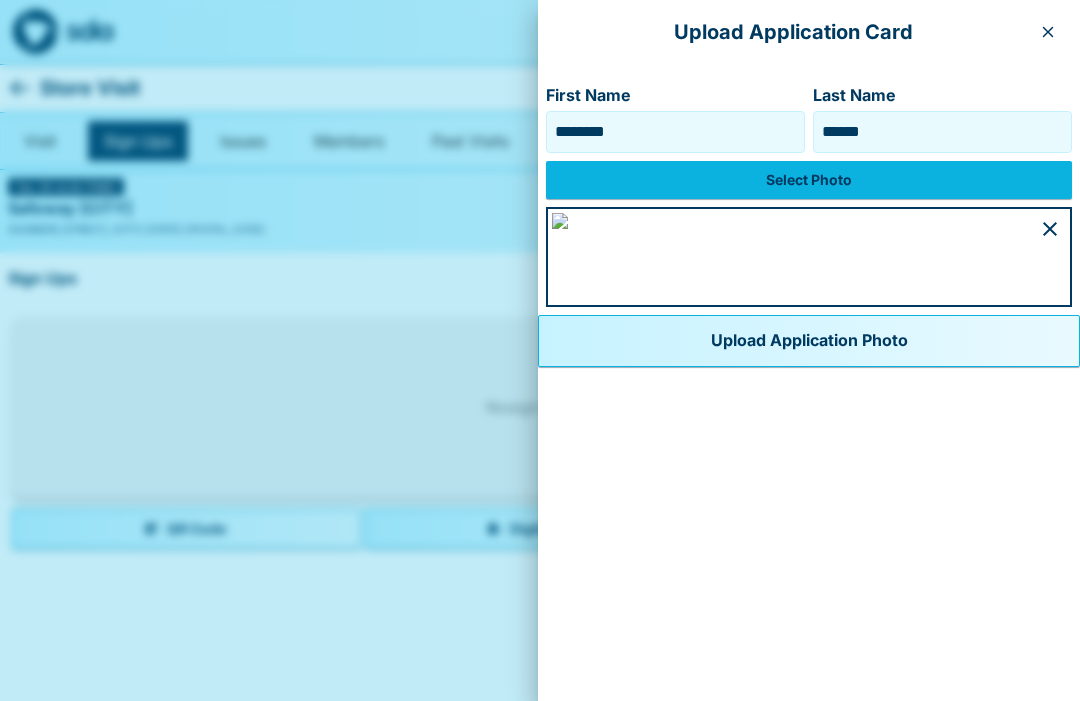 click 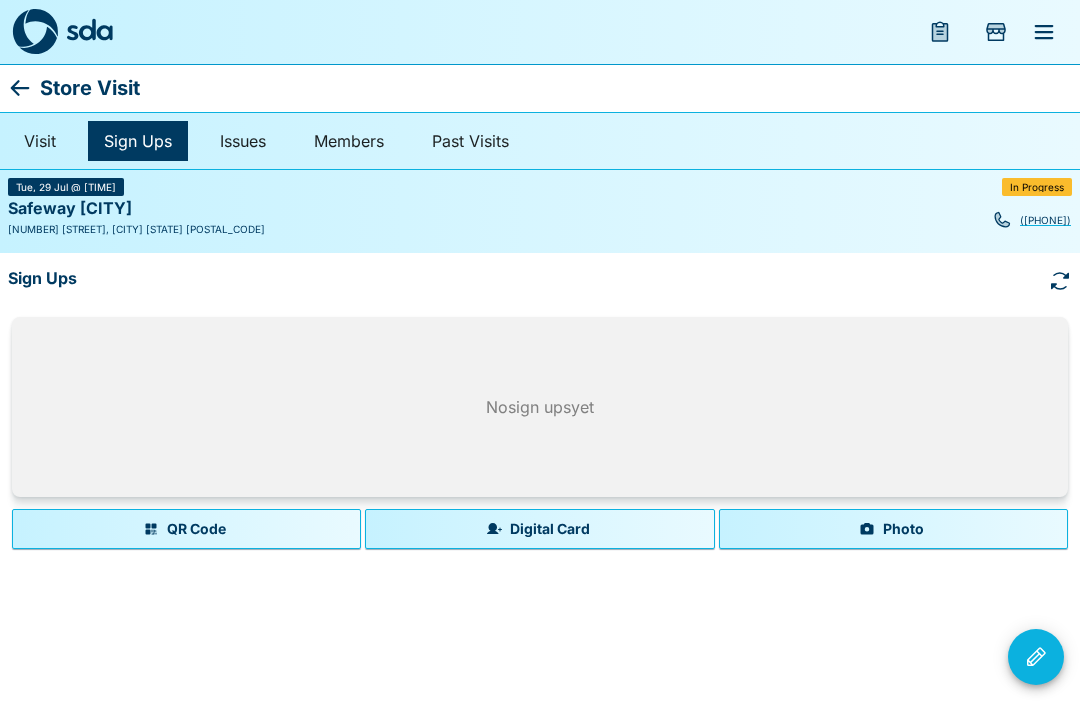 click on "Photo" at bounding box center (893, 529) 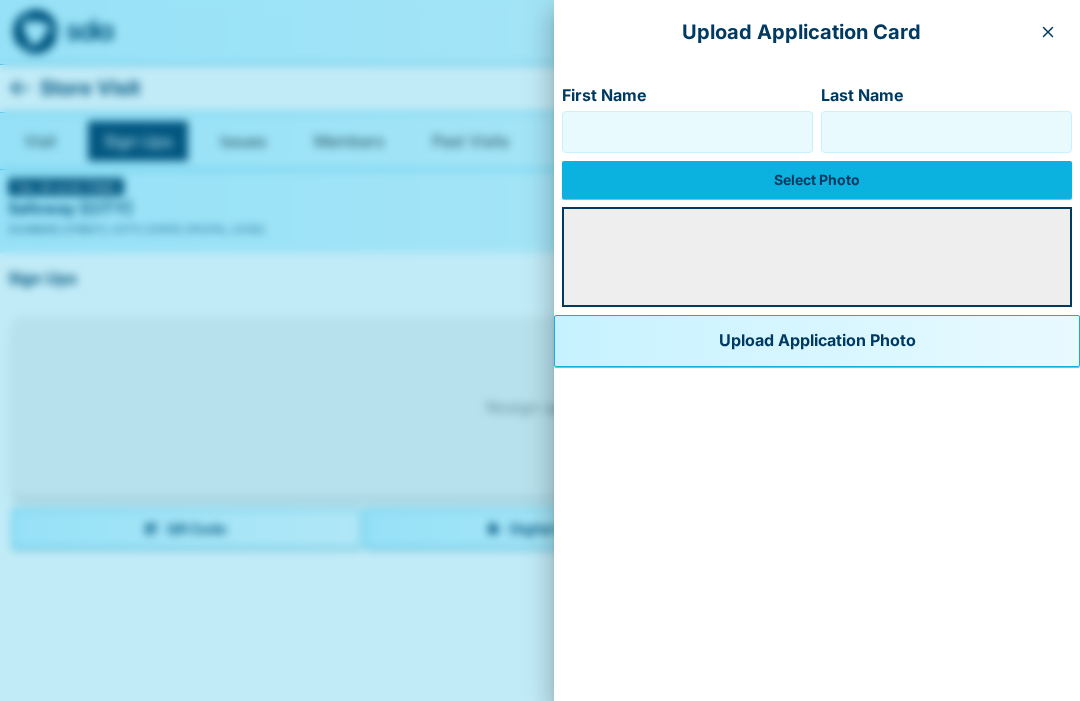 click on "First Name" at bounding box center (687, 132) 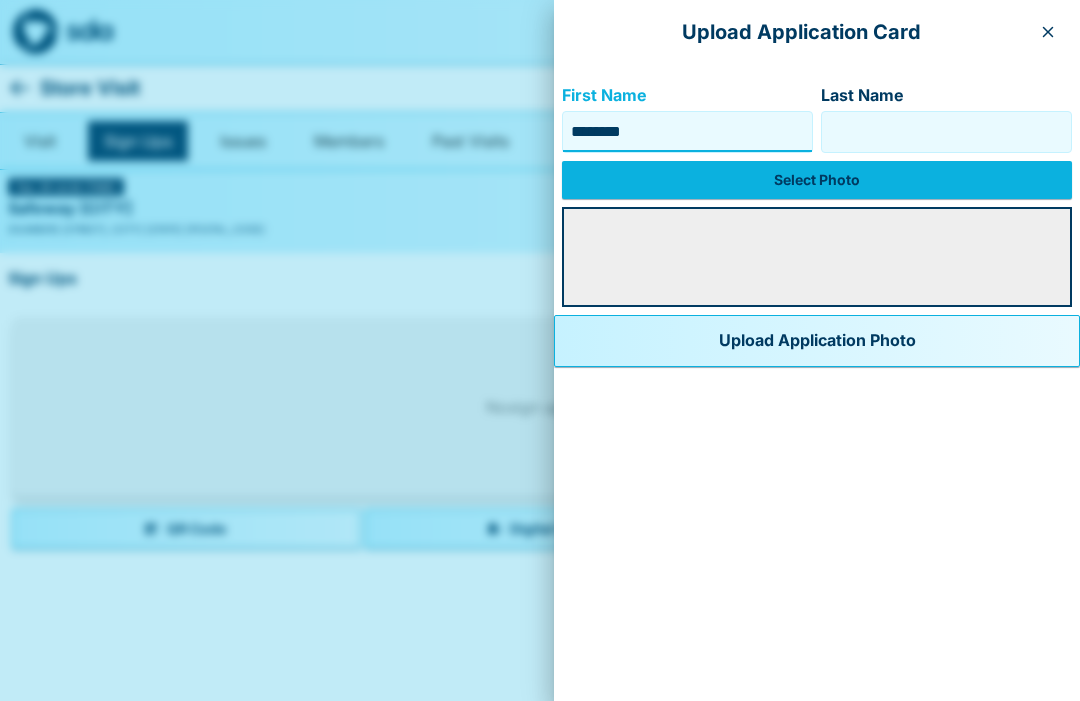 type on "********" 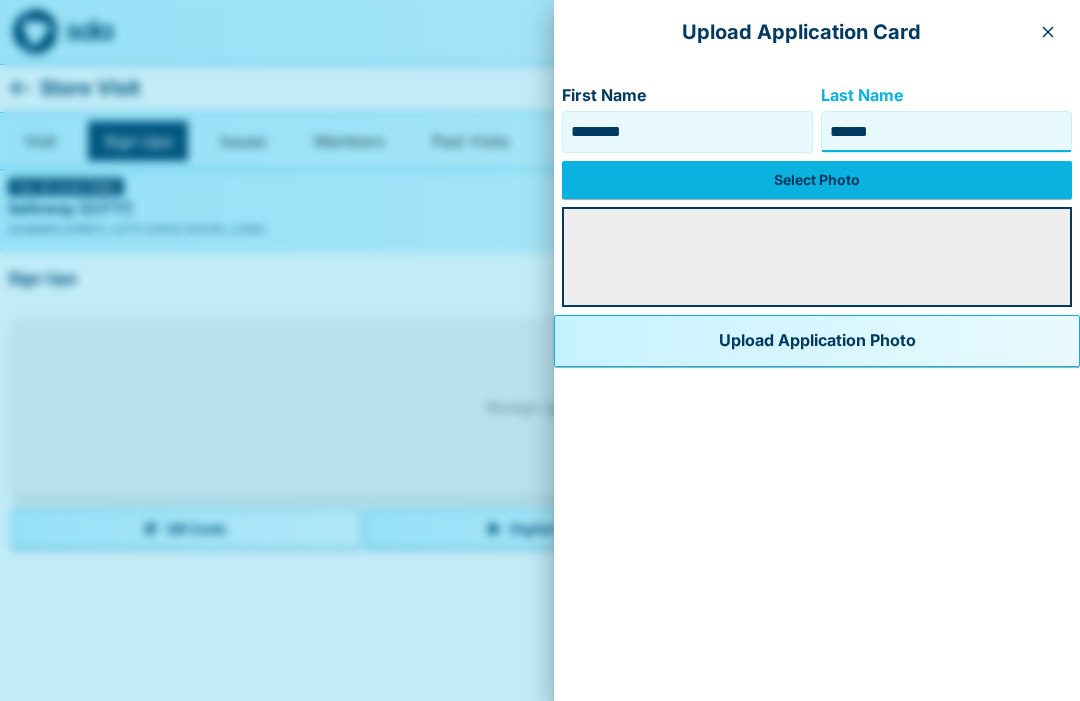 type on "******" 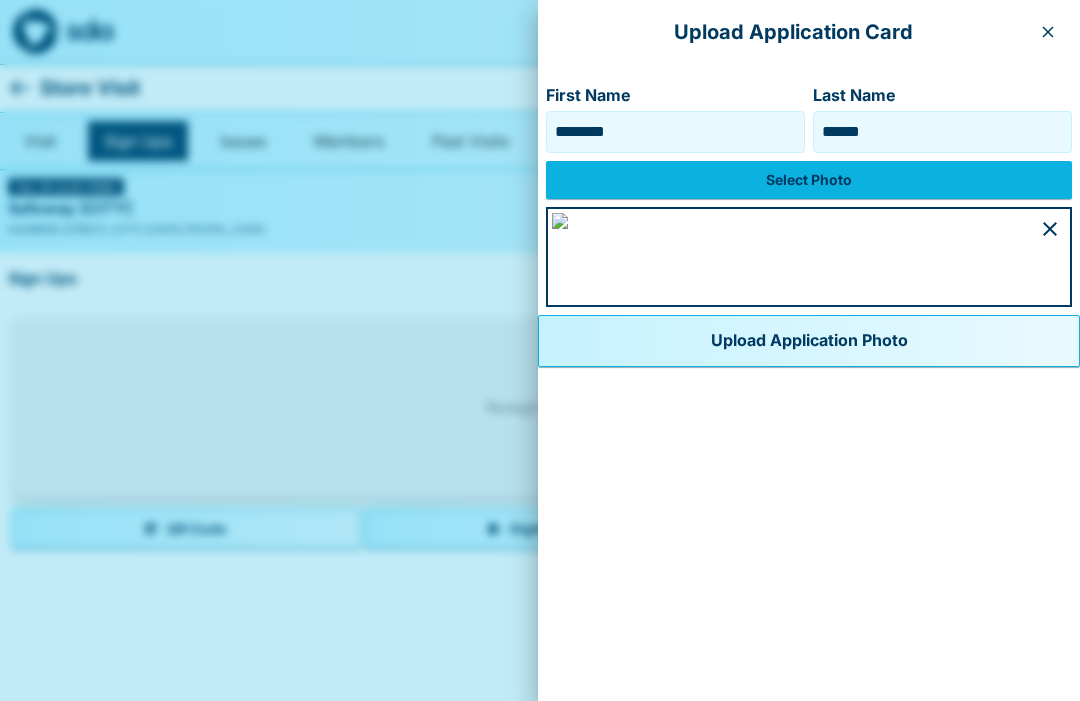 scroll, scrollTop: 1032, scrollLeft: 0, axis: vertical 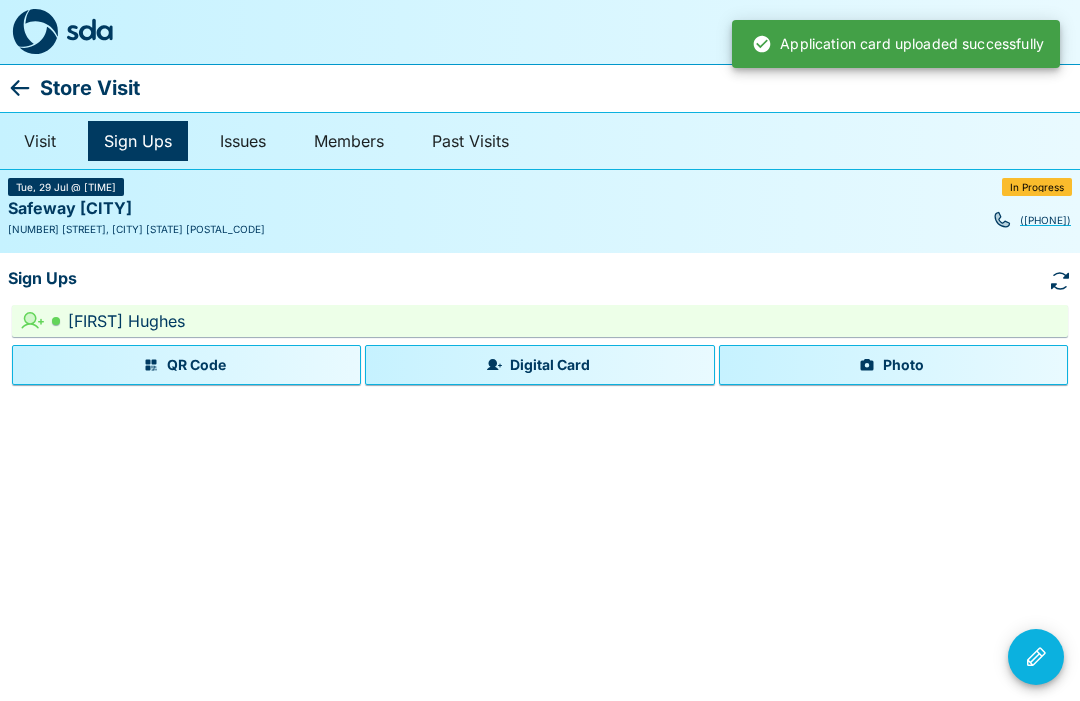 click 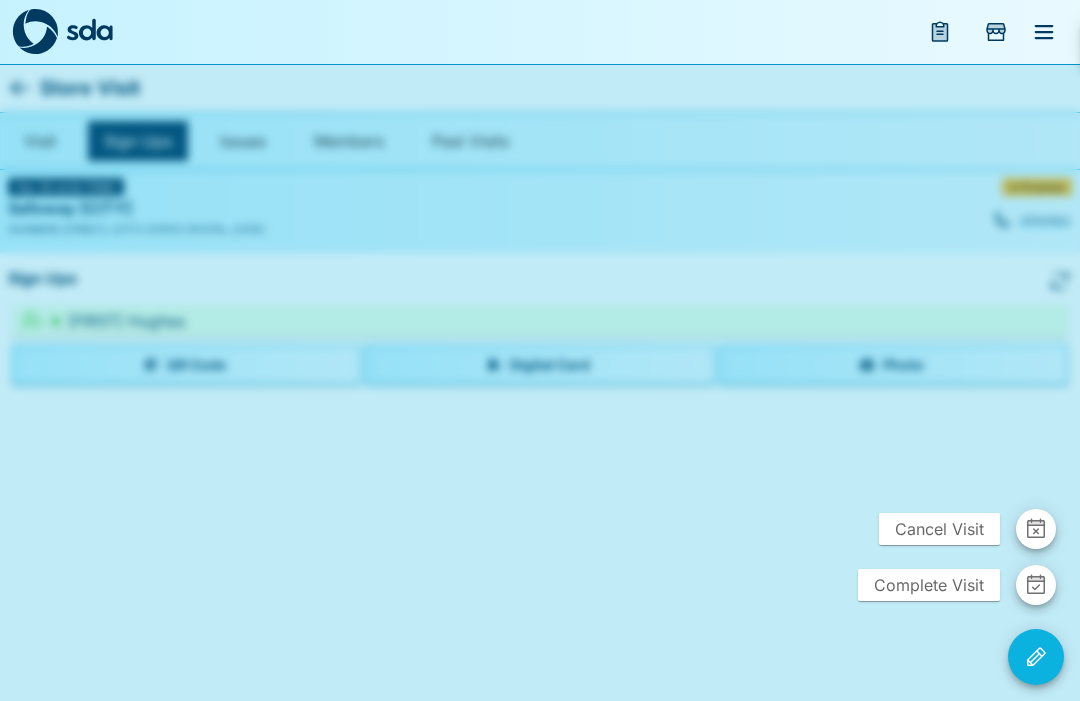 click on "Complete Visit" at bounding box center (929, 585) 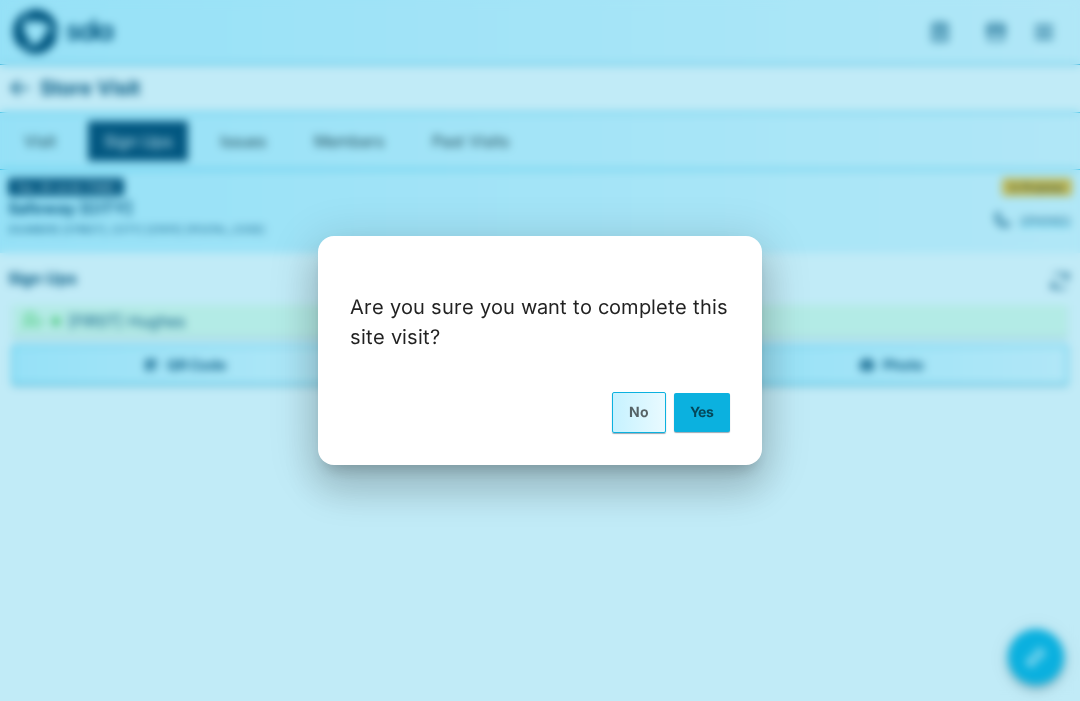 click on "Yes" at bounding box center (702, 412) 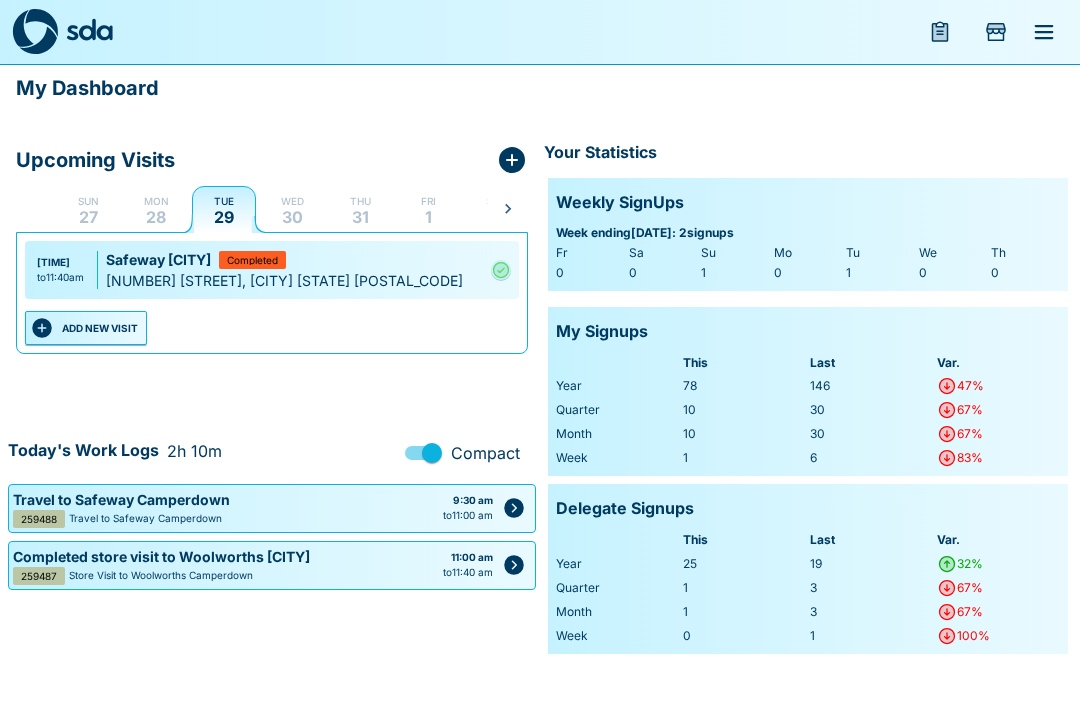 click on "ADD NEW VISIT" at bounding box center [86, 328] 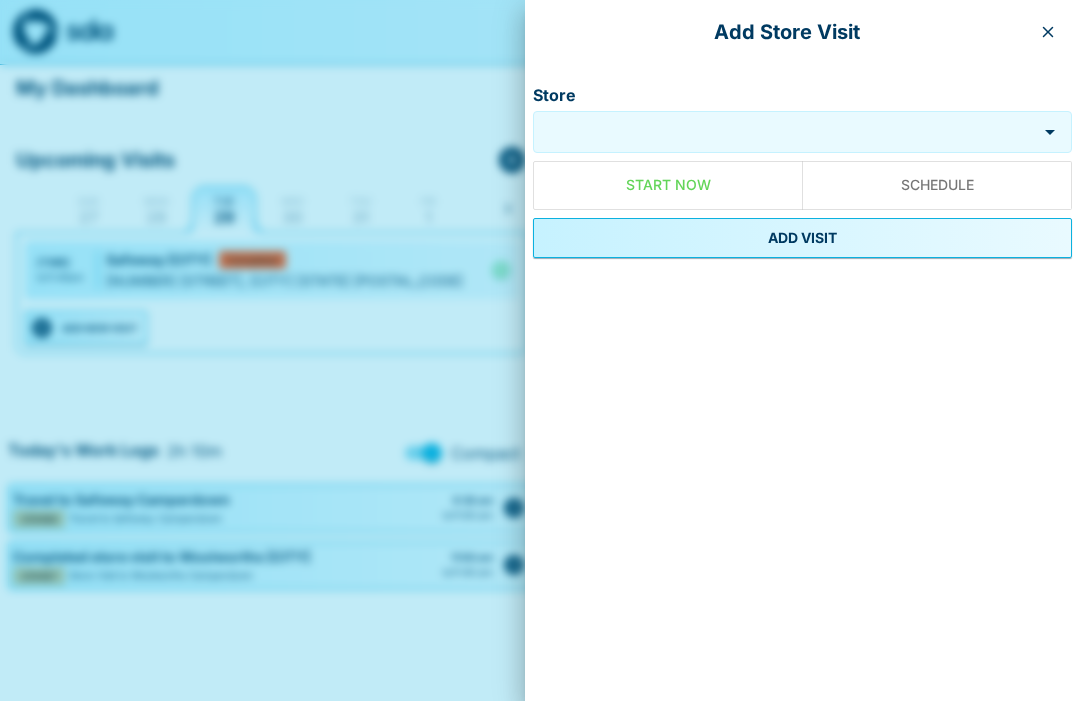 click on "Store" at bounding box center (785, 132) 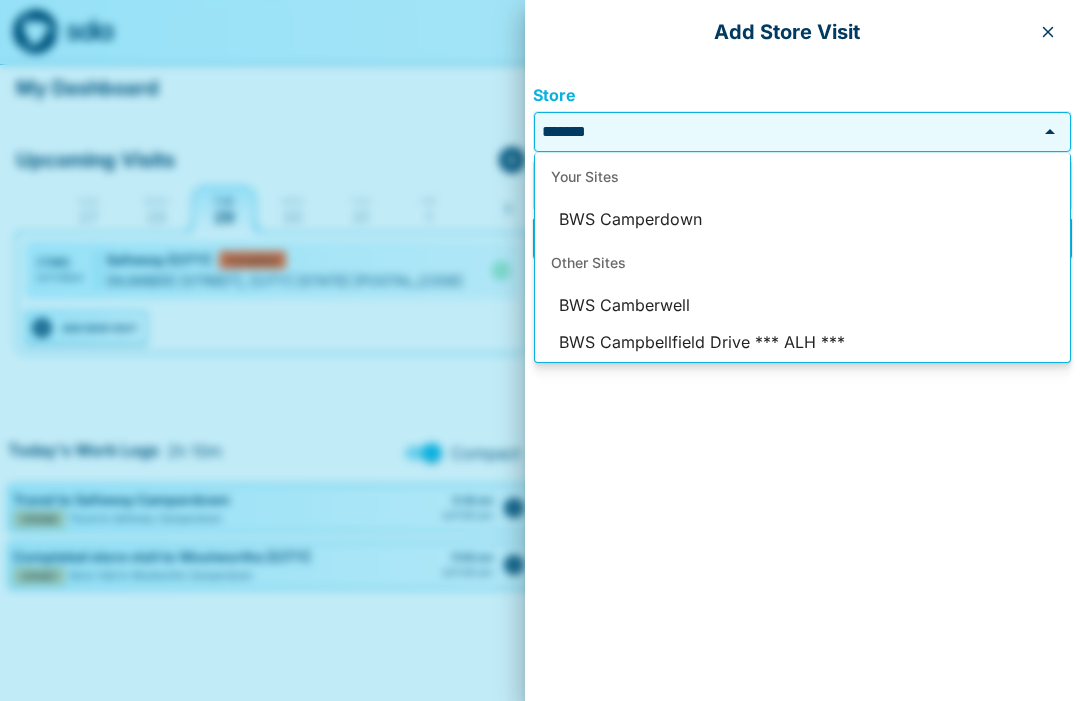 click on "BWS Camperdown" at bounding box center (802, 220) 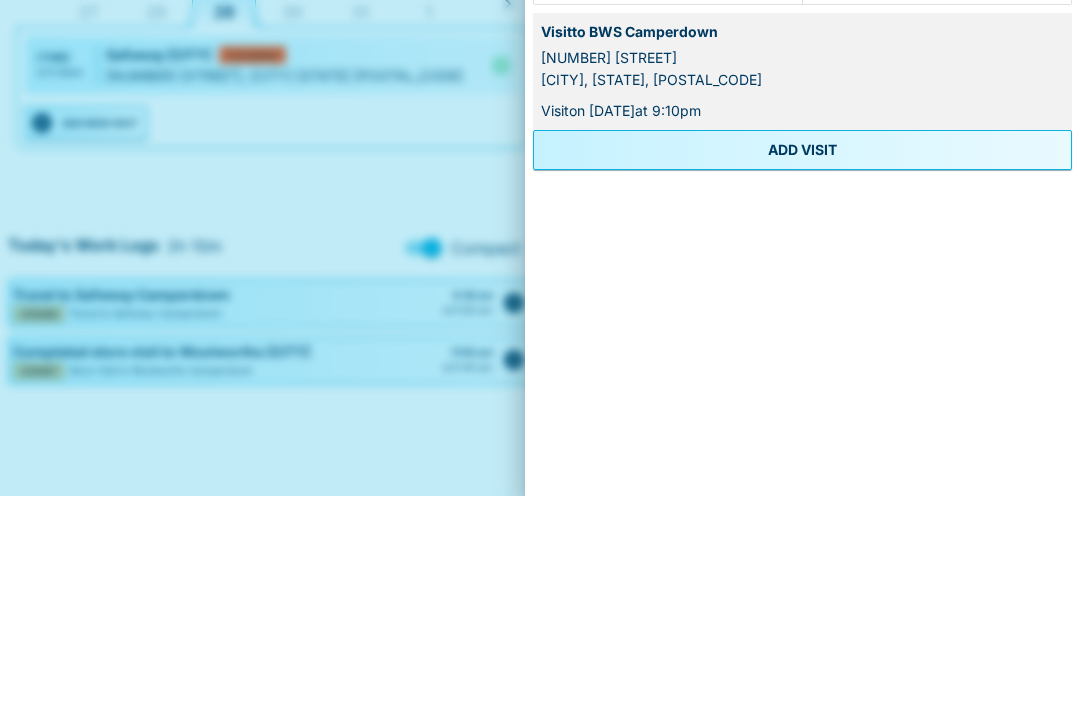click on "ADD VISIT" at bounding box center [802, 355] 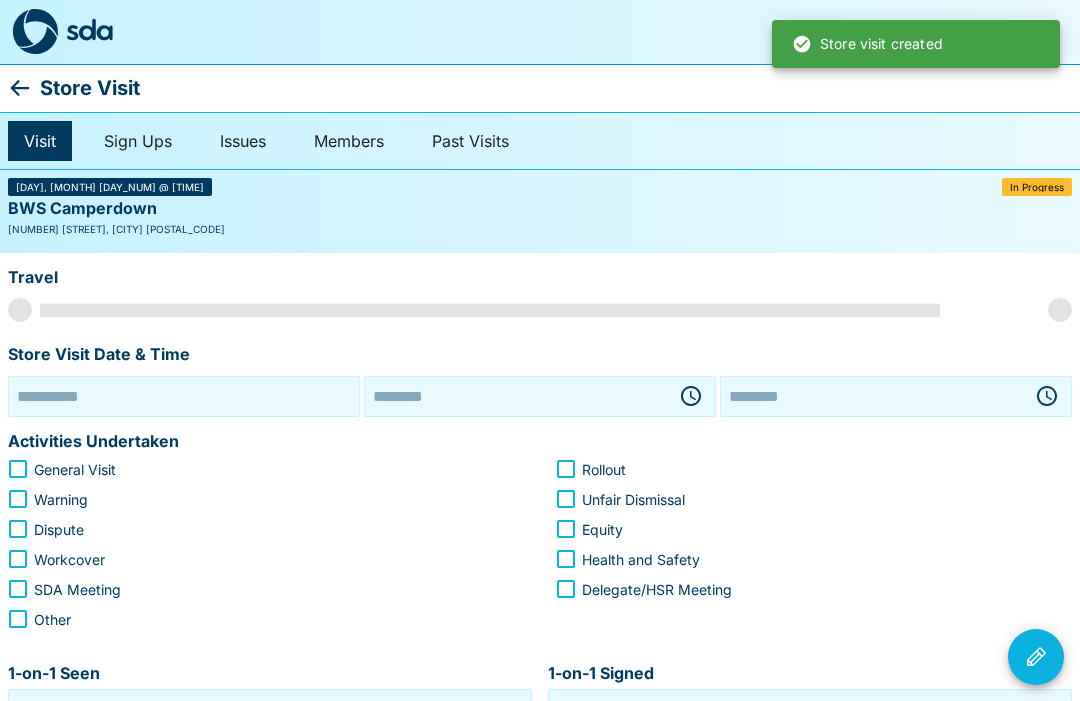 type on "**********" 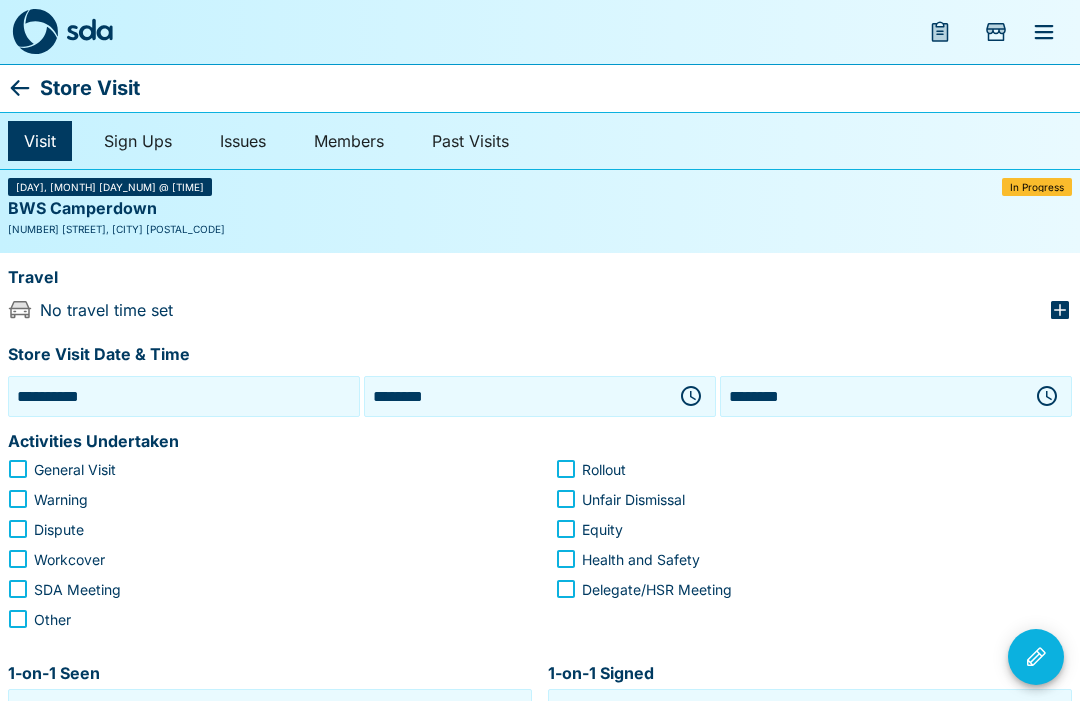 click 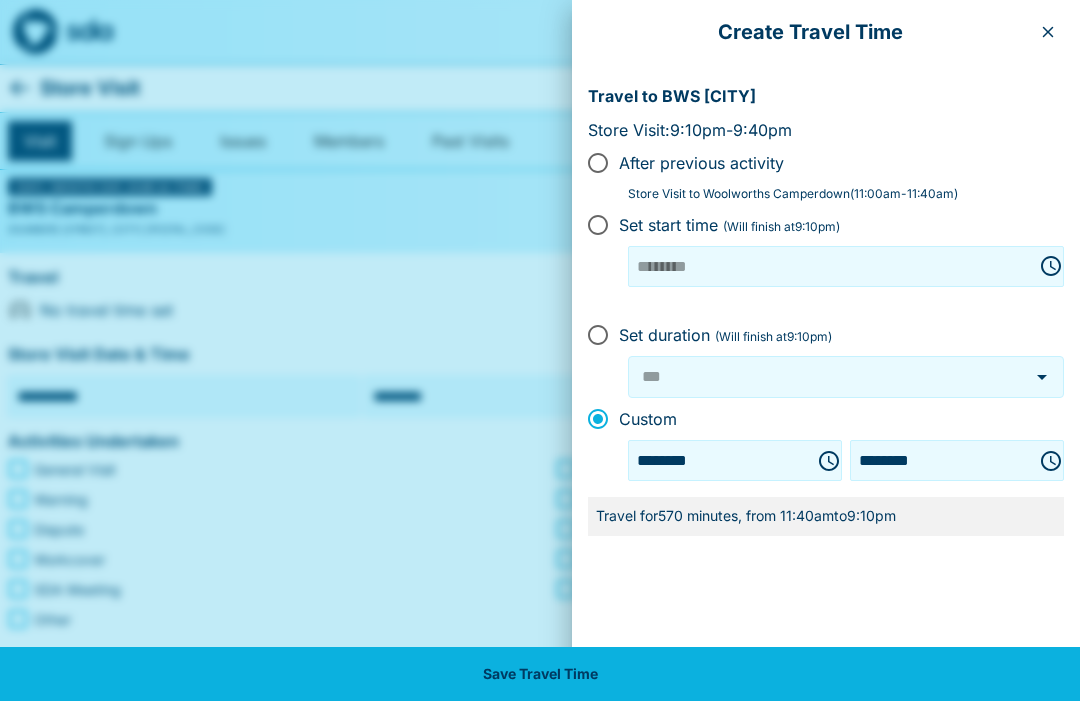 click 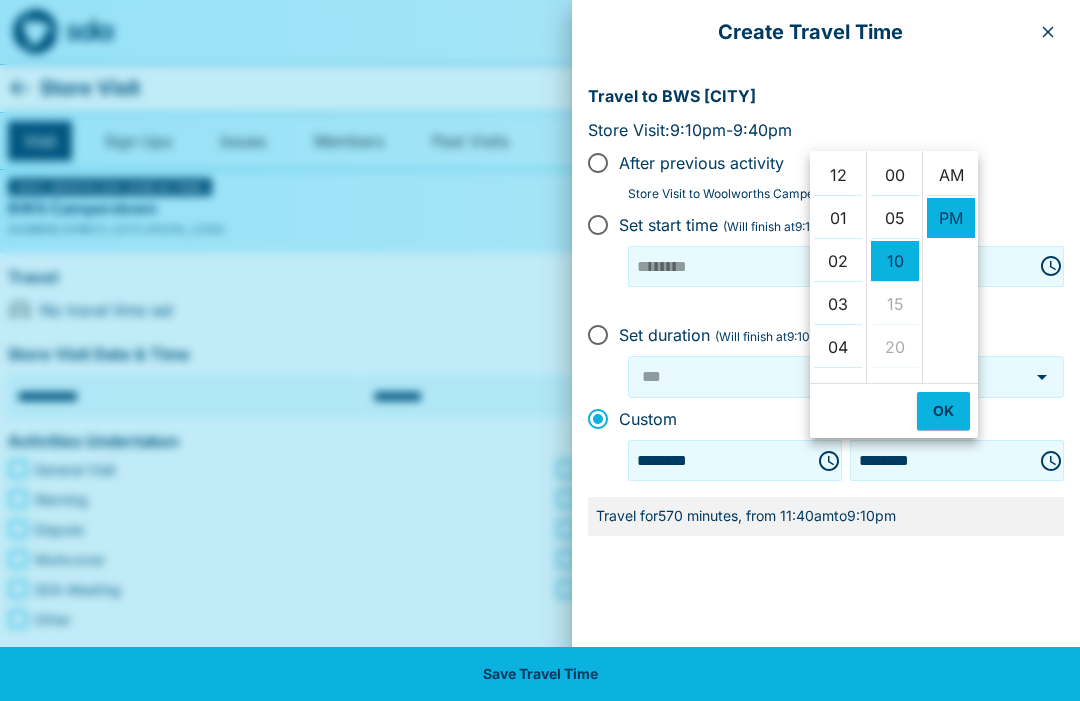 scroll, scrollTop: 387, scrollLeft: 0, axis: vertical 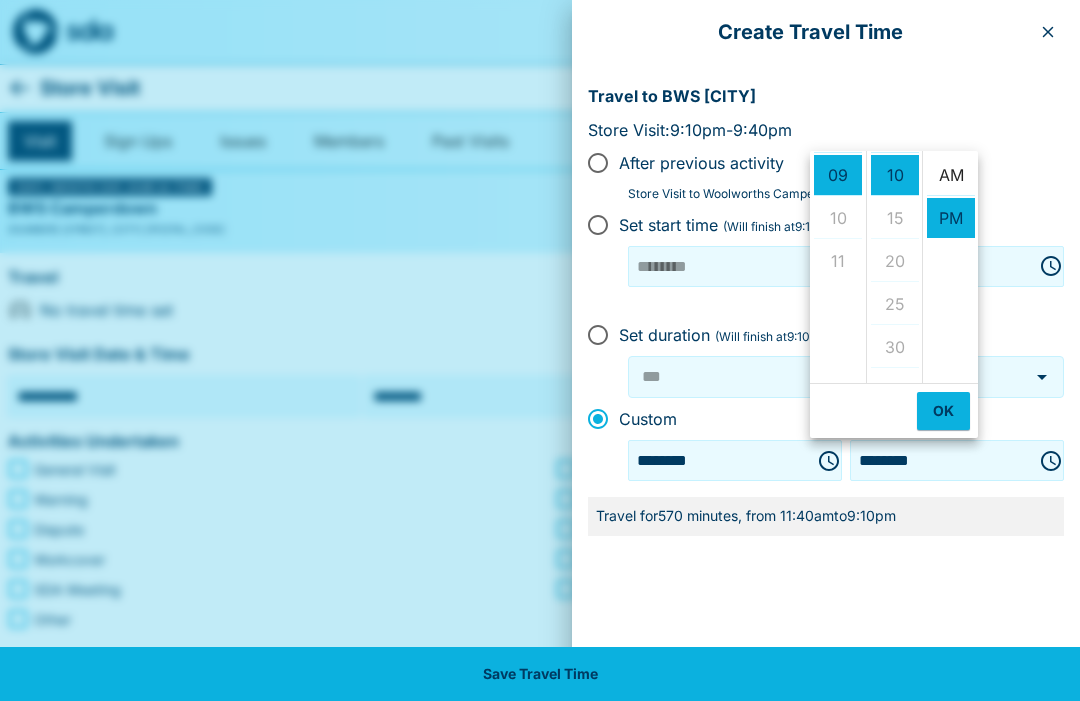 click on "AM" at bounding box center [951, 175] 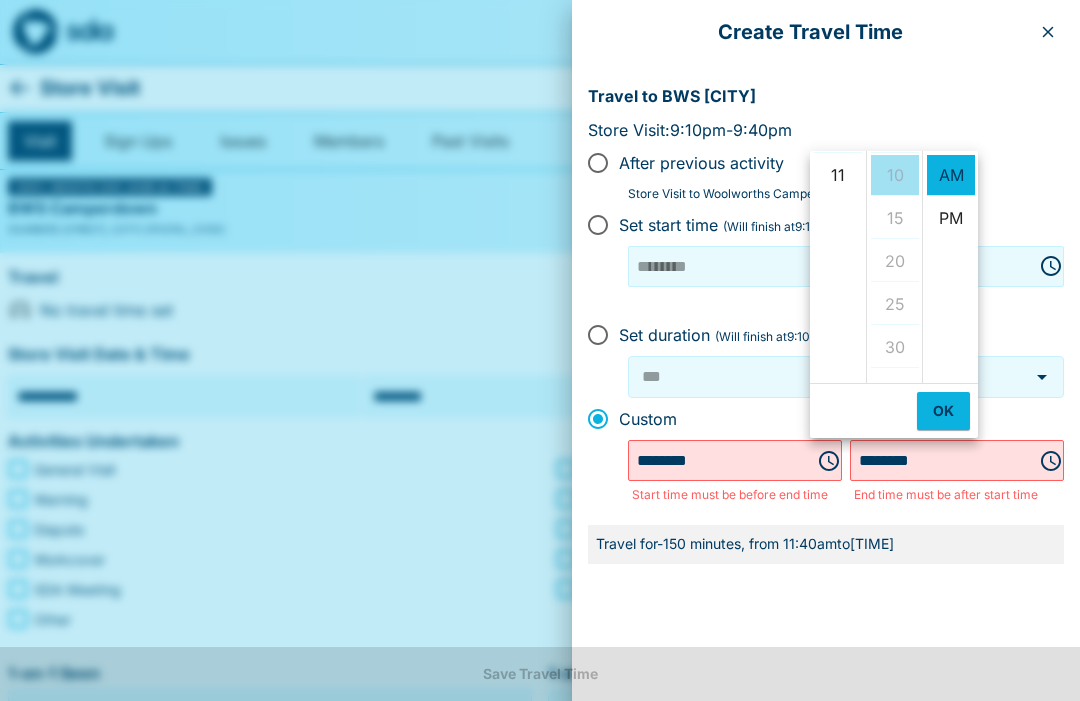scroll, scrollTop: 473, scrollLeft: 0, axis: vertical 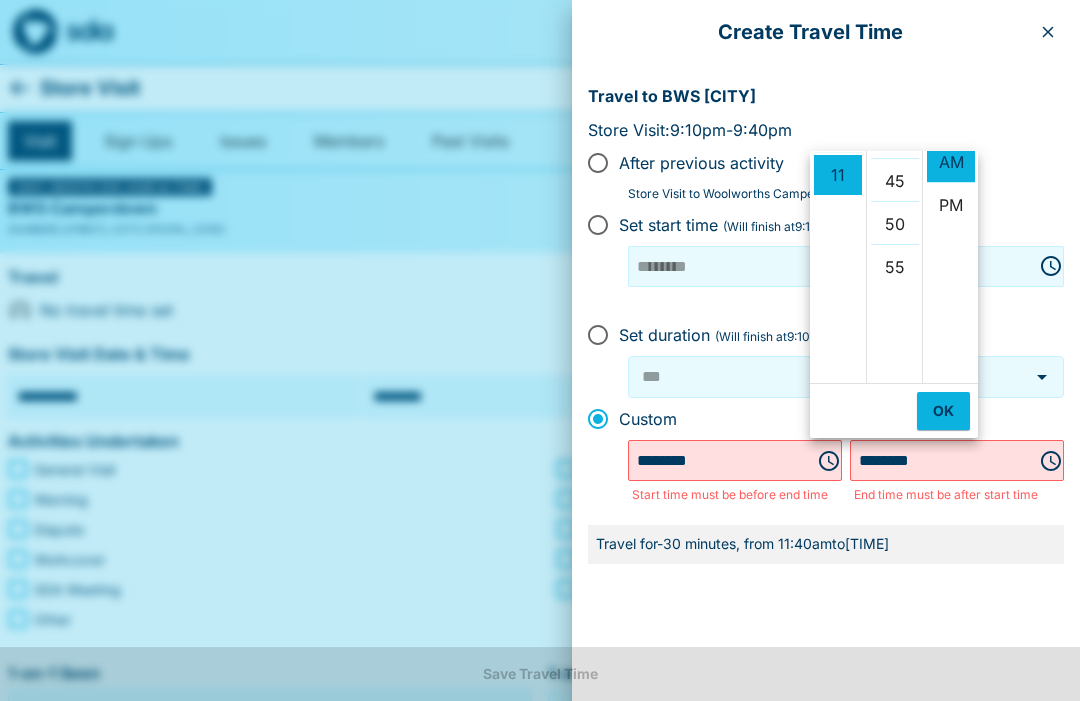 click on "45" at bounding box center (895, 181) 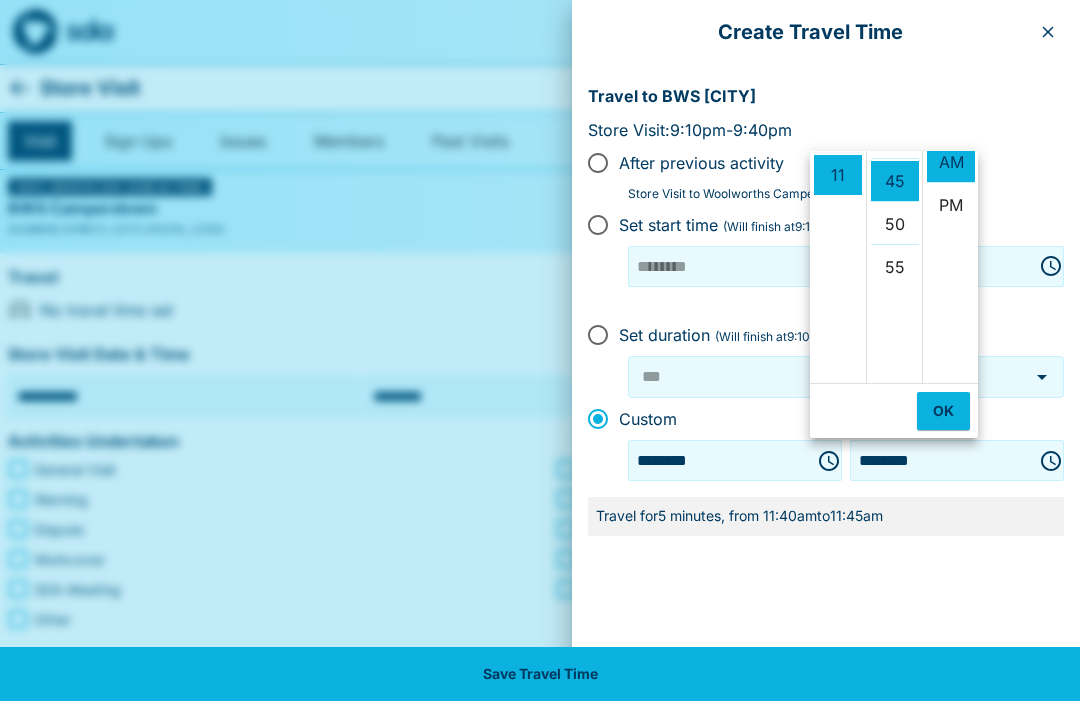 scroll, scrollTop: 5, scrollLeft: 0, axis: vertical 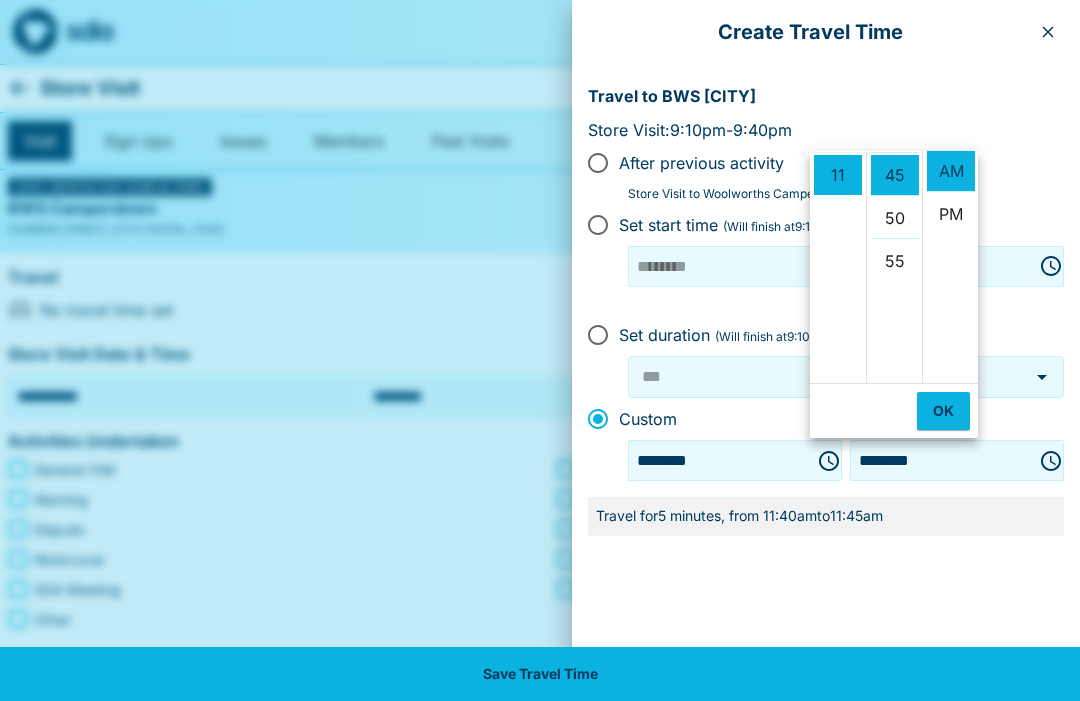 click on "OK" at bounding box center (943, 411) 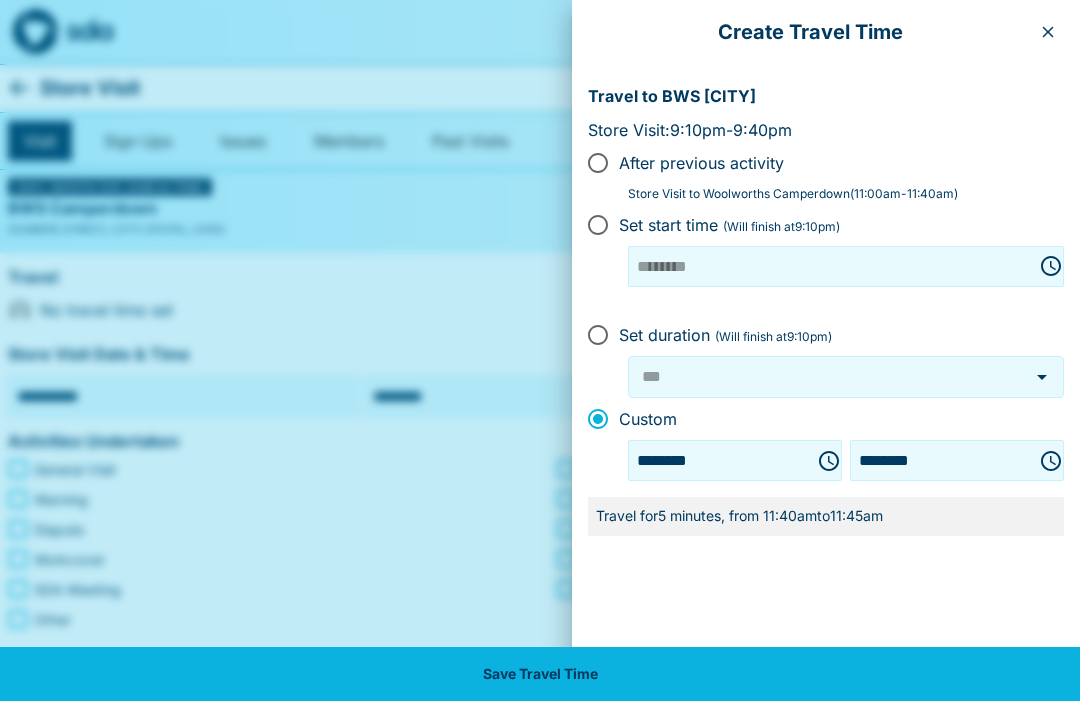 click on "Save Travel Time" at bounding box center (540, 674) 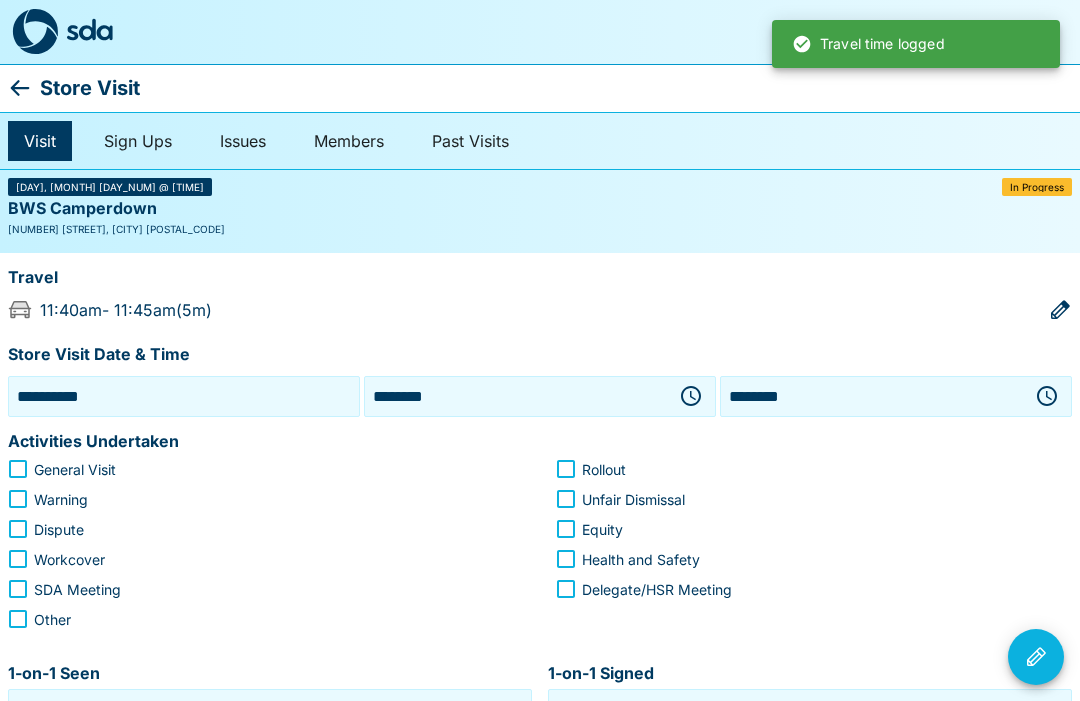 click 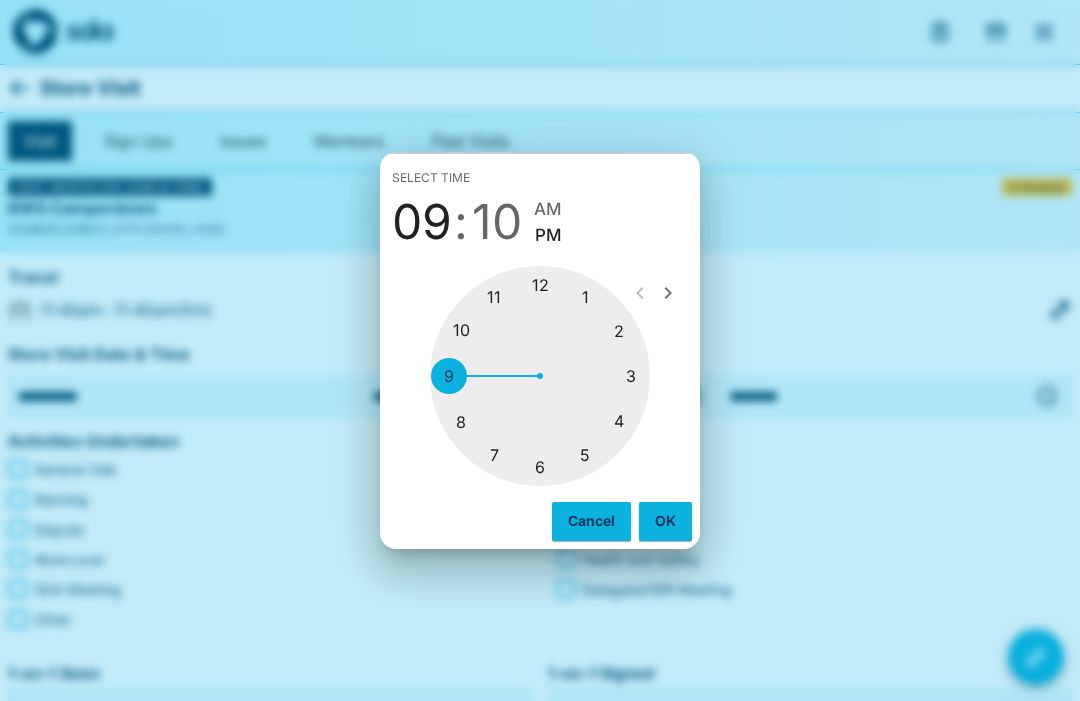 click at bounding box center [540, 376] 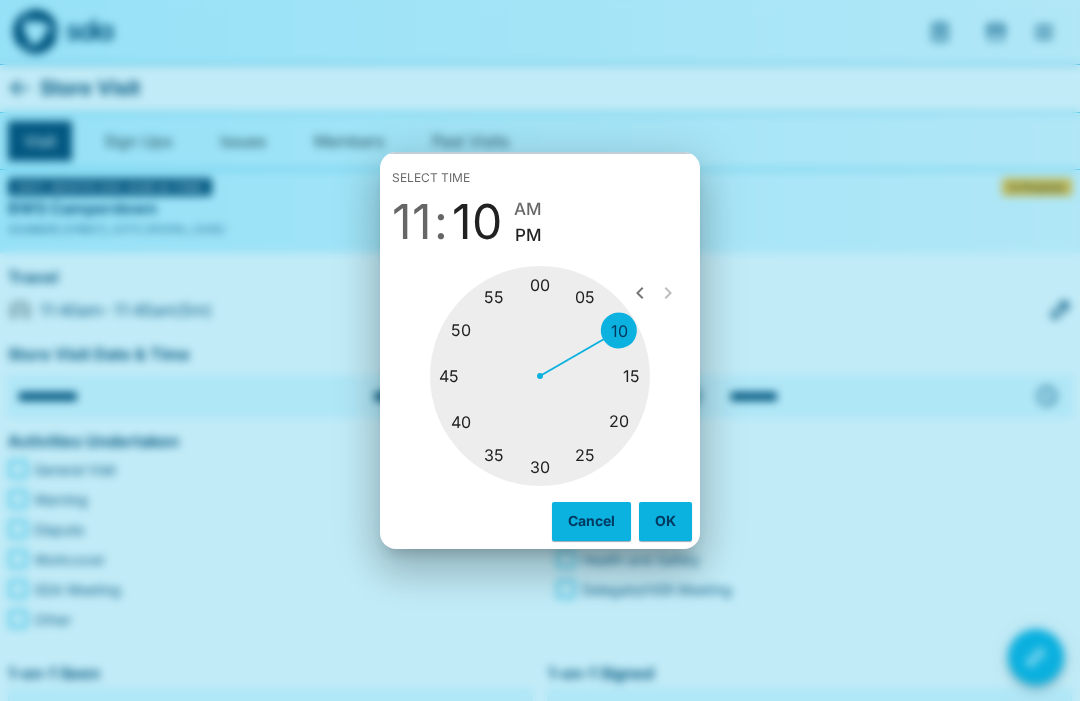 click at bounding box center [540, 376] 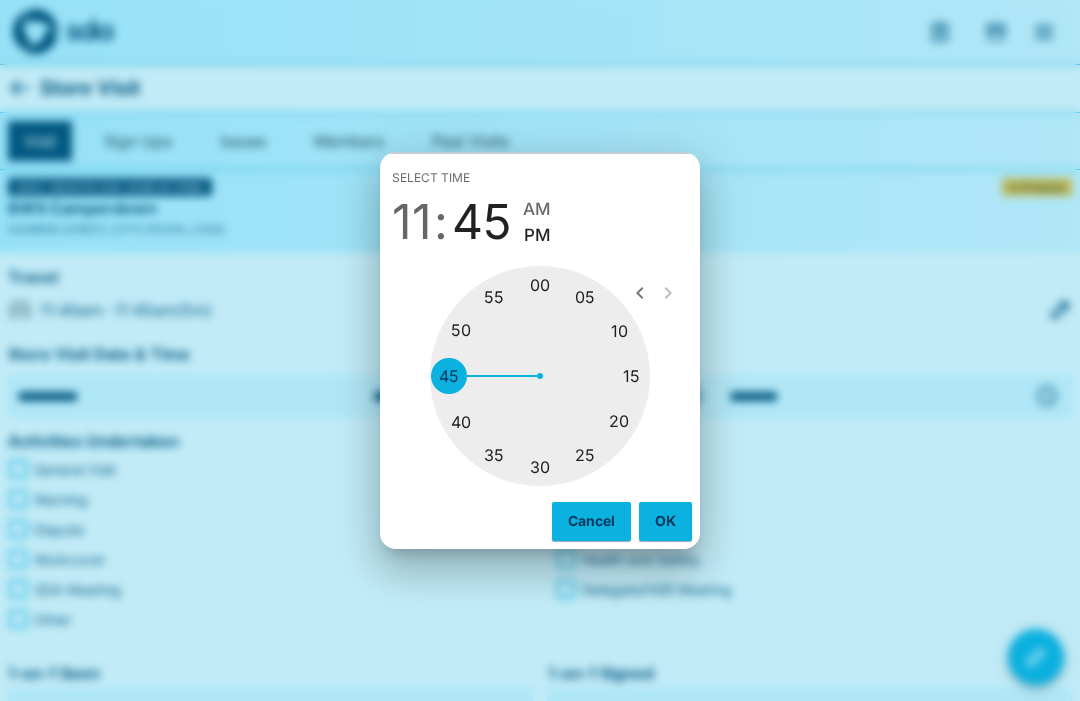 click on "AM" at bounding box center [537, 209] 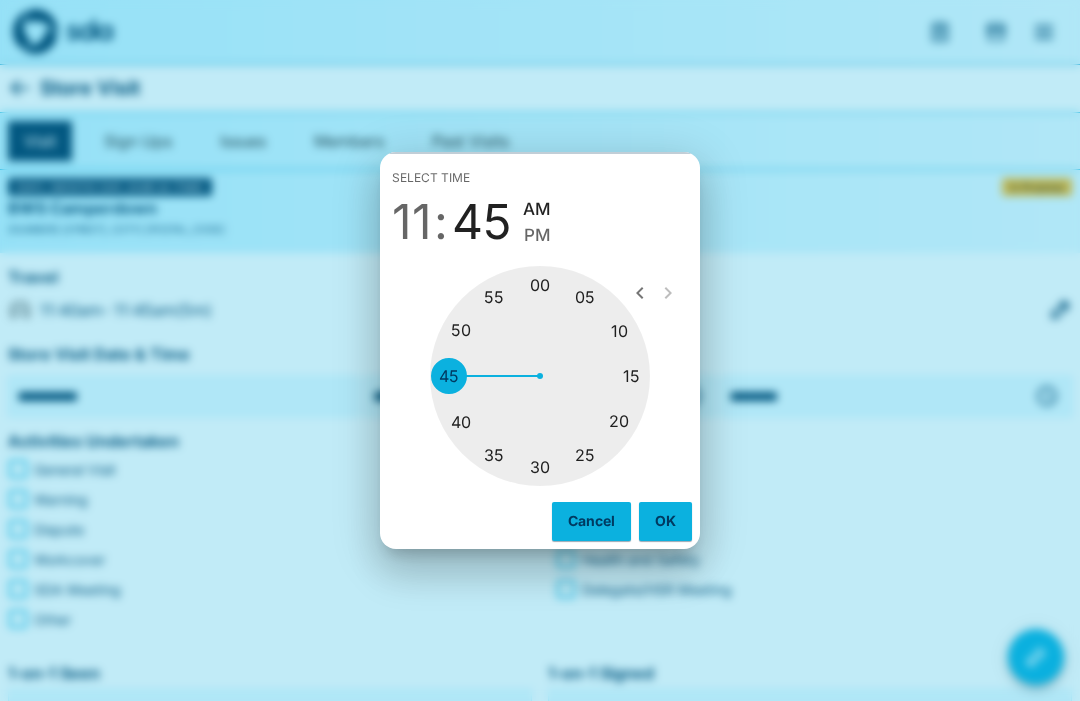 click on "OK" at bounding box center (665, 521) 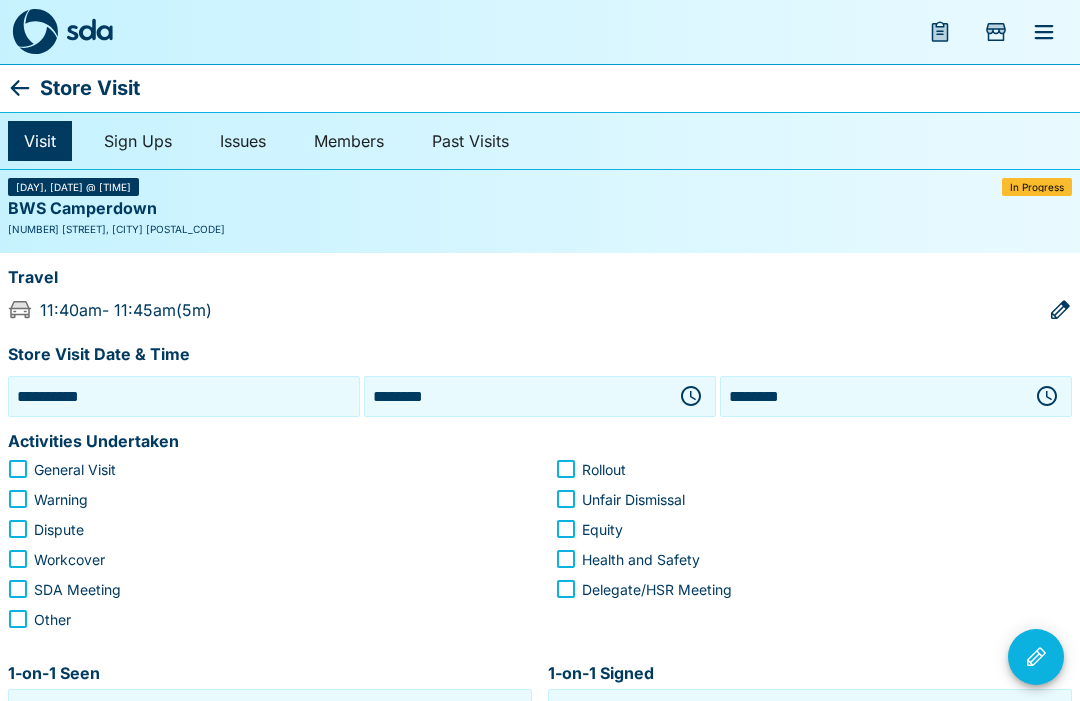 click at bounding box center [1047, 396] 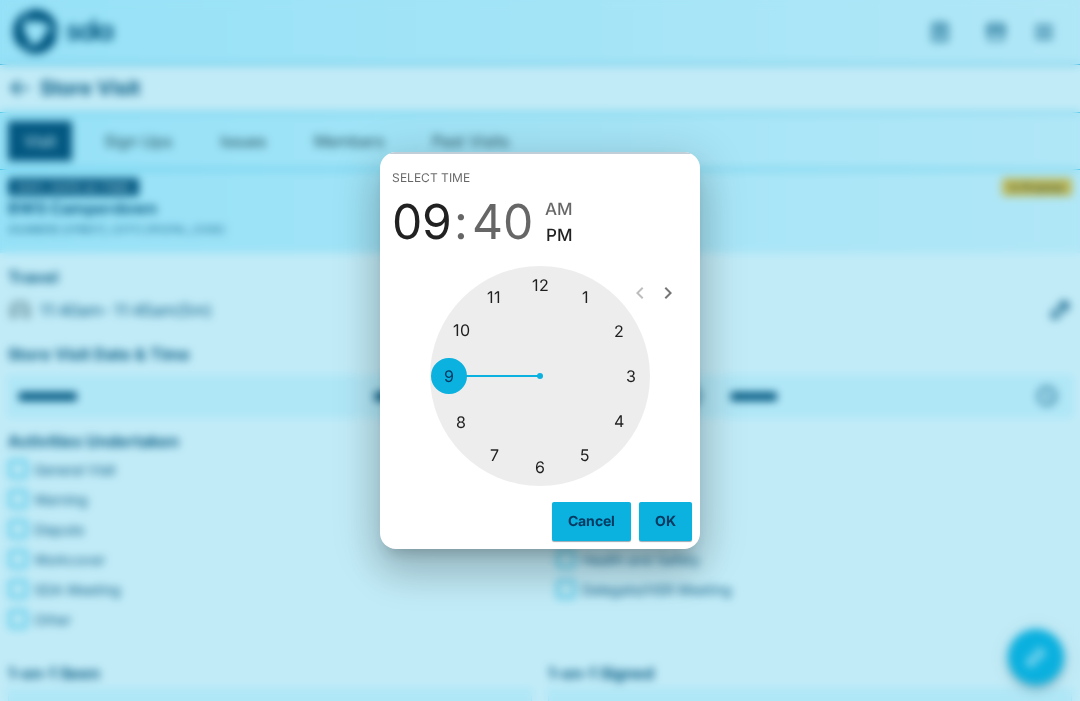 click at bounding box center [540, 376] 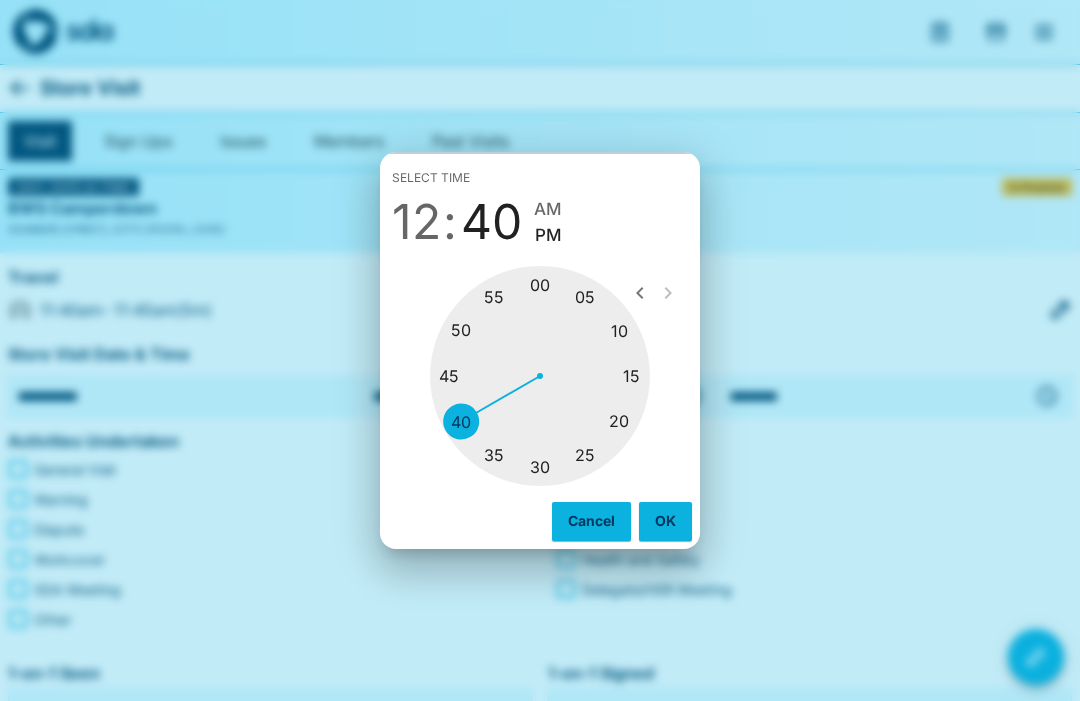 click at bounding box center [540, 376] 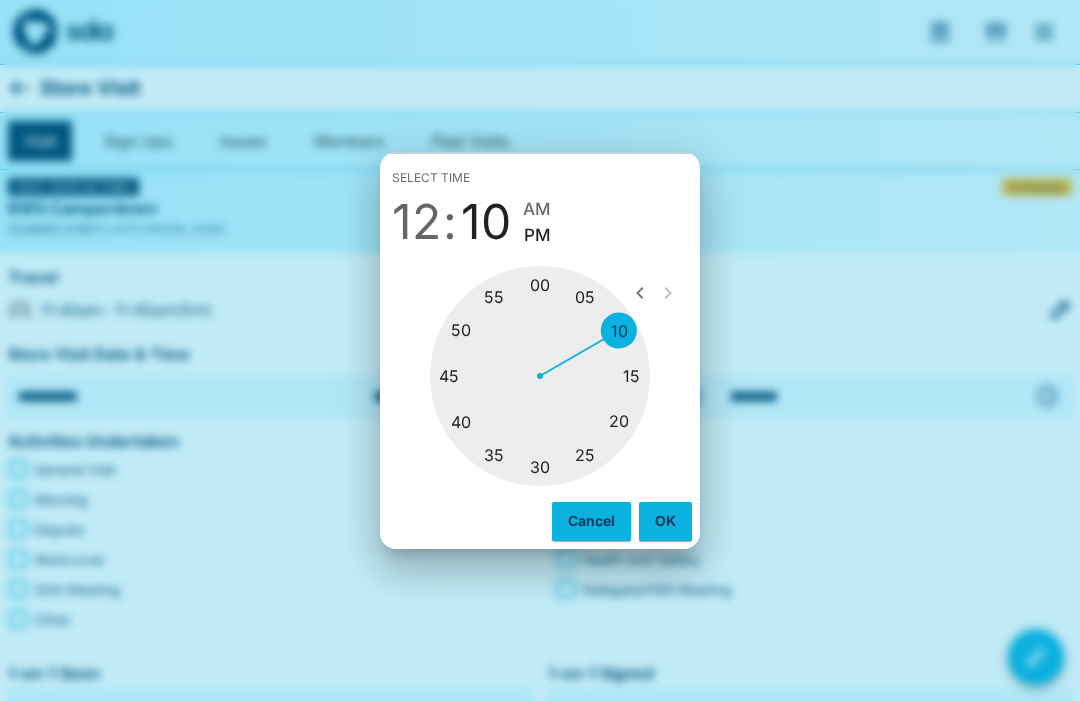 click on "OK" at bounding box center [665, 521] 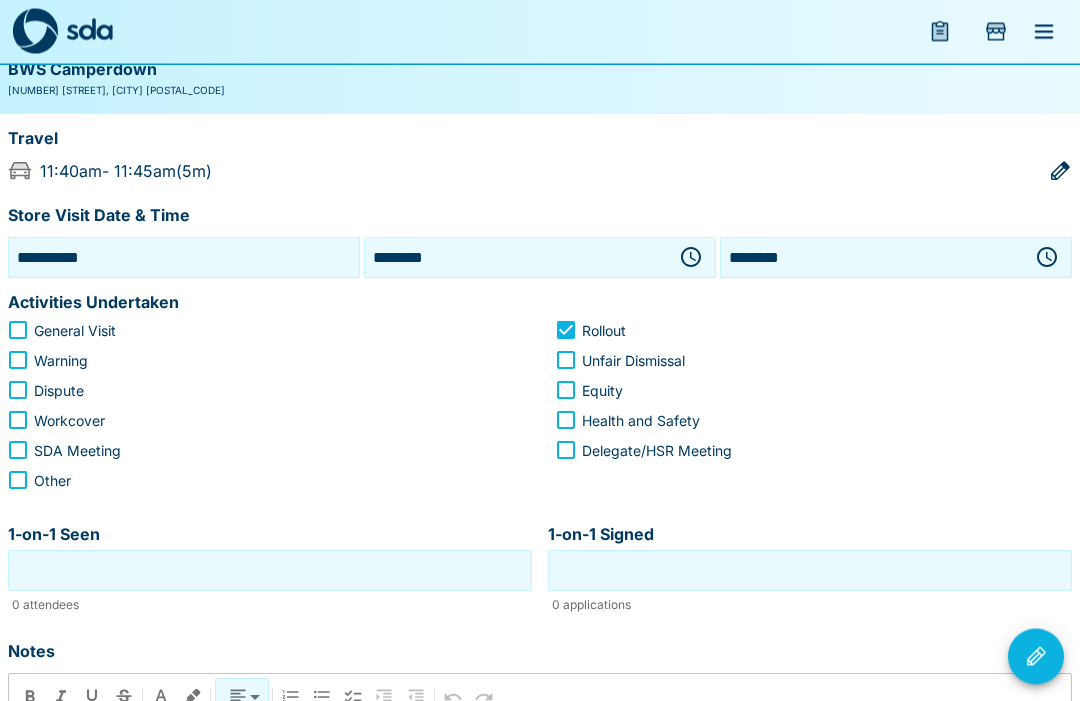 scroll, scrollTop: 139, scrollLeft: 0, axis: vertical 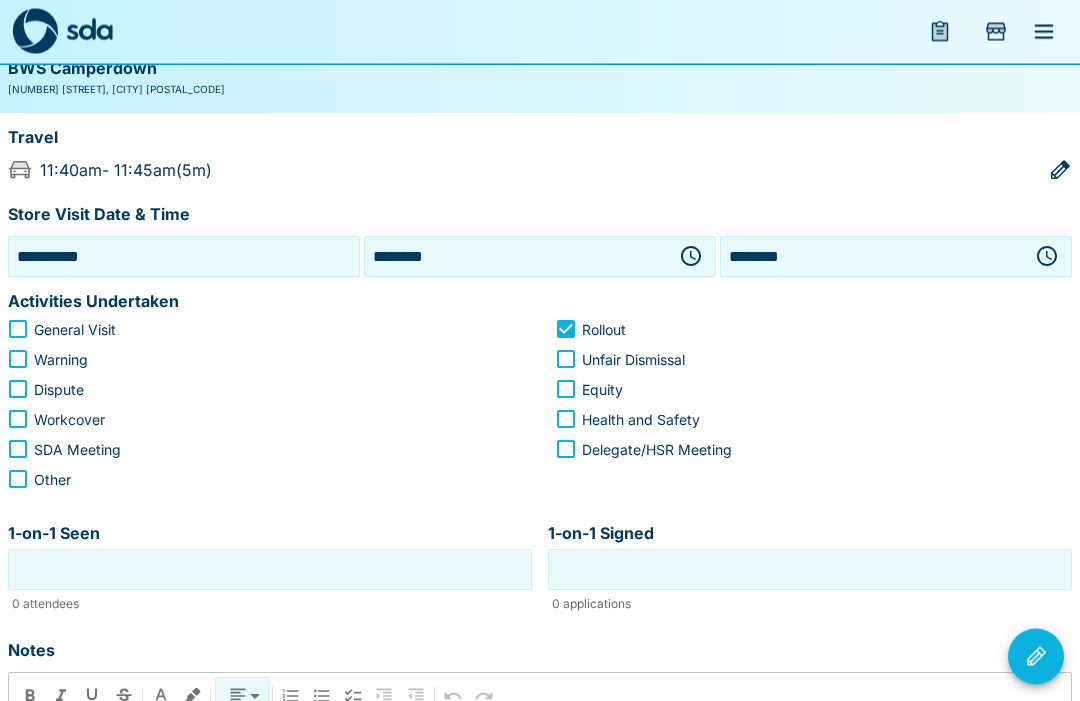 click on "1-on-1 Seen" at bounding box center [270, 570] 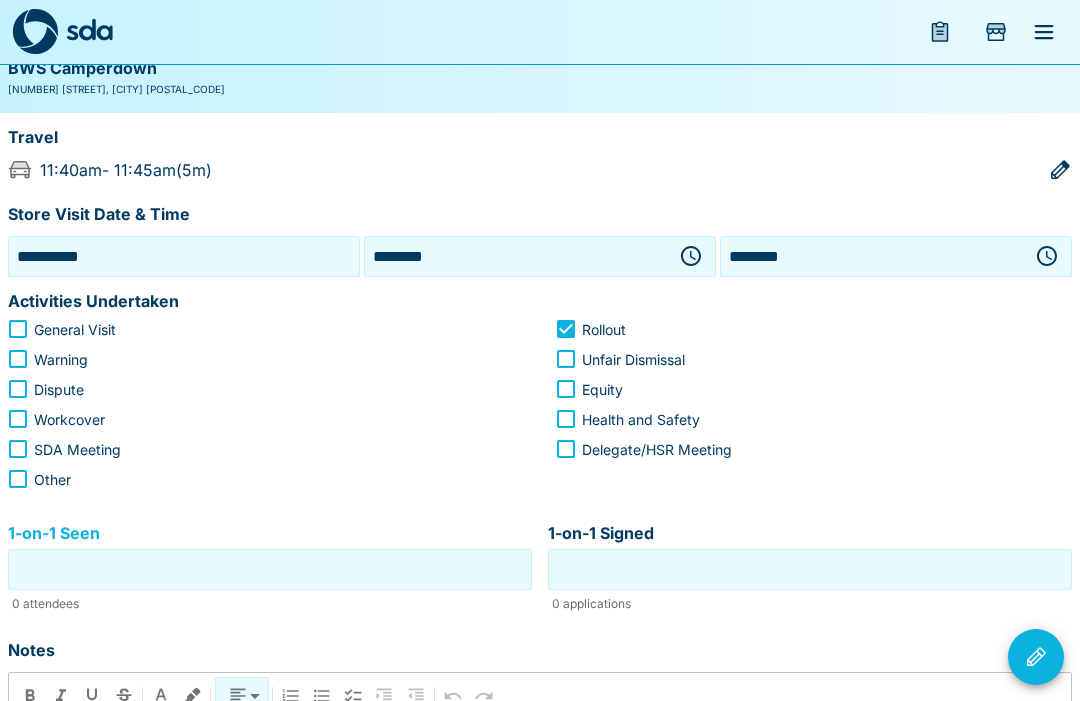 scroll, scrollTop: 146, scrollLeft: 0, axis: vertical 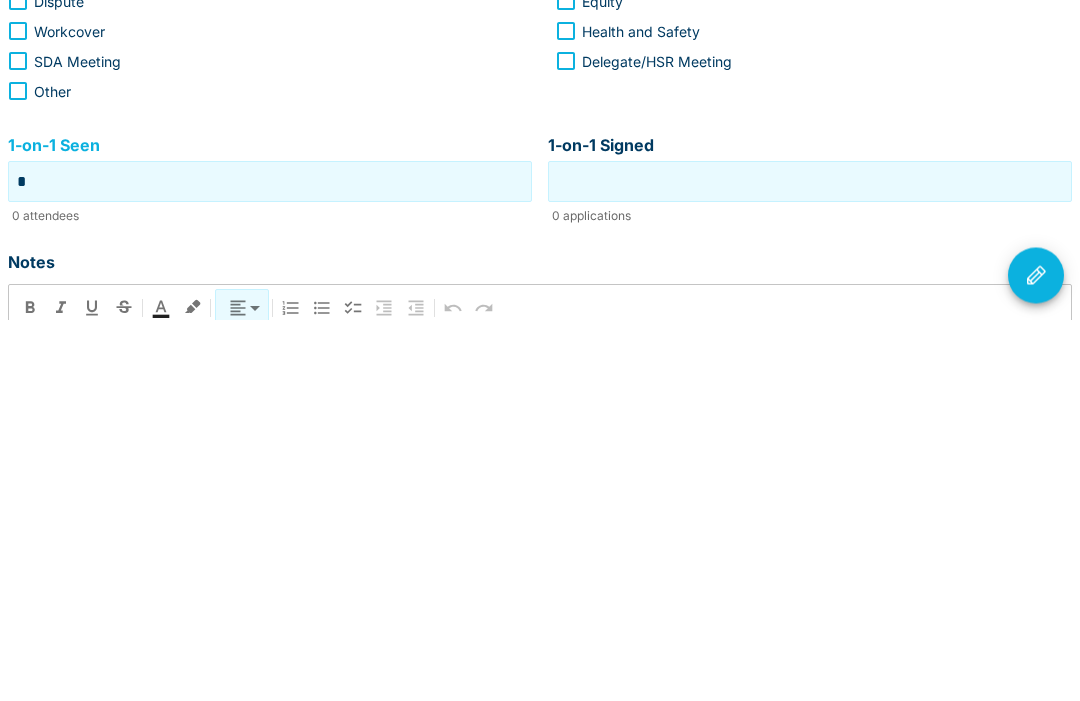 type on "*" 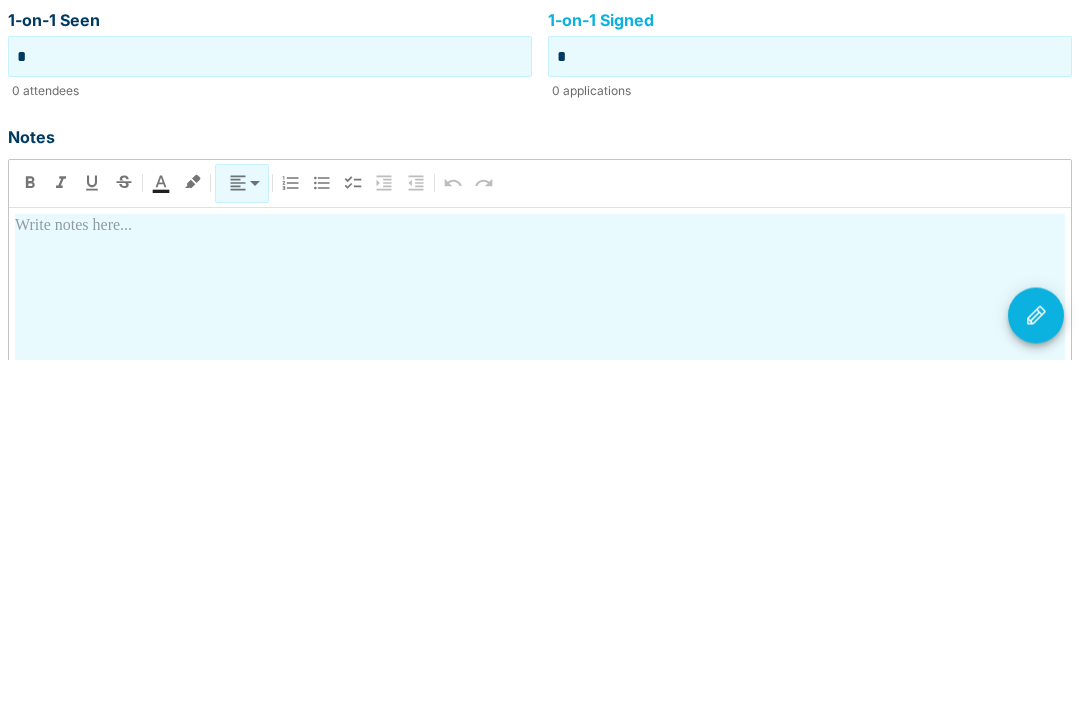 scroll, scrollTop: 315, scrollLeft: 0, axis: vertical 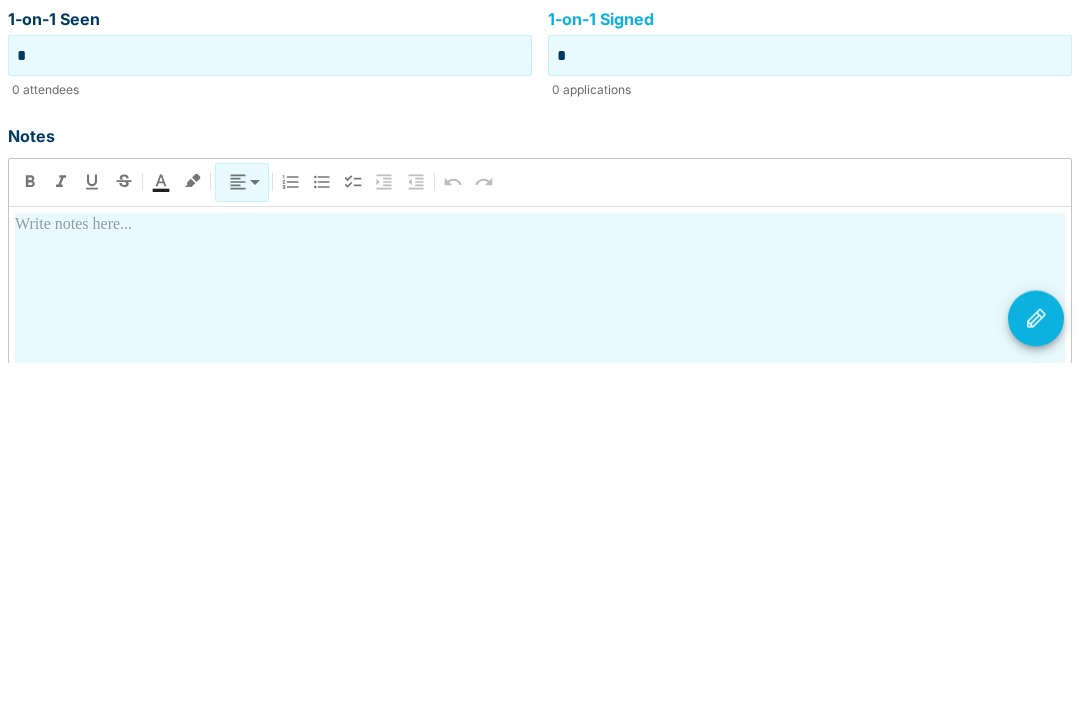 type on "*" 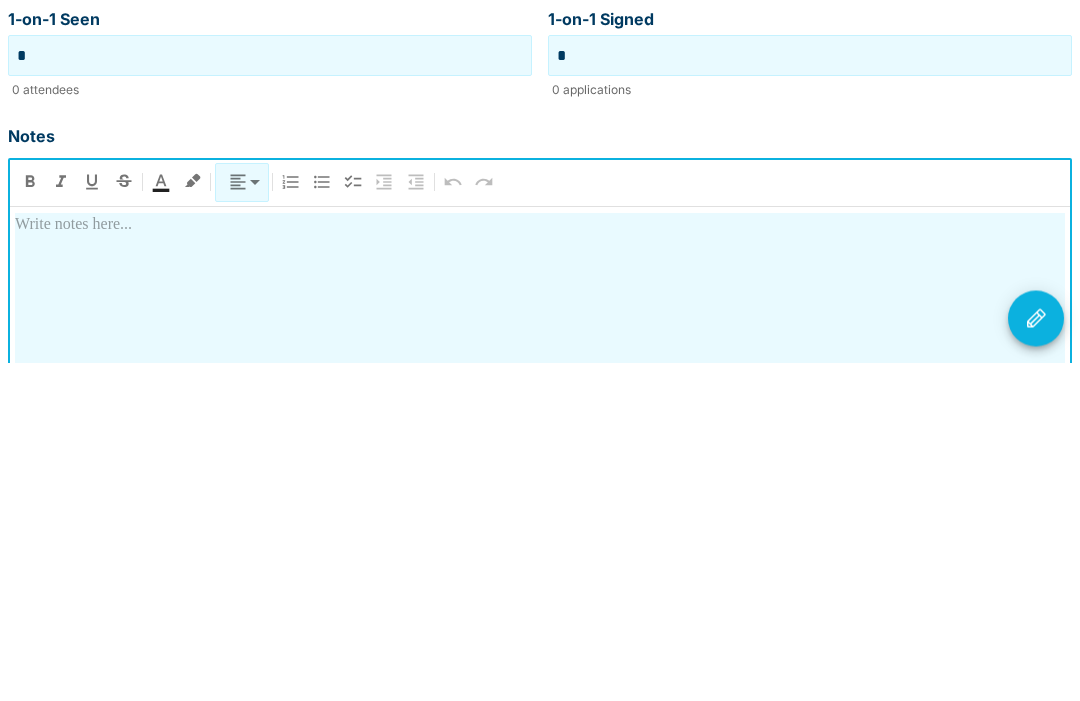 type 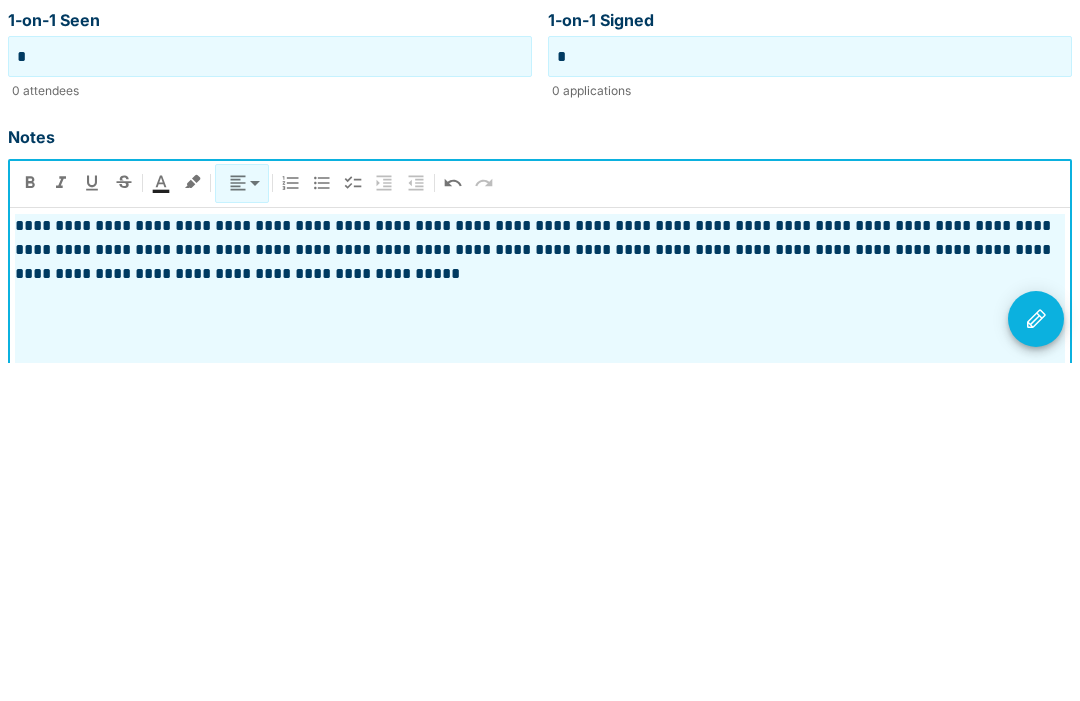 click at bounding box center [1036, 657] 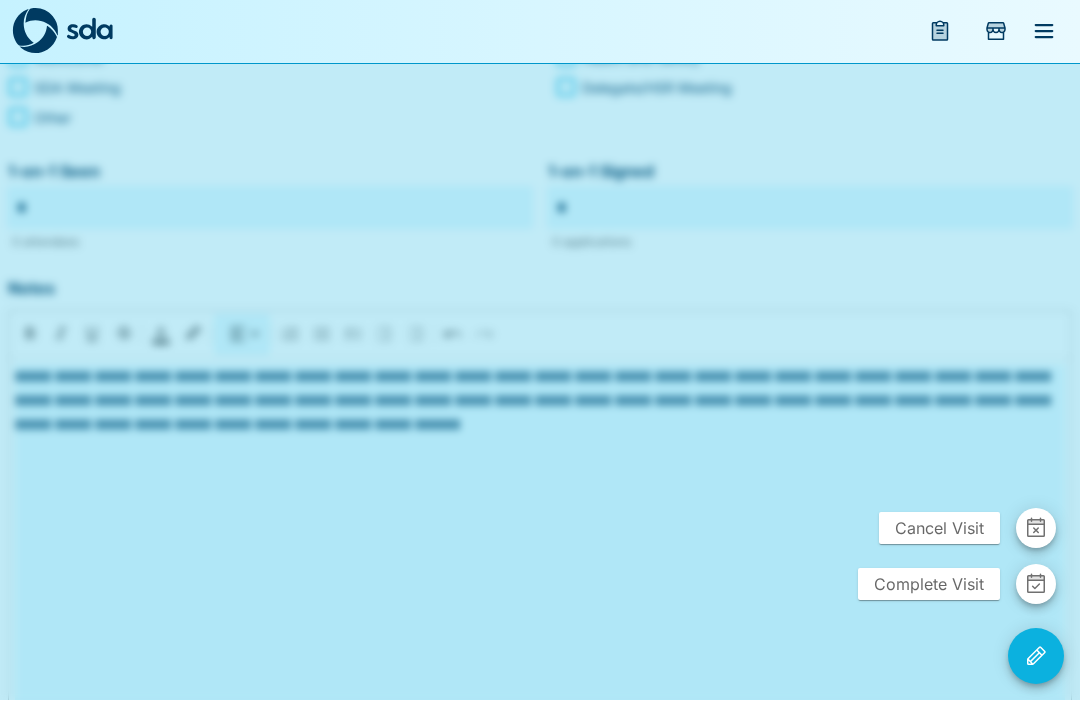click on "Complete Visit" at bounding box center [929, 585] 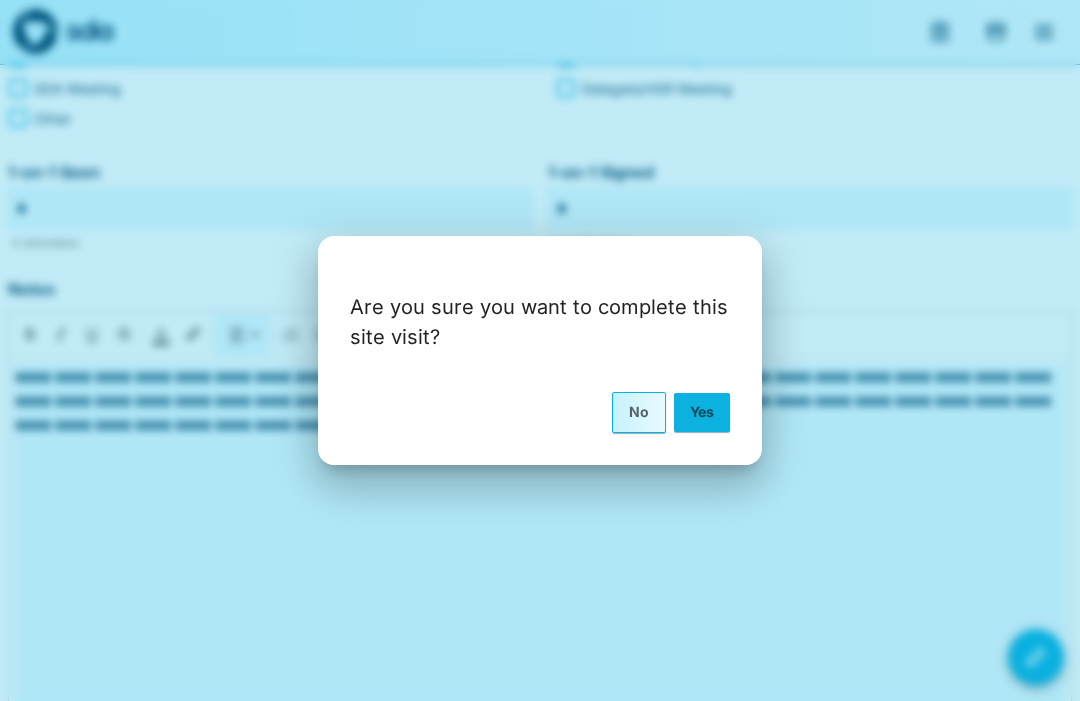 click on "Yes" at bounding box center (702, 412) 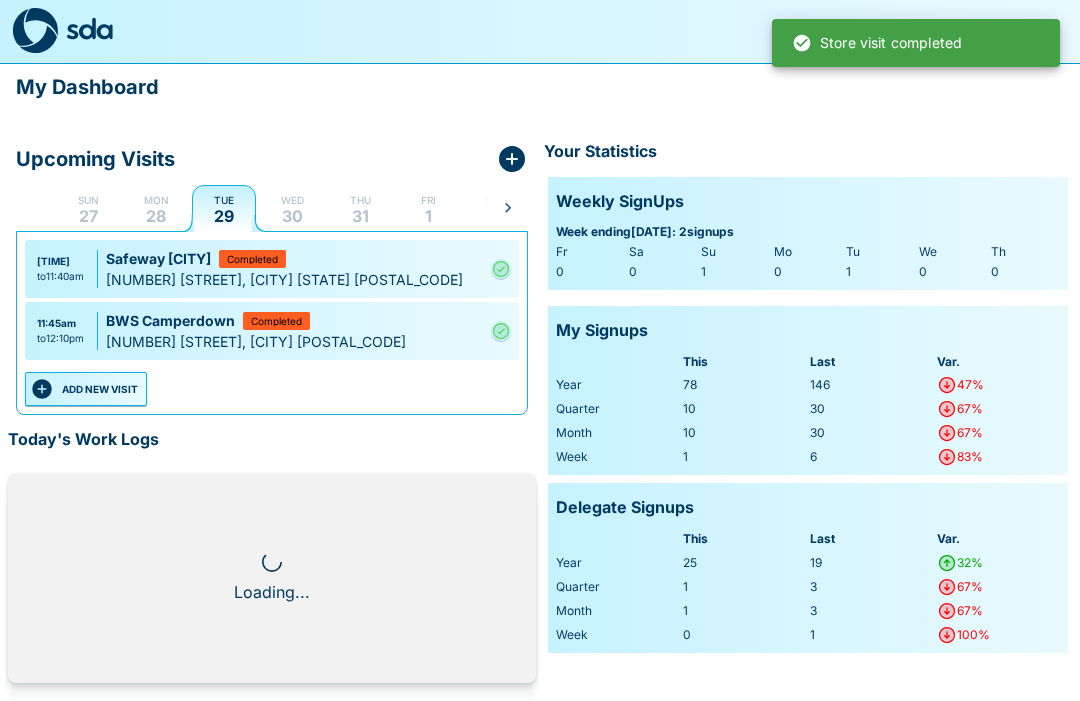 scroll, scrollTop: 1, scrollLeft: 0, axis: vertical 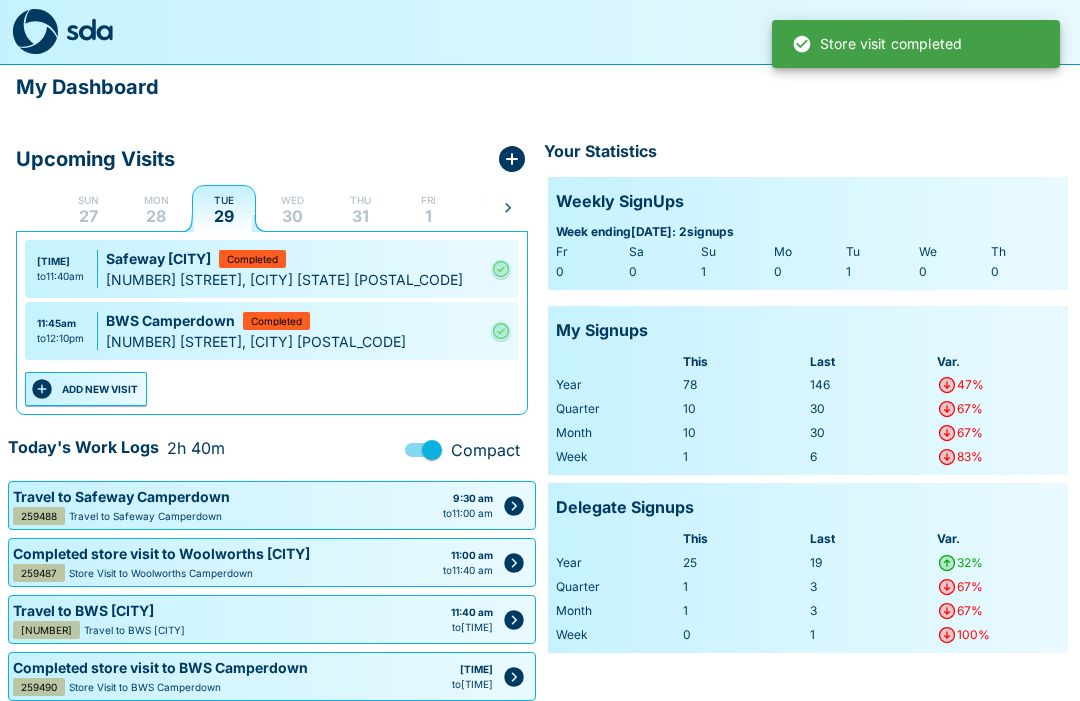 click on "ADD NEW VISIT" at bounding box center (86, 389) 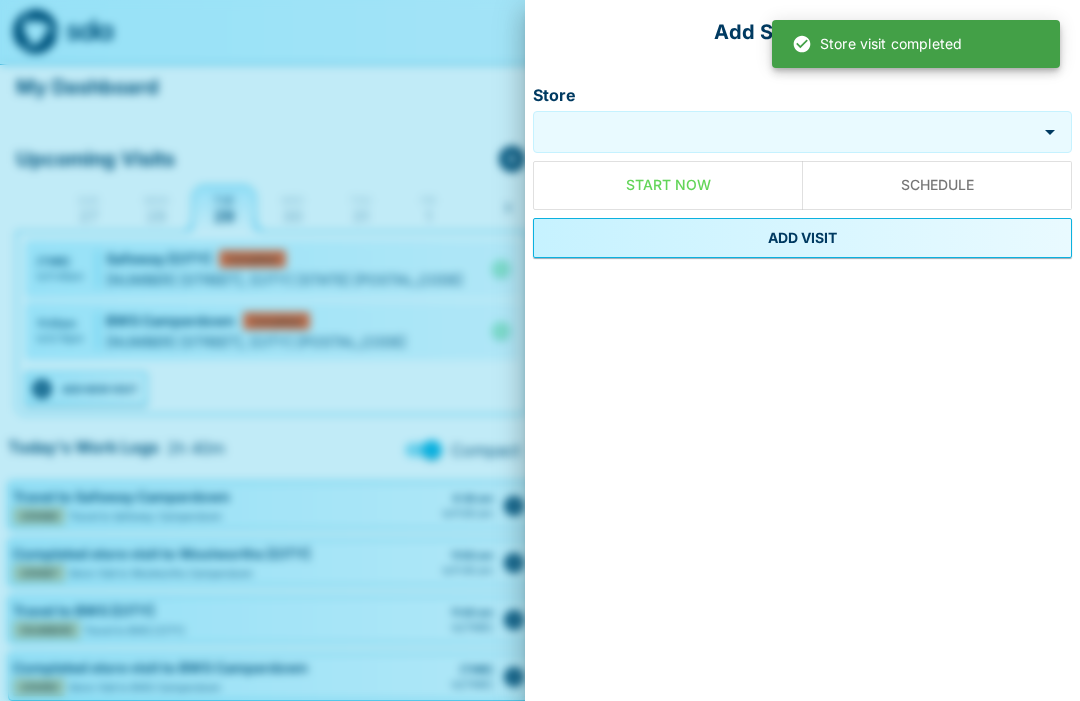 click on "Store" at bounding box center (785, 132) 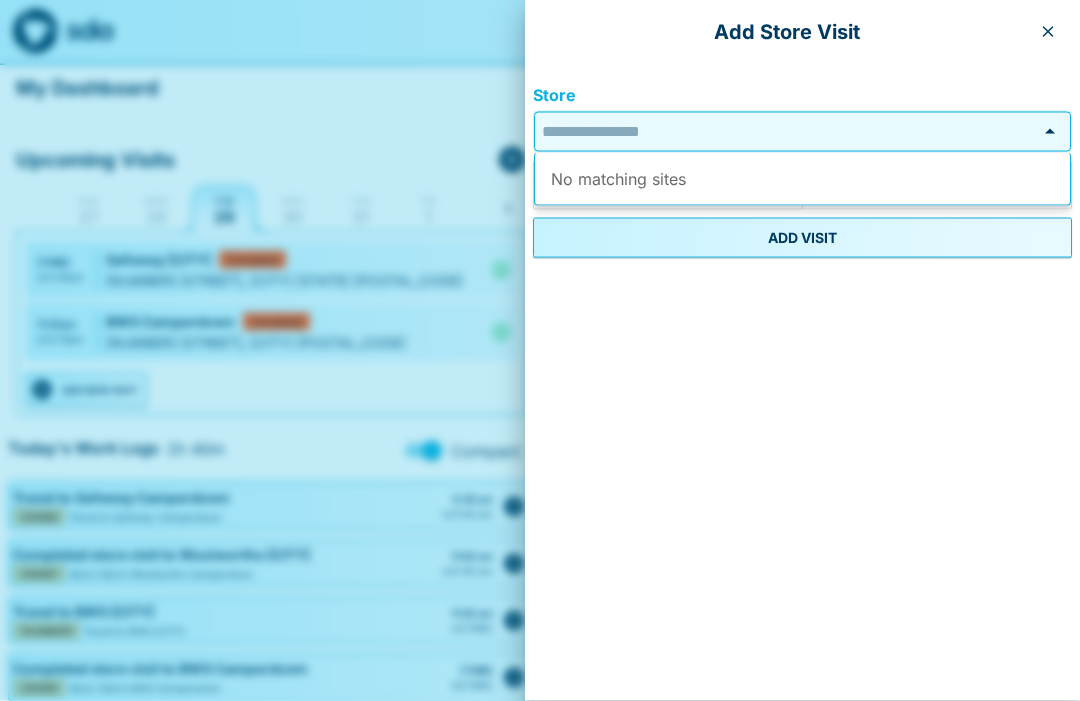 click on "Store" at bounding box center (785, 132) 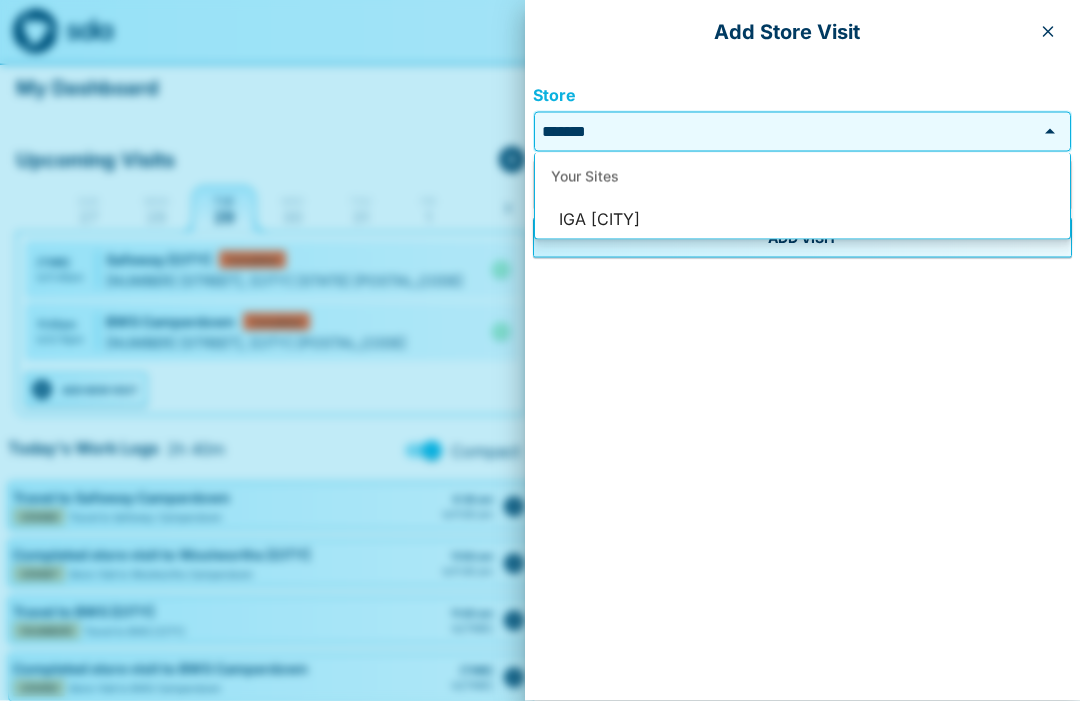 click on "IGA [CITY]" at bounding box center (802, 220) 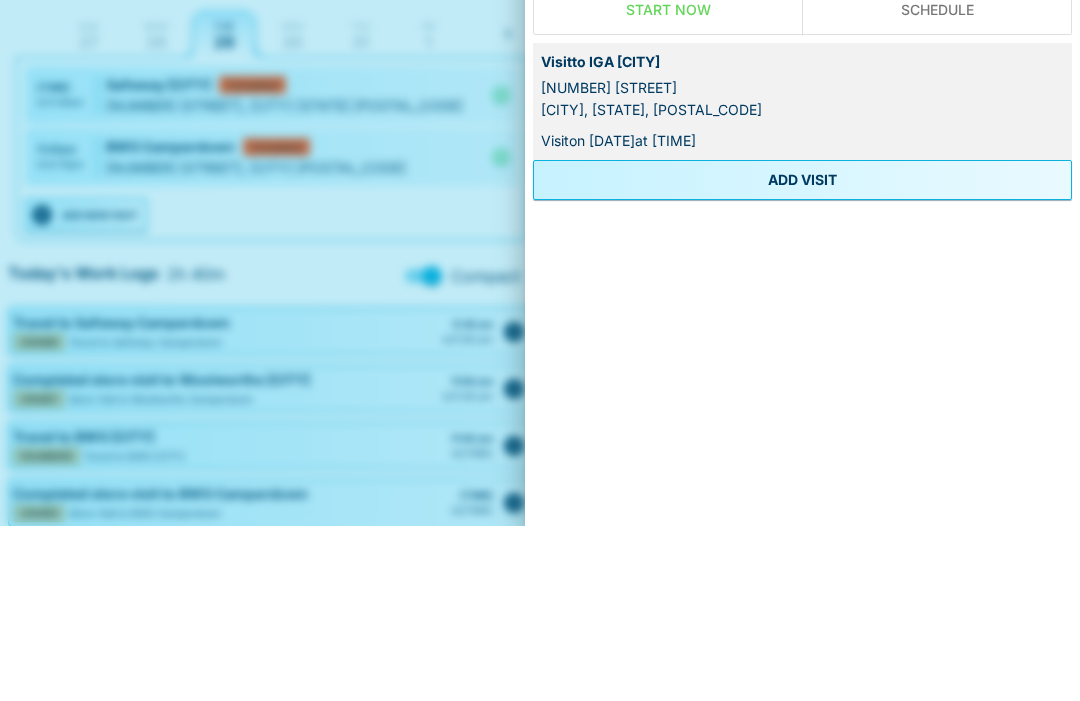 click on "ADD VISIT" at bounding box center (802, 355) 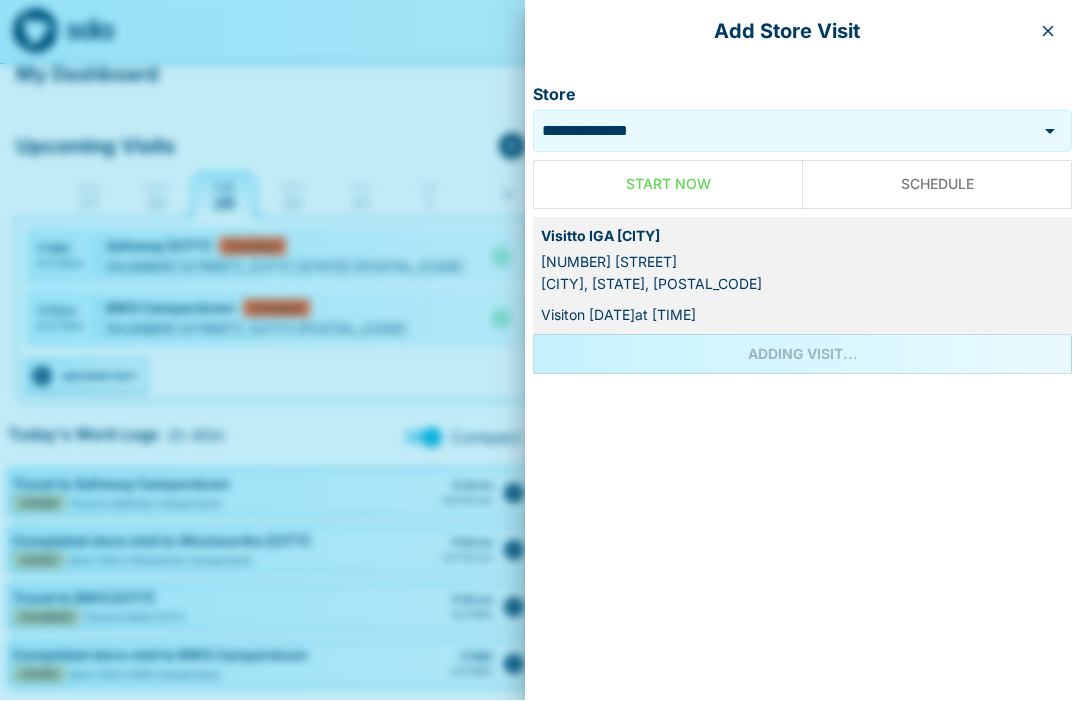 scroll, scrollTop: 0, scrollLeft: 0, axis: both 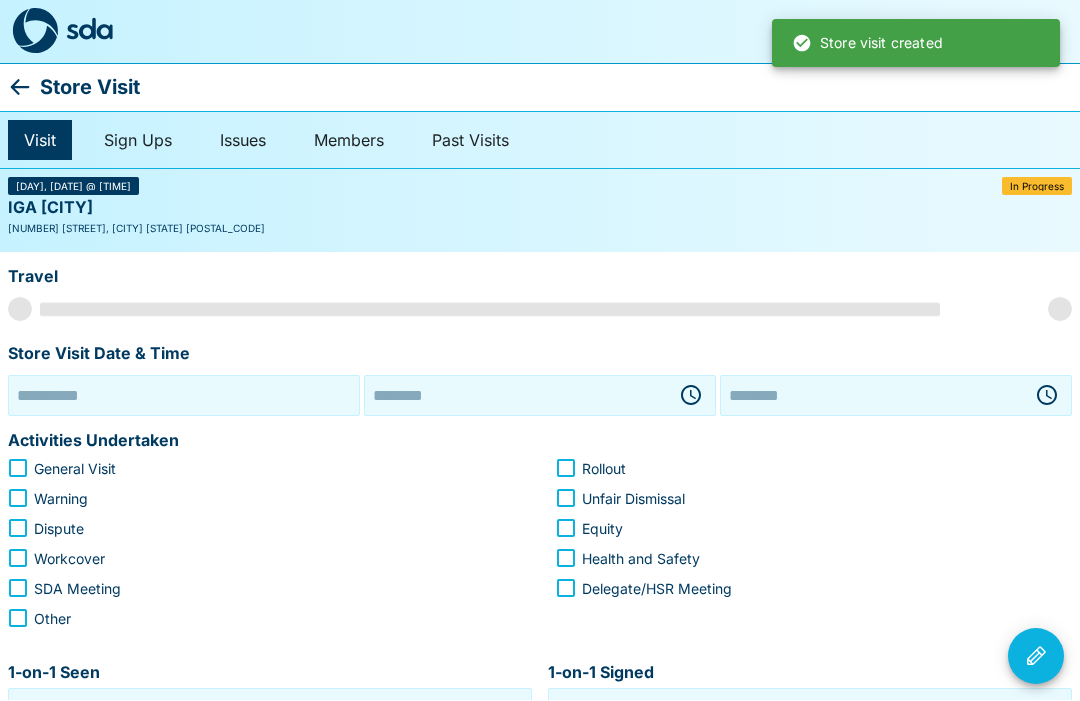 type on "**********" 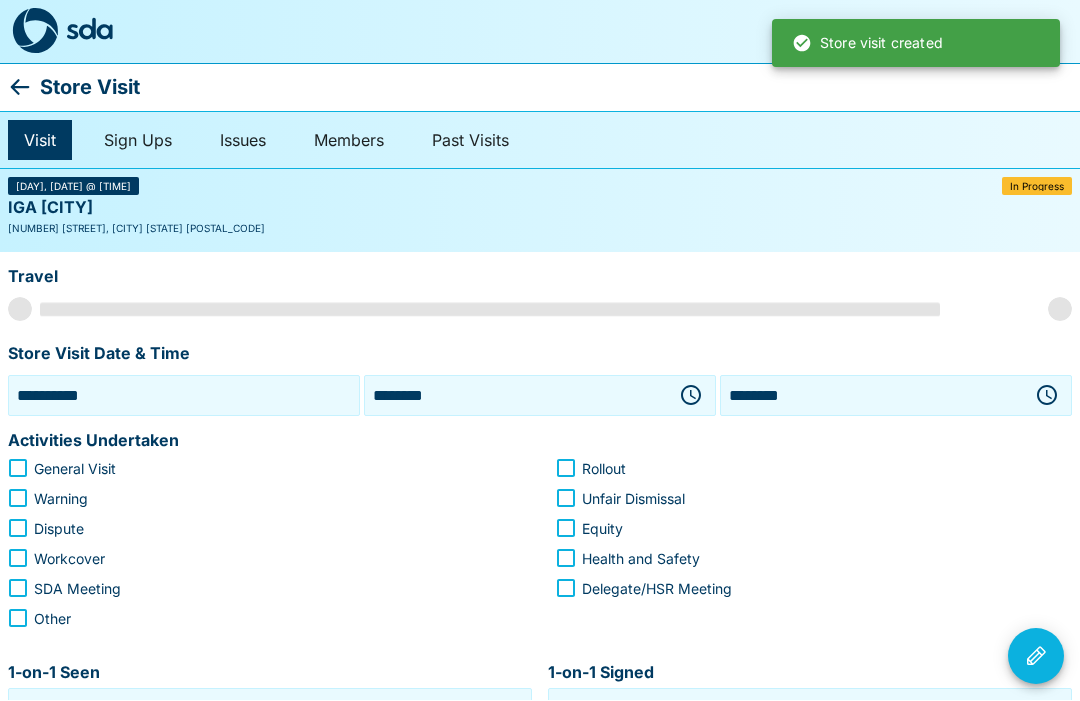 scroll, scrollTop: 1, scrollLeft: 0, axis: vertical 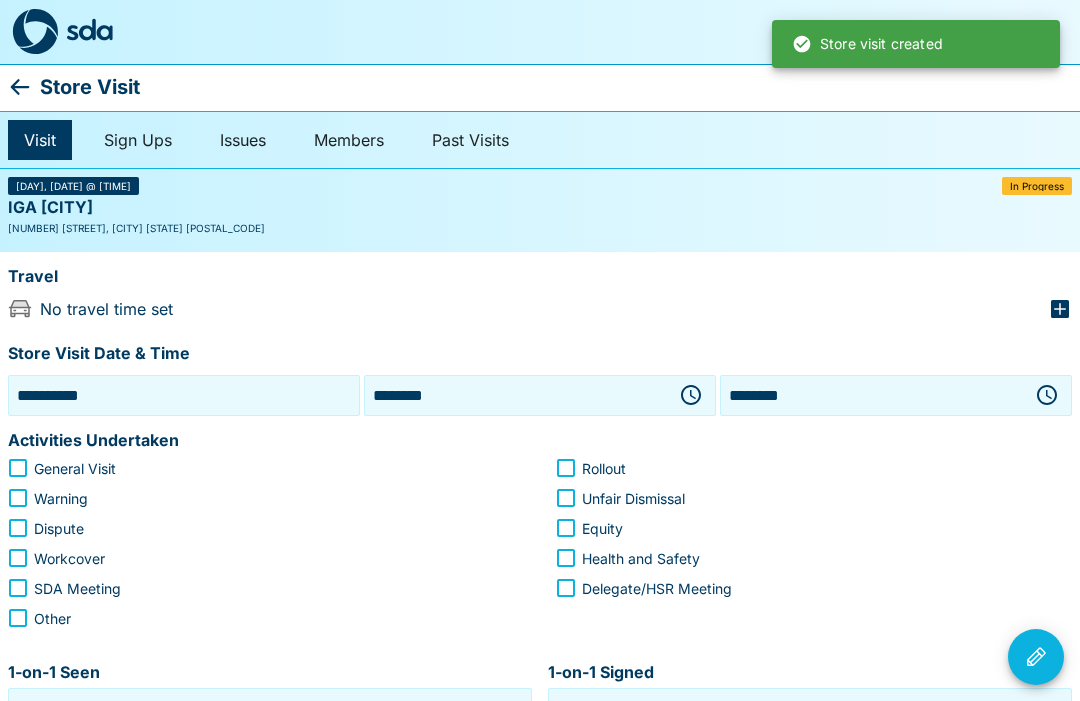 click 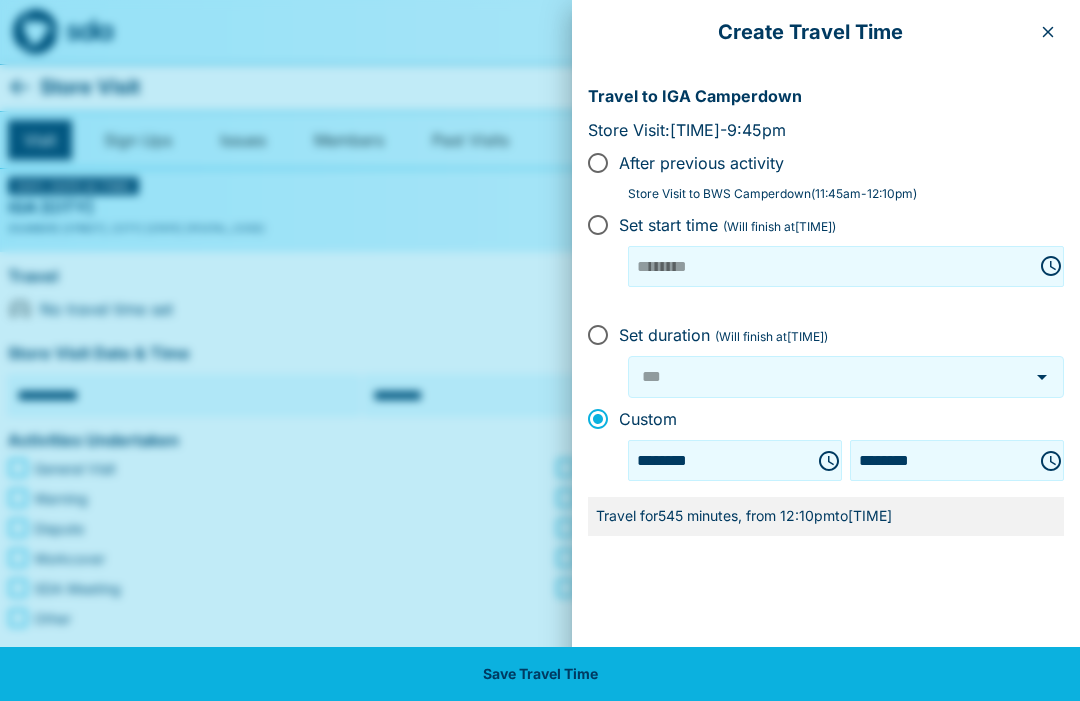 click 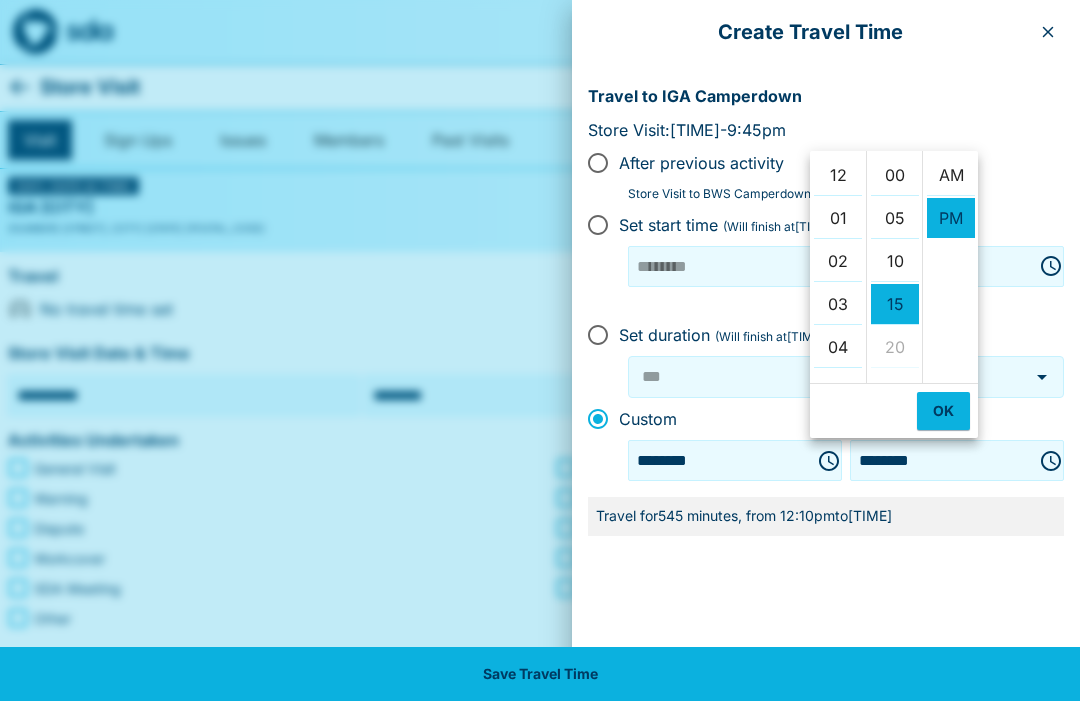 scroll, scrollTop: 387, scrollLeft: 0, axis: vertical 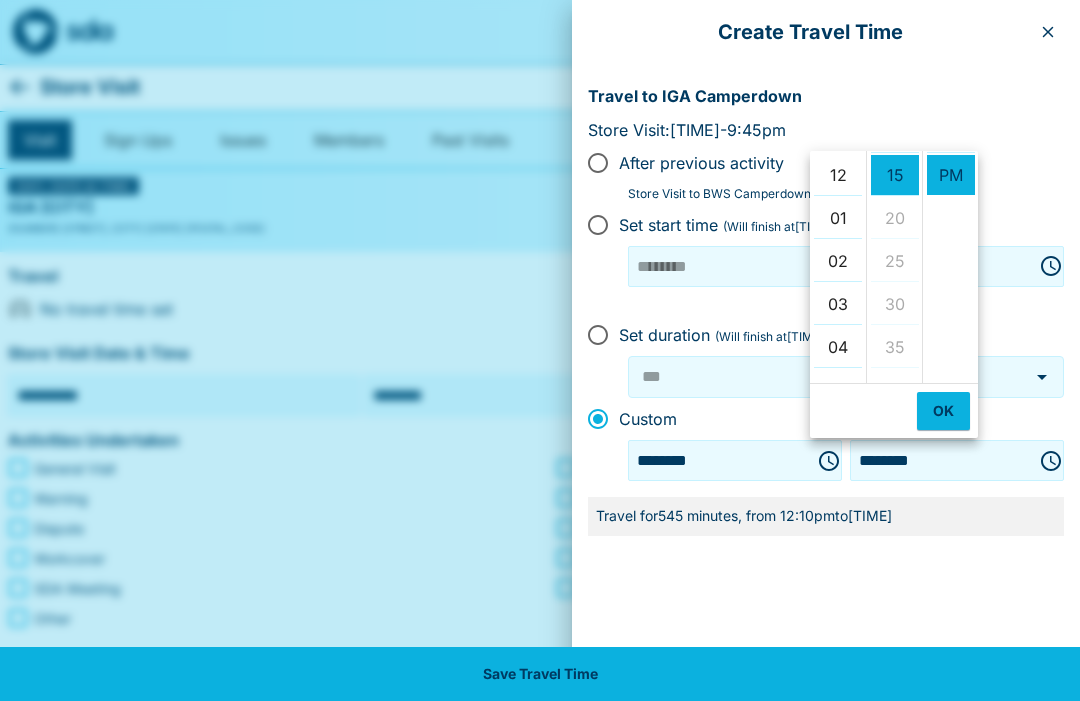 click on "12" at bounding box center [838, 175] 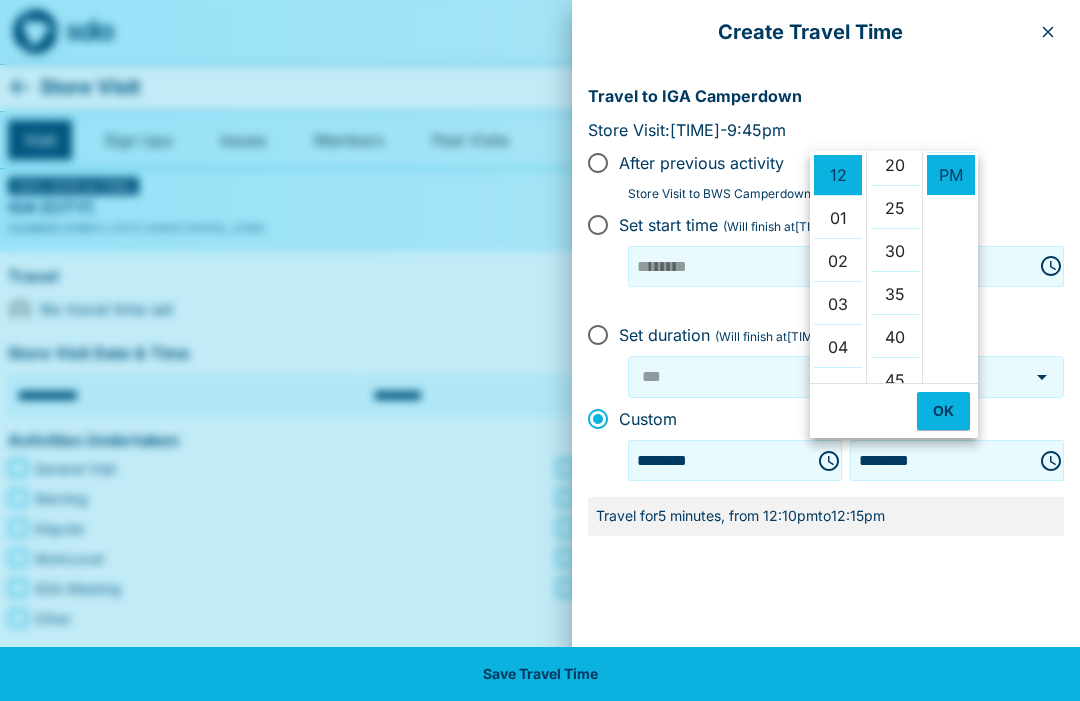 click on "20" at bounding box center (895, 165) 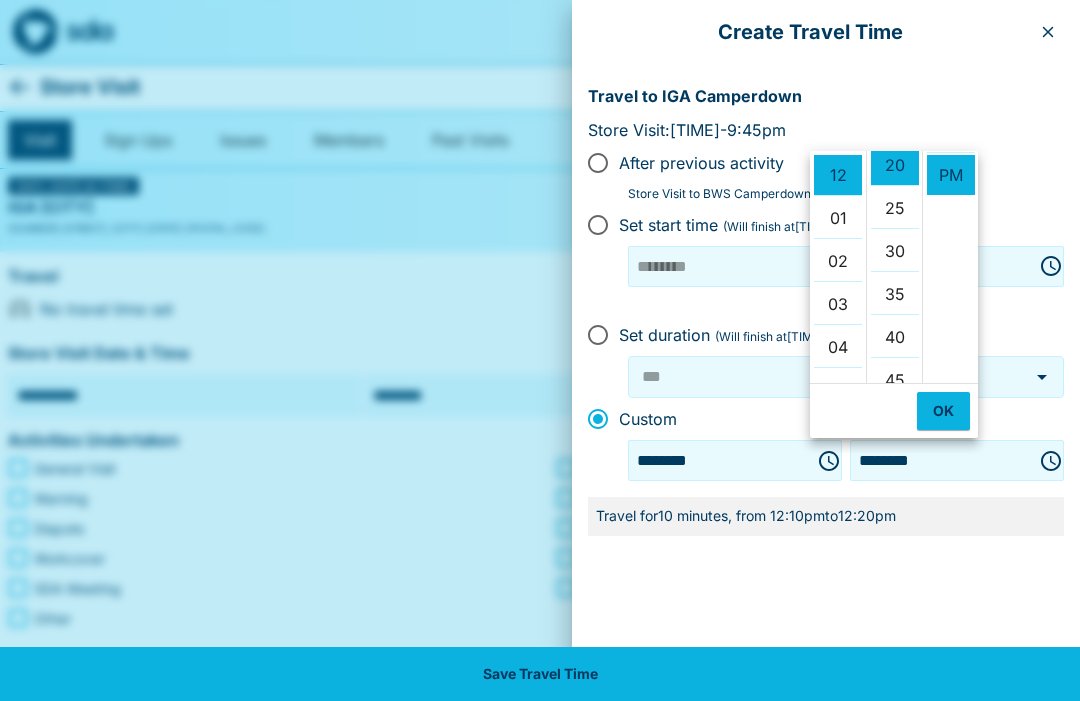 type on "********" 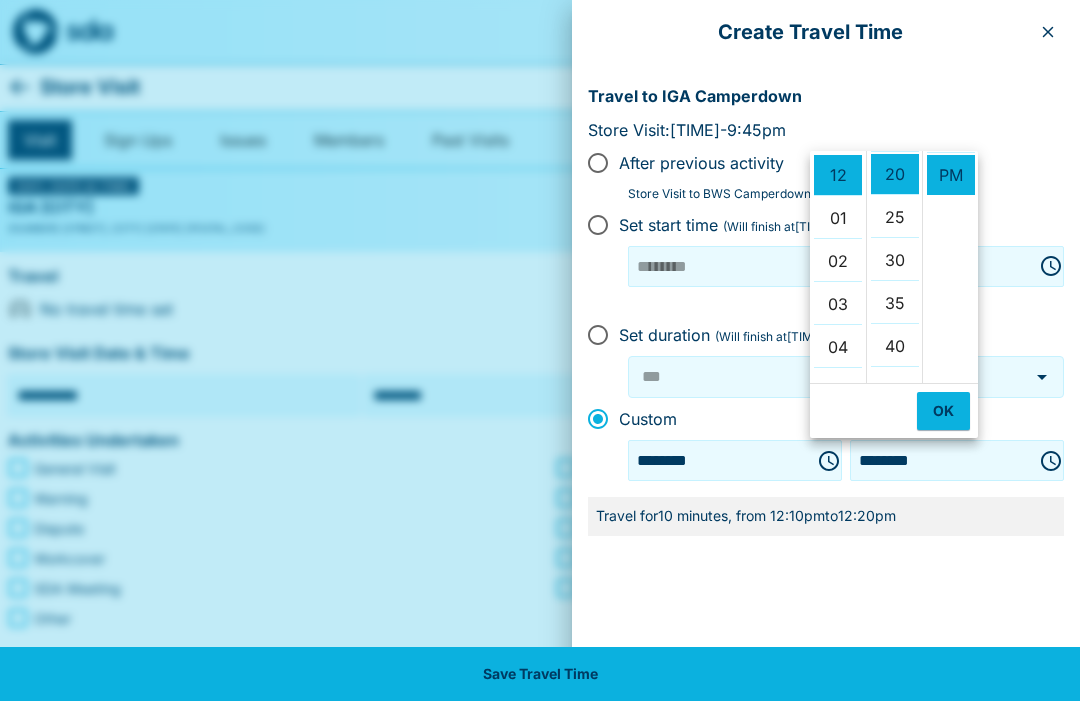 scroll, scrollTop: 172, scrollLeft: 0, axis: vertical 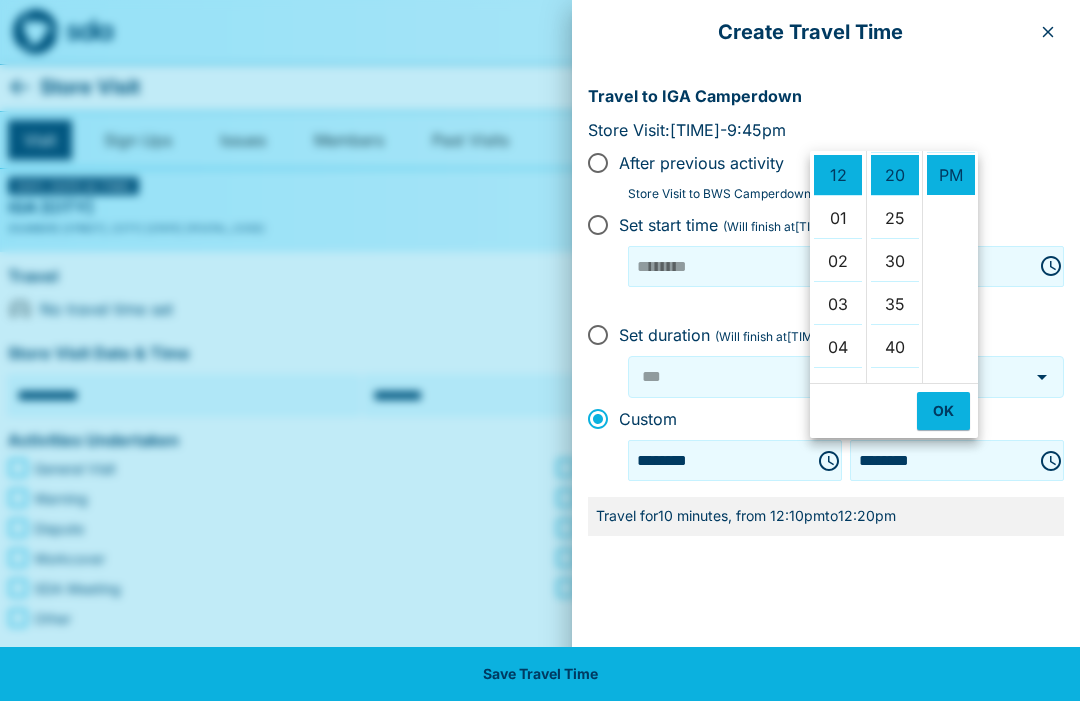 click on "OK" at bounding box center (943, 411) 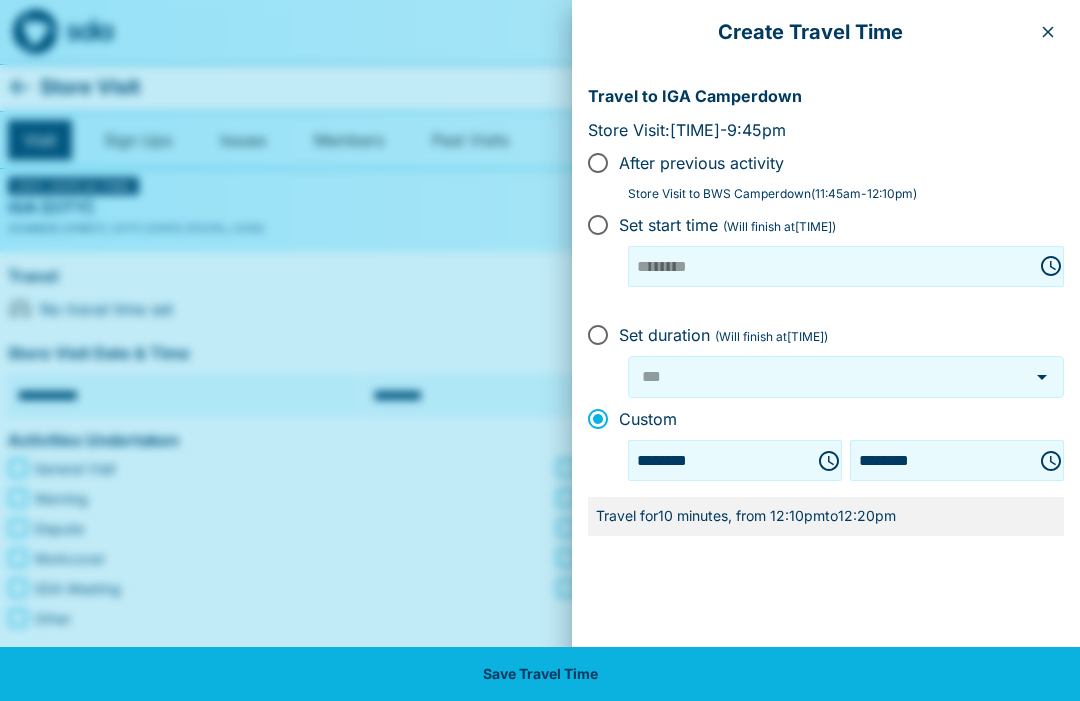 click on "Save Travel Time" at bounding box center [540, 674] 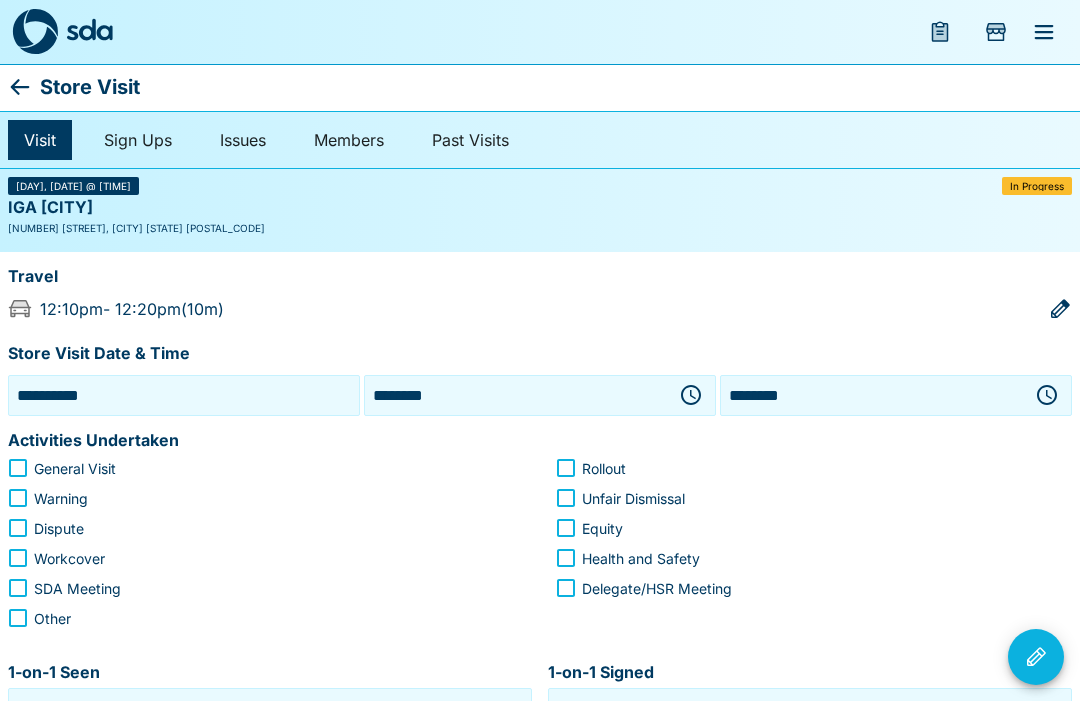 click 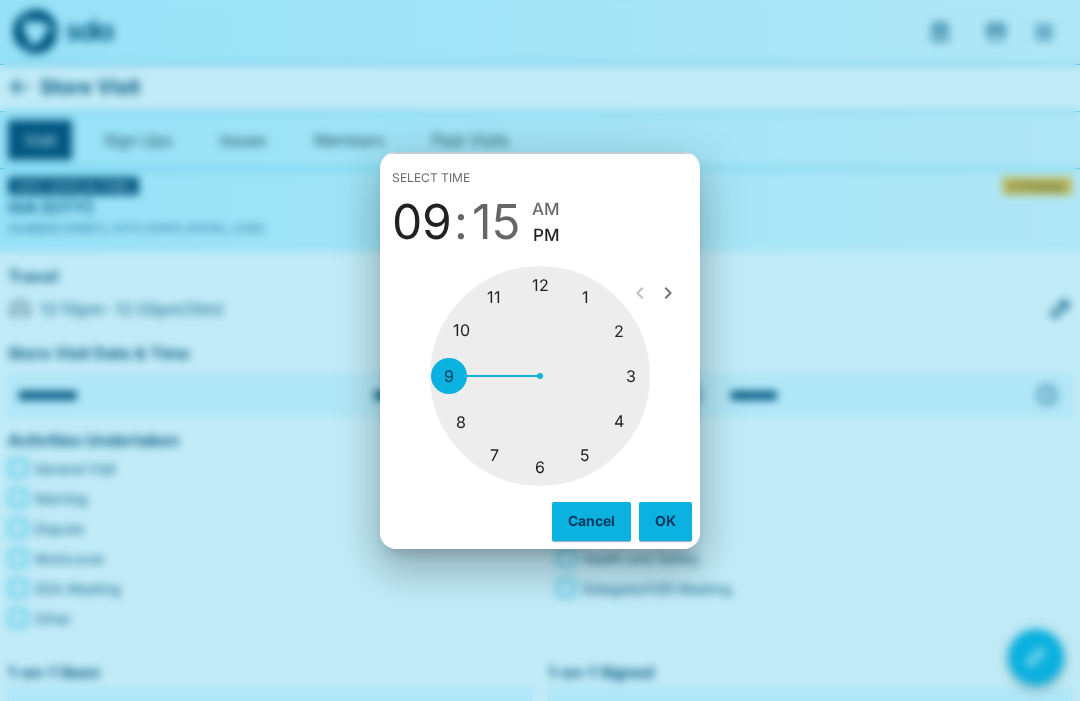 click at bounding box center [540, 376] 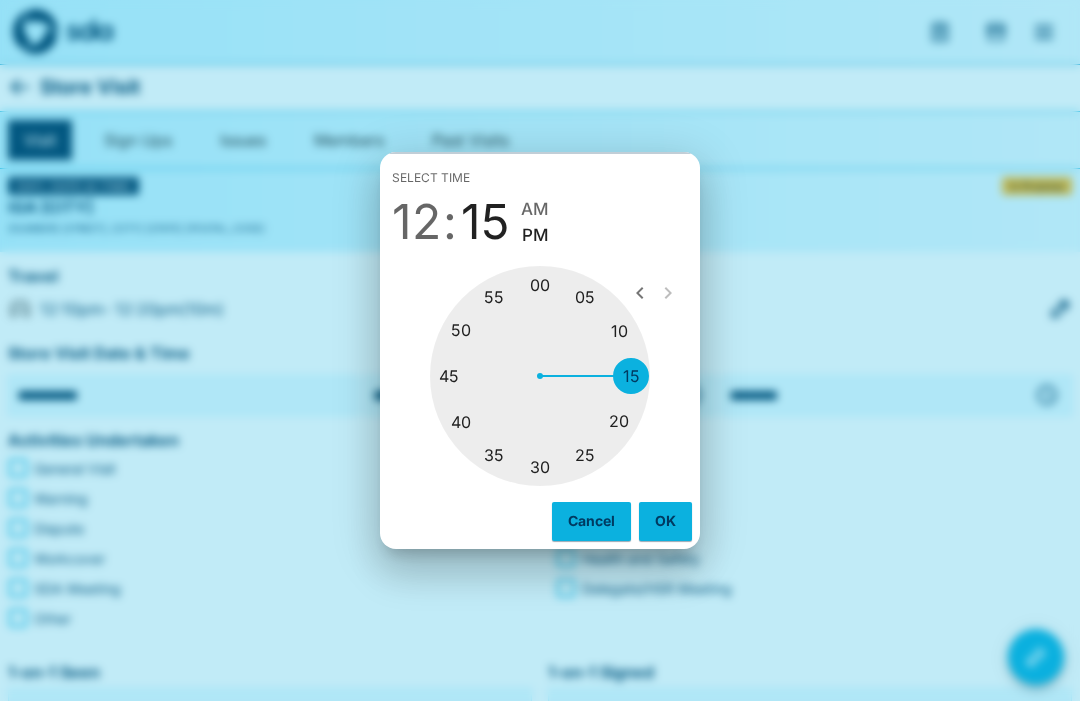 click at bounding box center [540, 376] 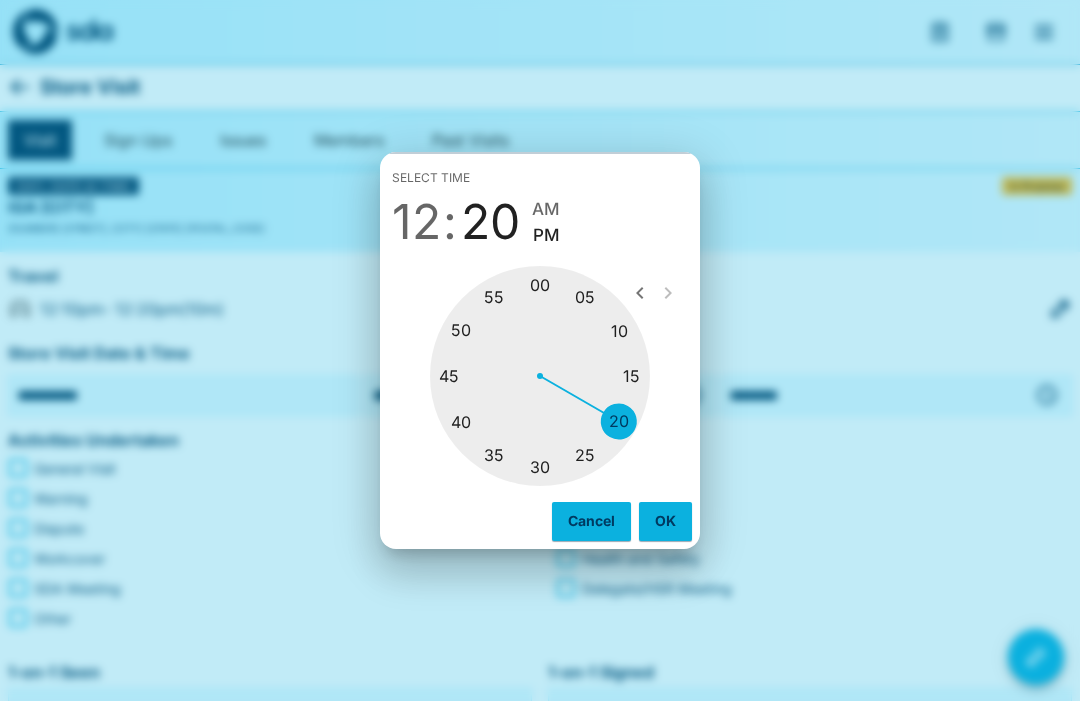 click on "OK" at bounding box center [665, 521] 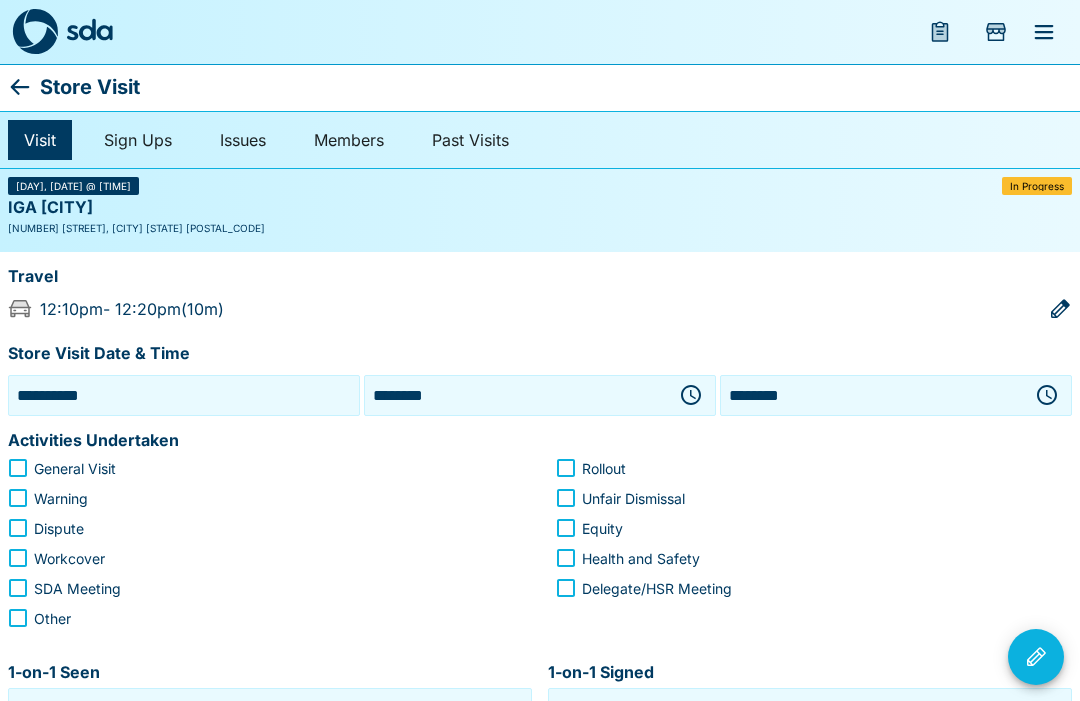 click 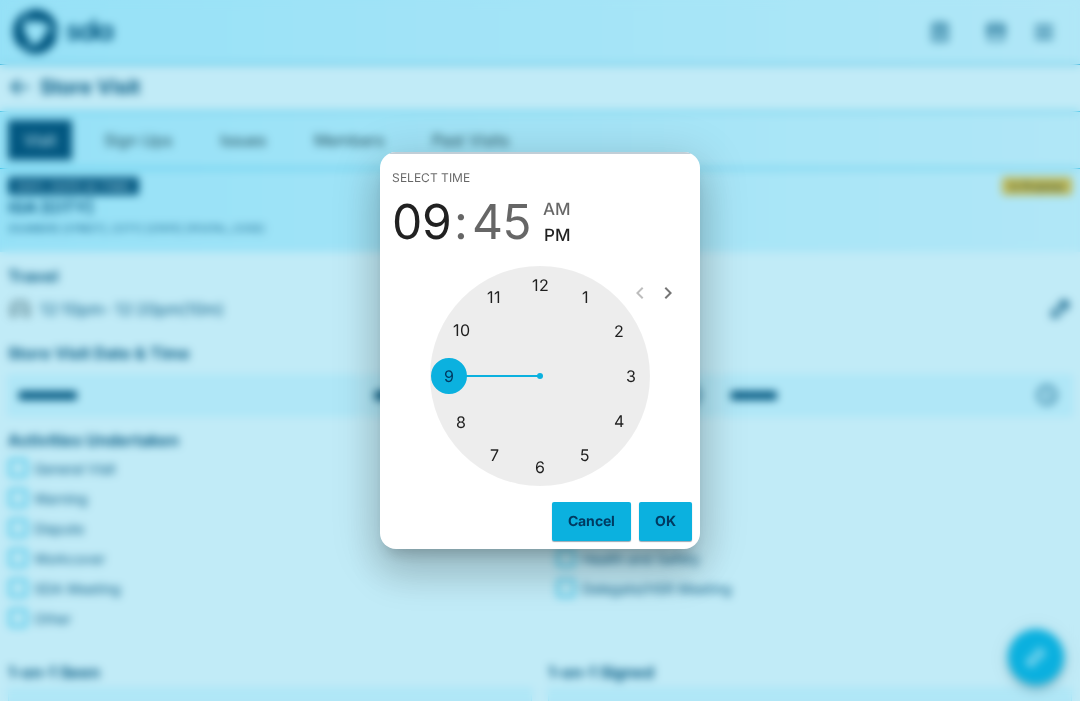 click at bounding box center (540, 376) 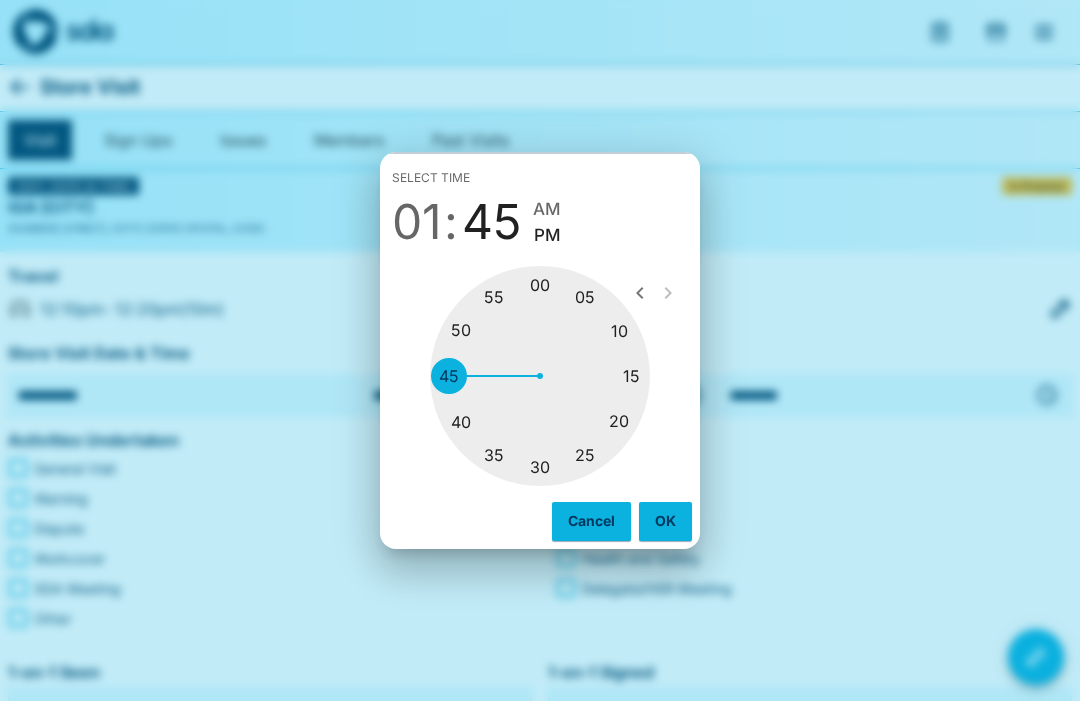 click at bounding box center [540, 376] 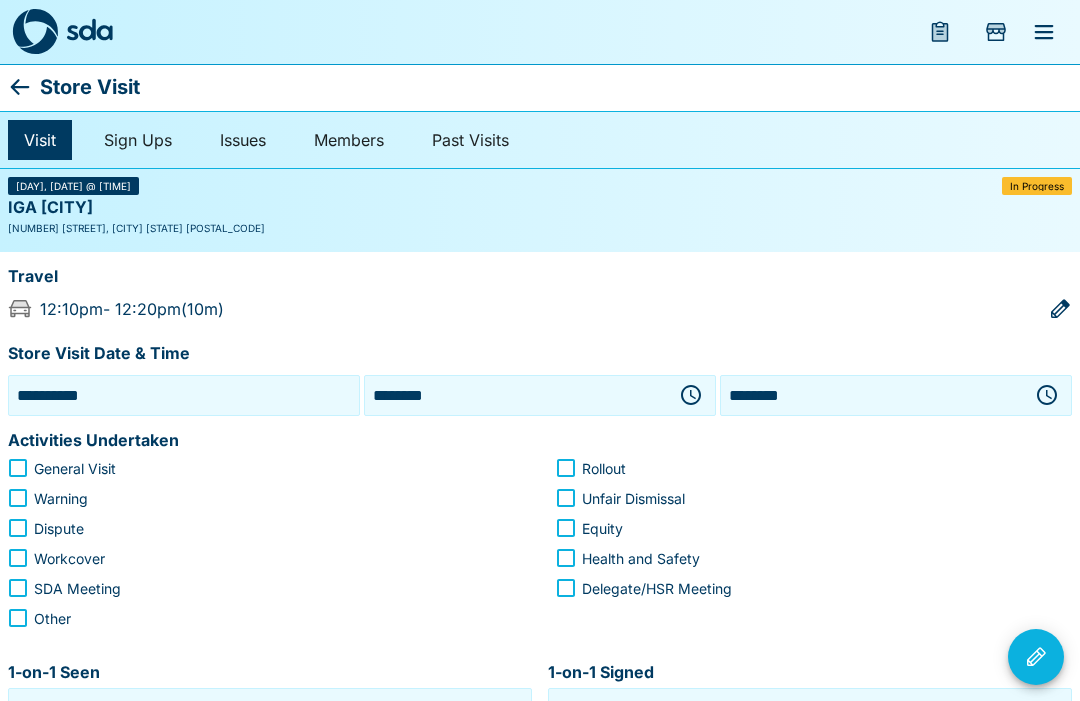 click on "Warning" at bounding box center [252, 498] 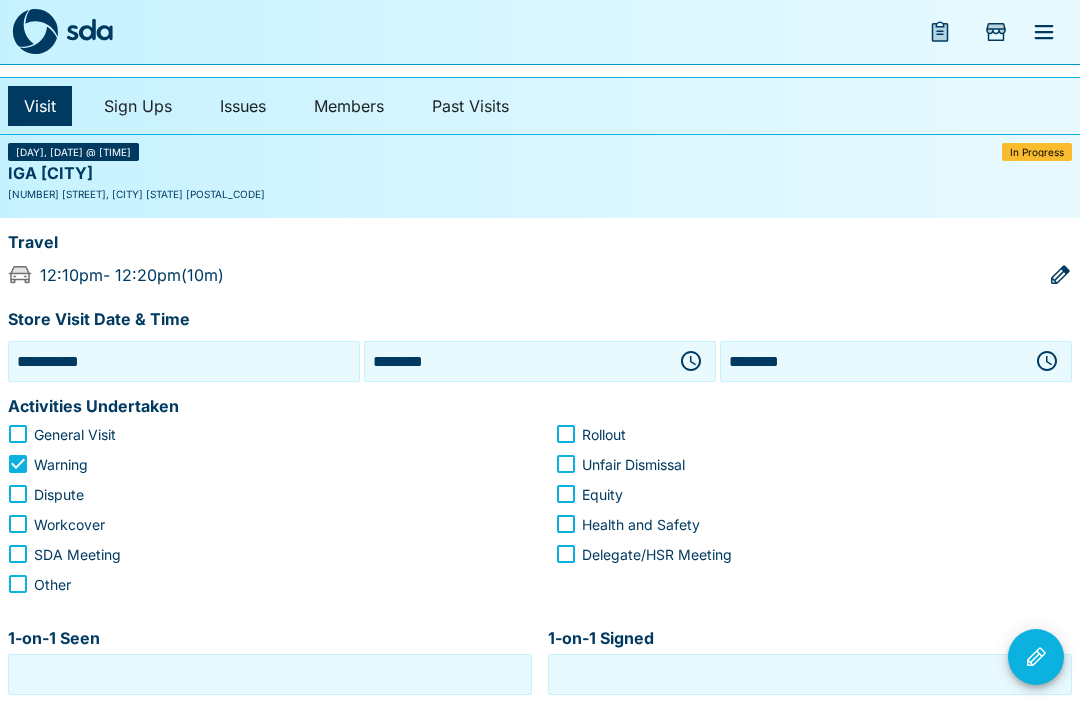 scroll, scrollTop: 39, scrollLeft: 0, axis: vertical 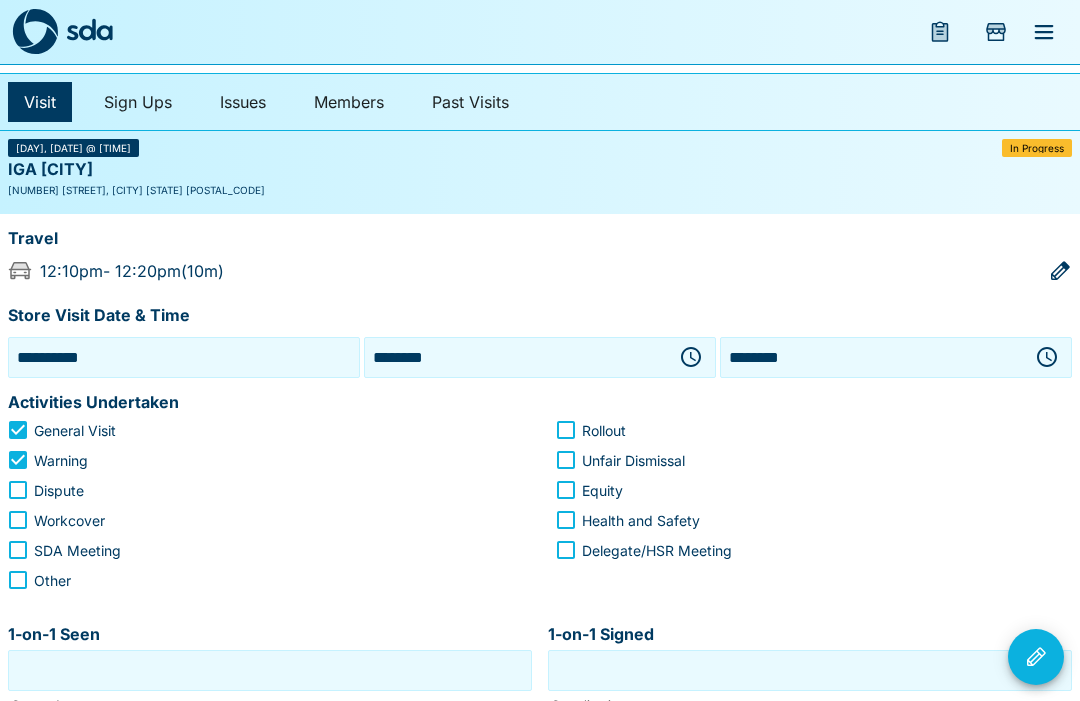click on "Warning" at bounding box center (61, 460) 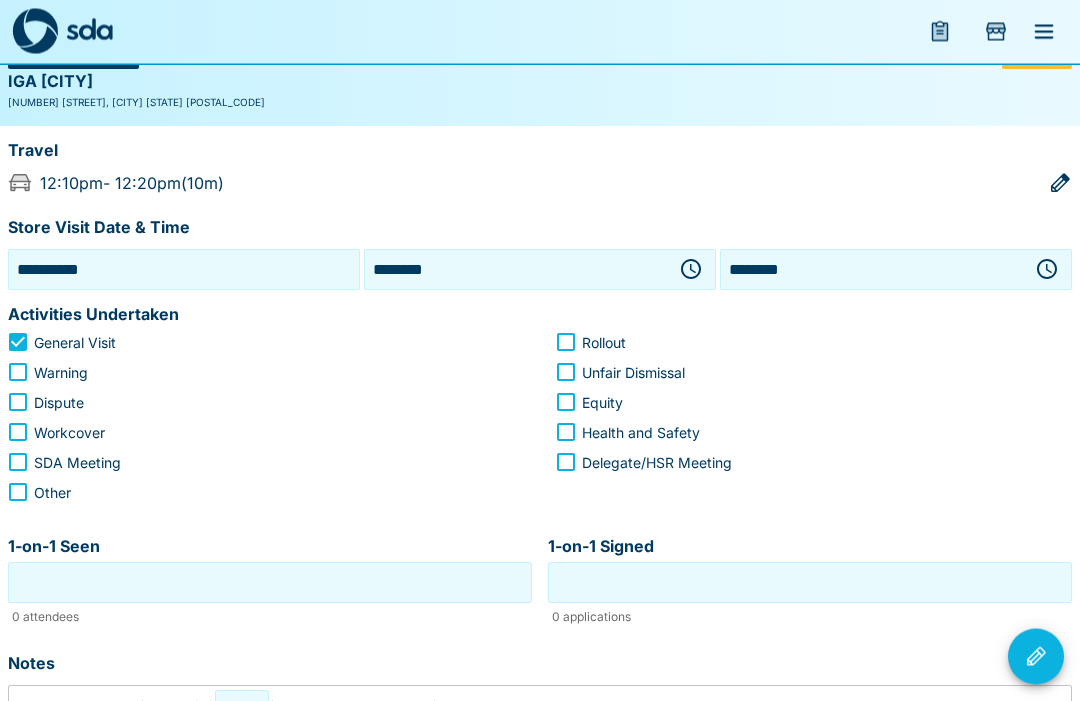click on "1-on-1 Seen" at bounding box center (270, 583) 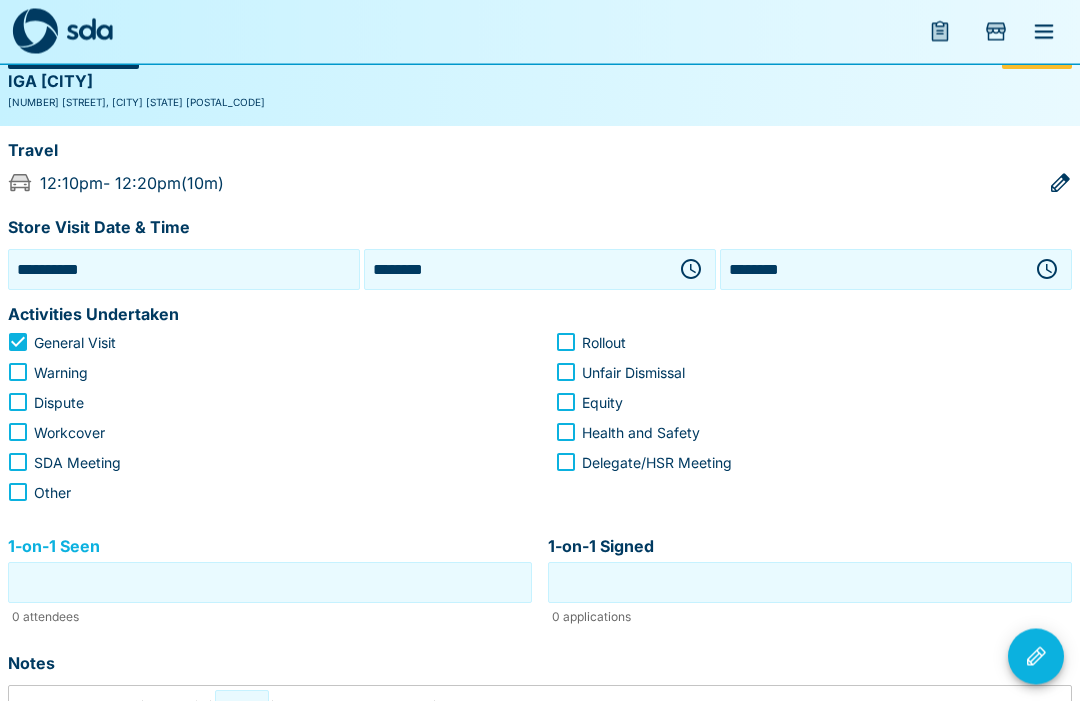 scroll, scrollTop: 146, scrollLeft: 0, axis: vertical 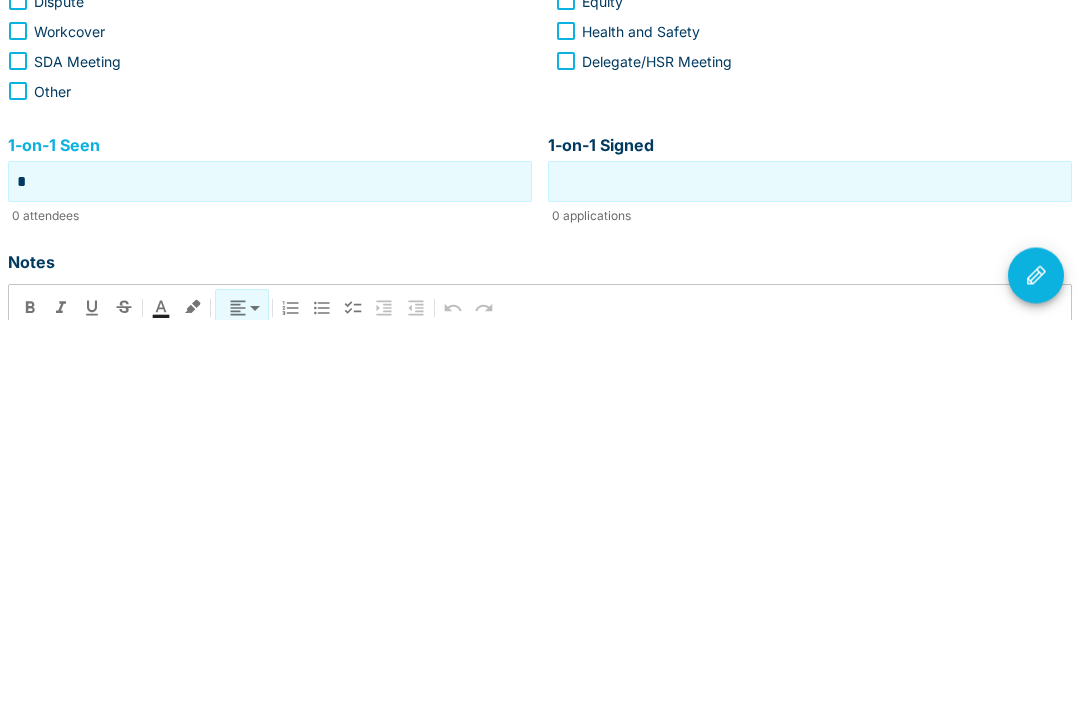 type on "*" 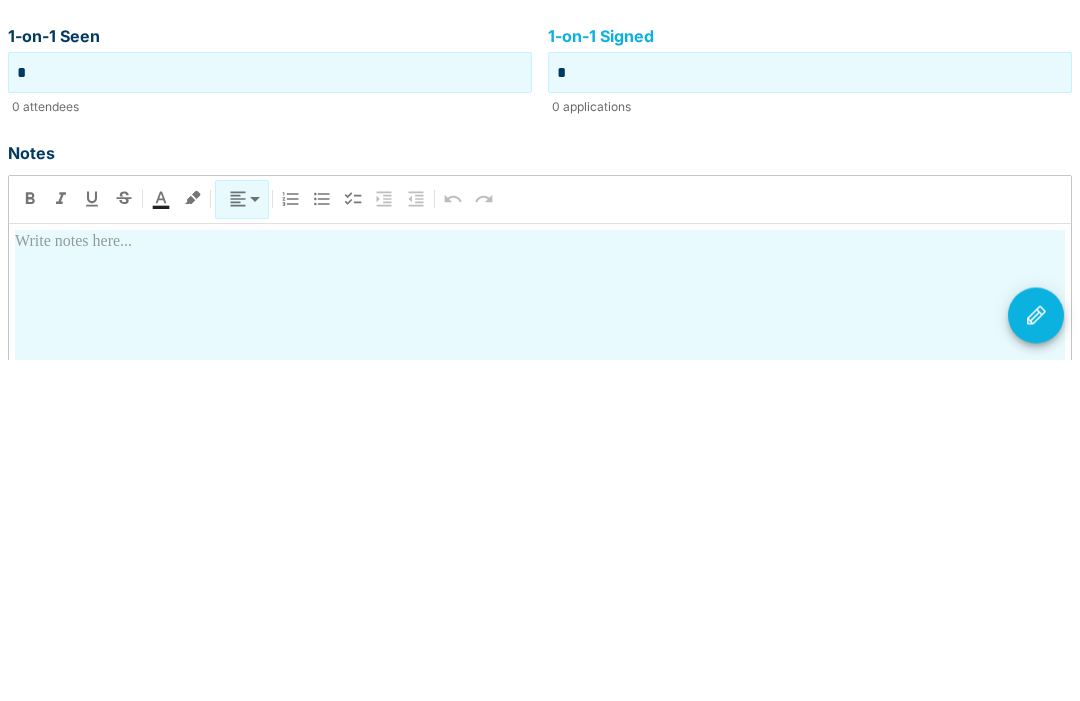 scroll, scrollTop: 295, scrollLeft: 0, axis: vertical 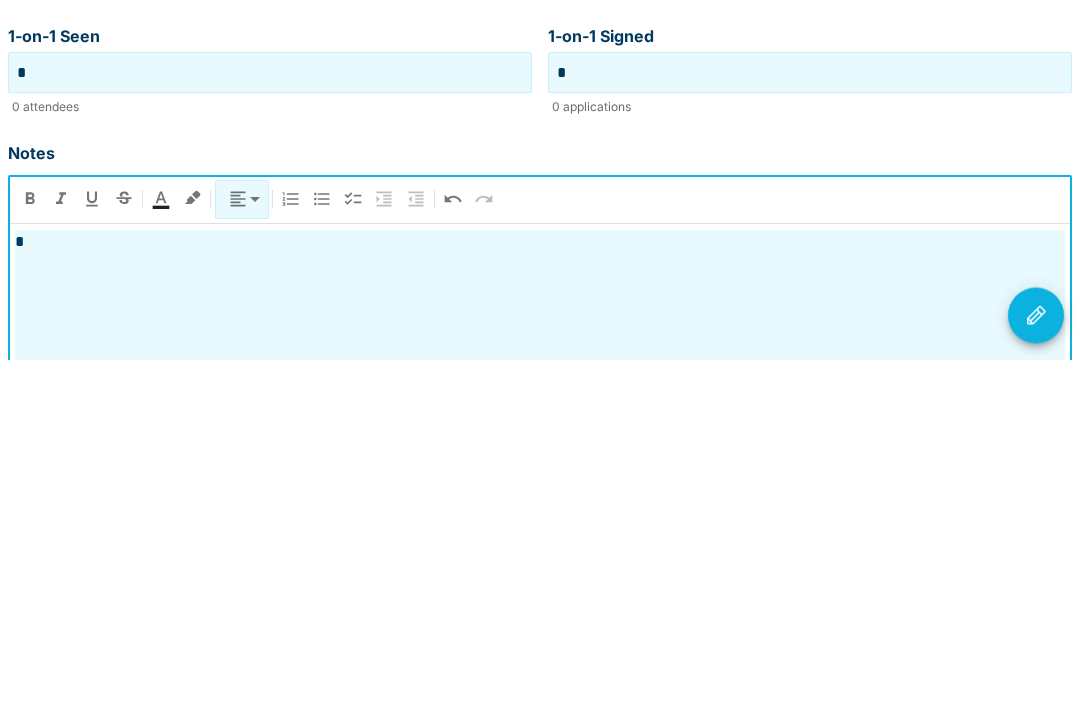 type 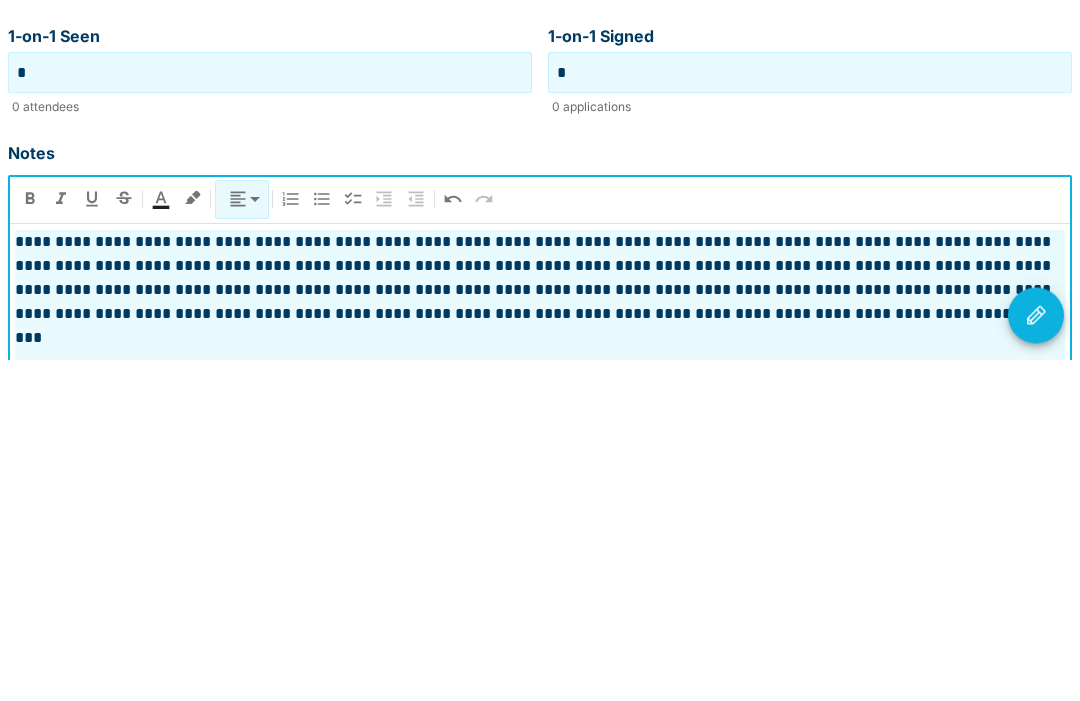 click at bounding box center [1036, 657] 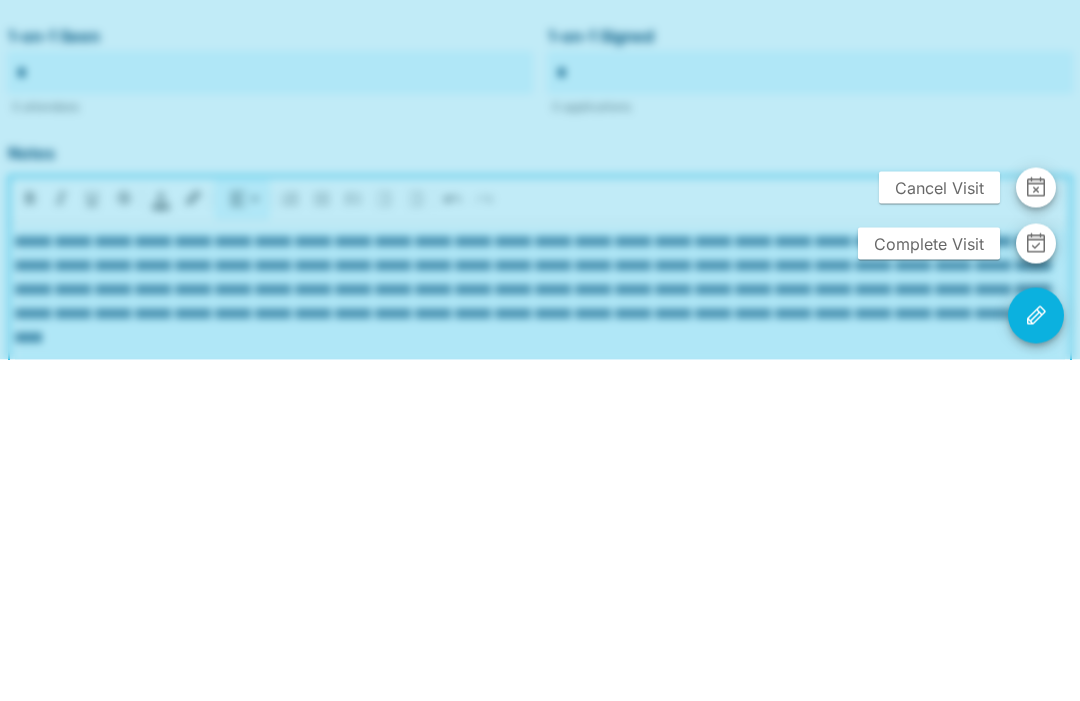 scroll, scrollTop: 501, scrollLeft: 0, axis: vertical 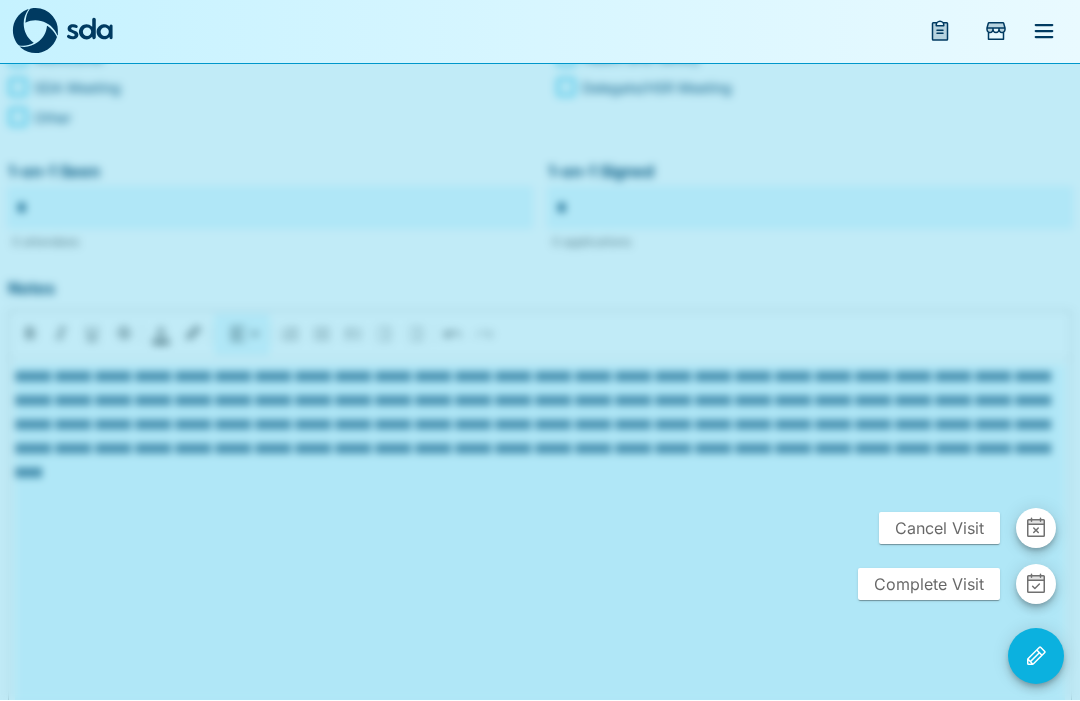 click on "Complete Visit" at bounding box center [929, 585] 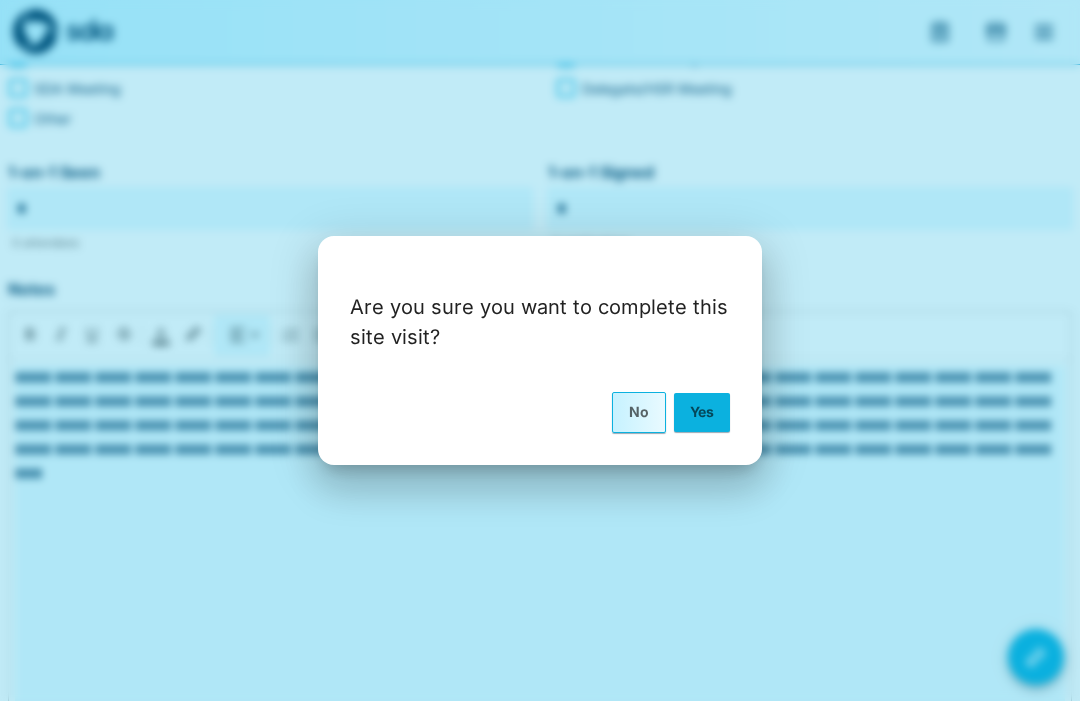 click on "Yes" at bounding box center (702, 412) 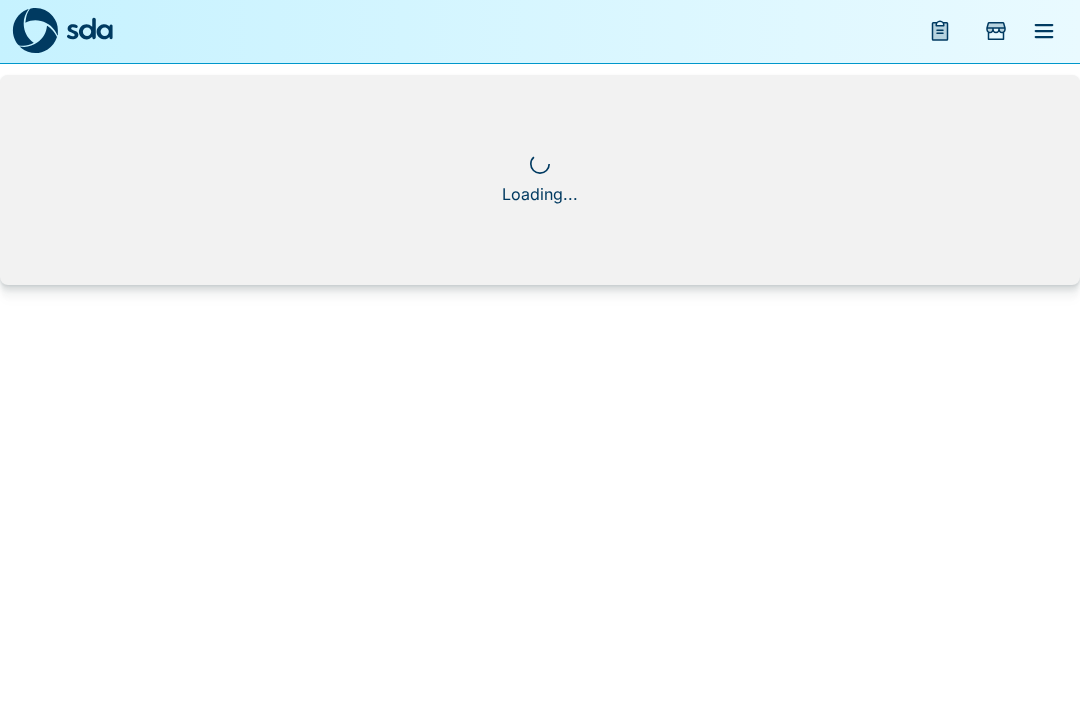 scroll, scrollTop: 1, scrollLeft: 0, axis: vertical 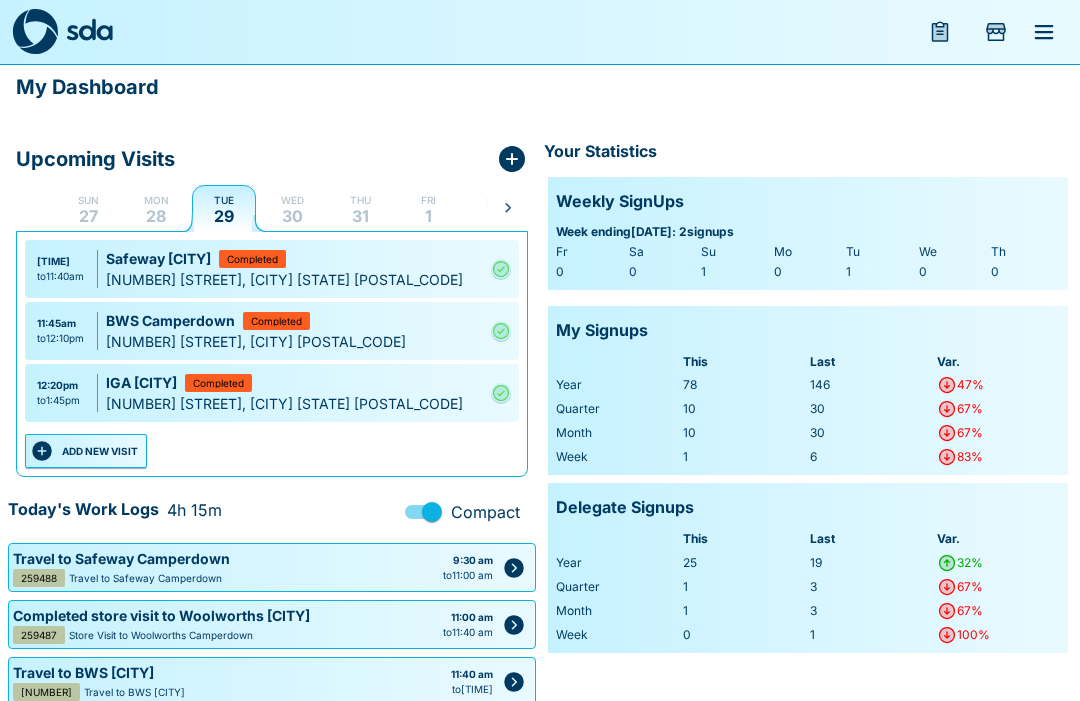 click on "ADD NEW VISIT" at bounding box center (86, 451) 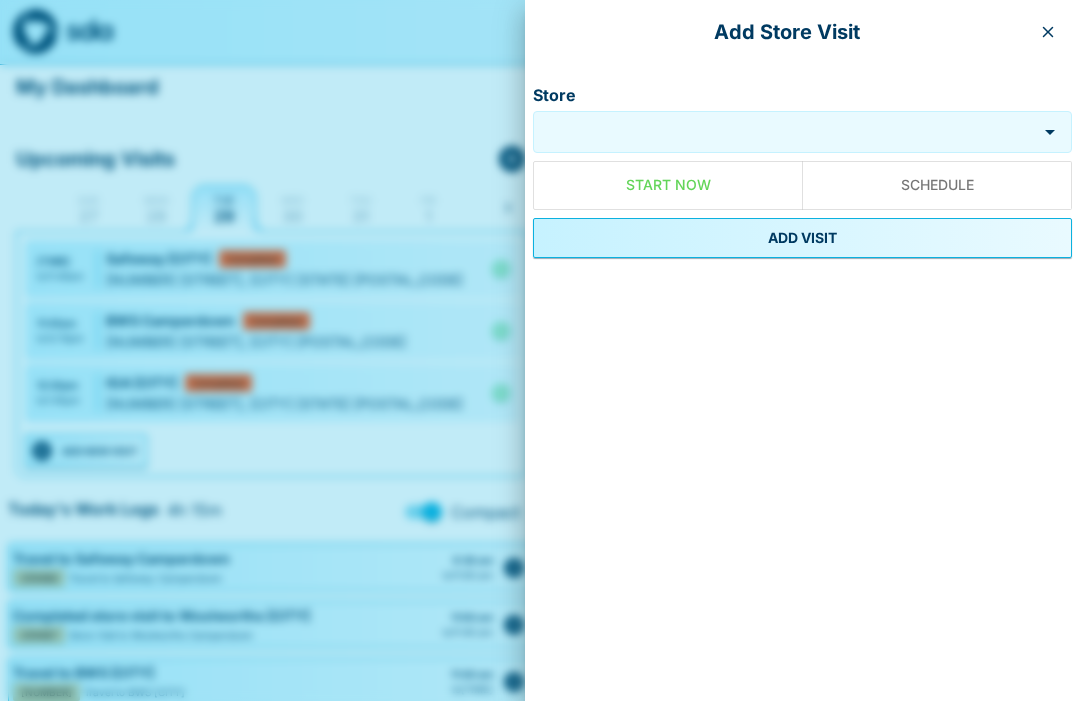 click on "Store" at bounding box center [785, 132] 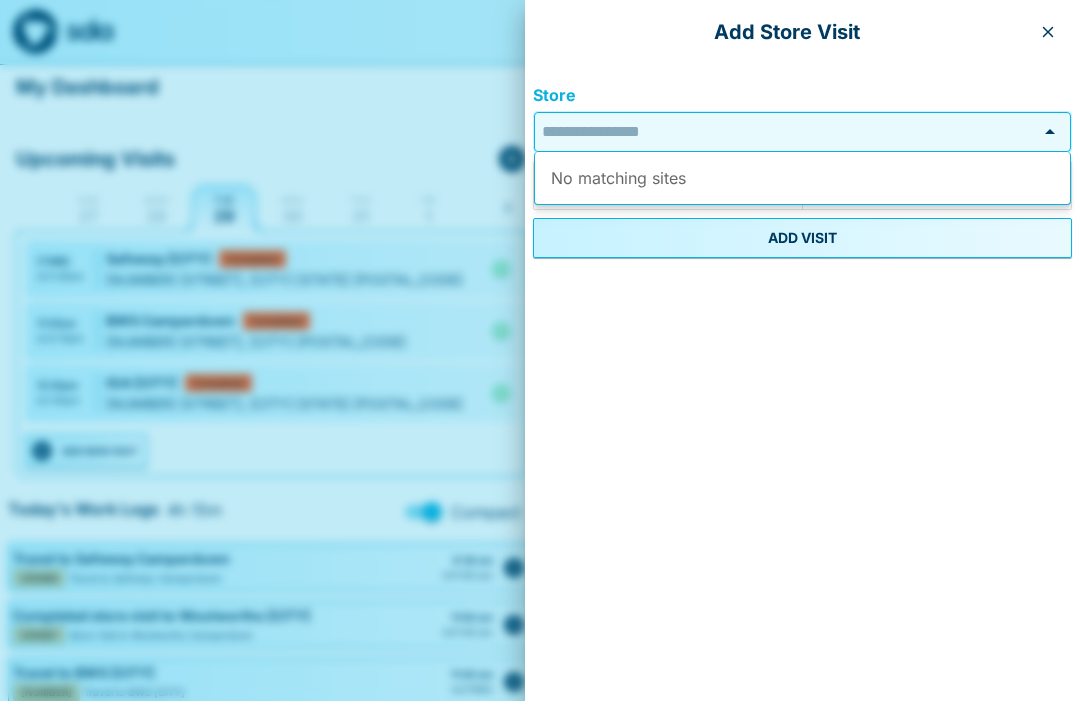 scroll, scrollTop: 0, scrollLeft: 0, axis: both 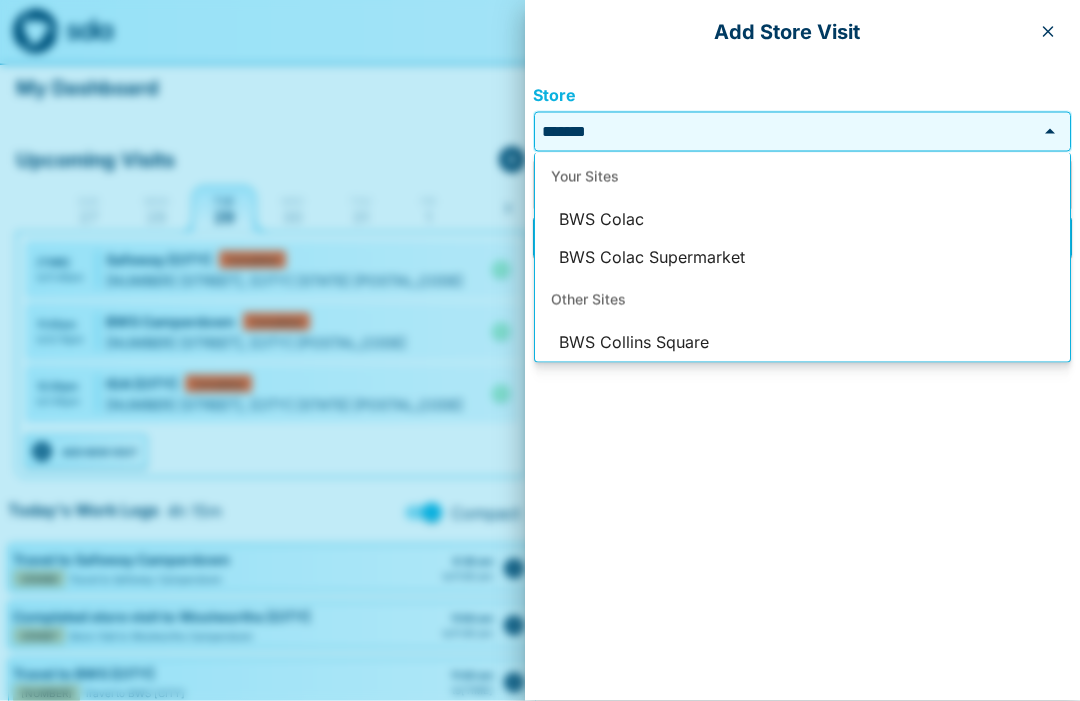 click on "BWS Colac" at bounding box center [802, 220] 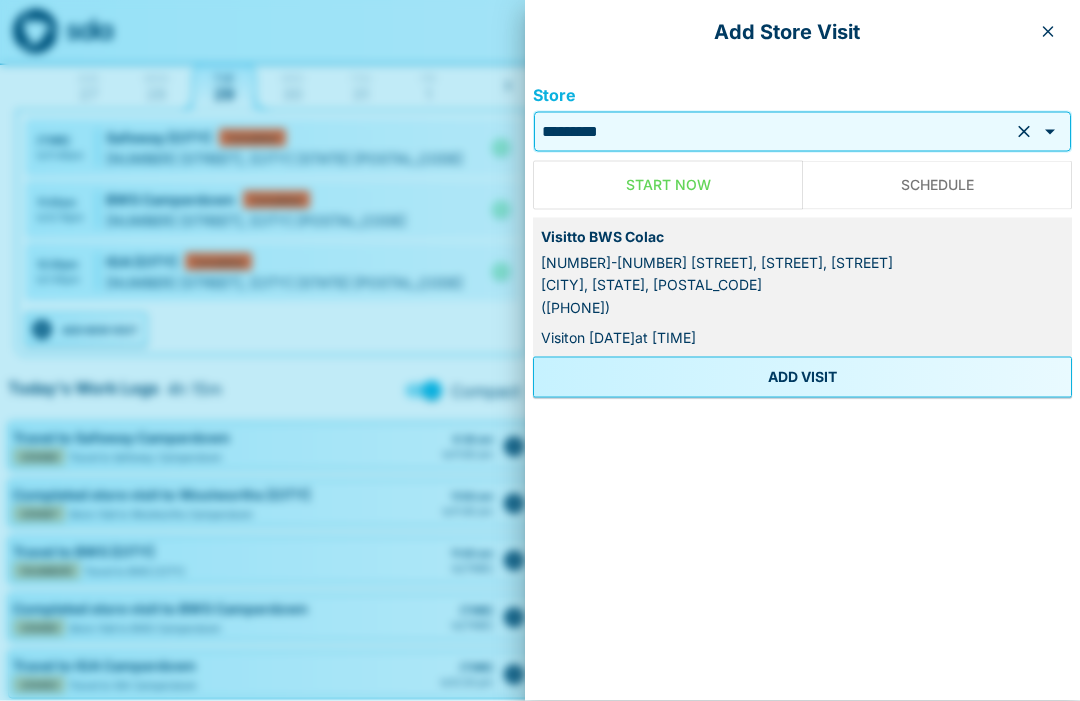 click on "ADD VISIT" at bounding box center [802, 377] 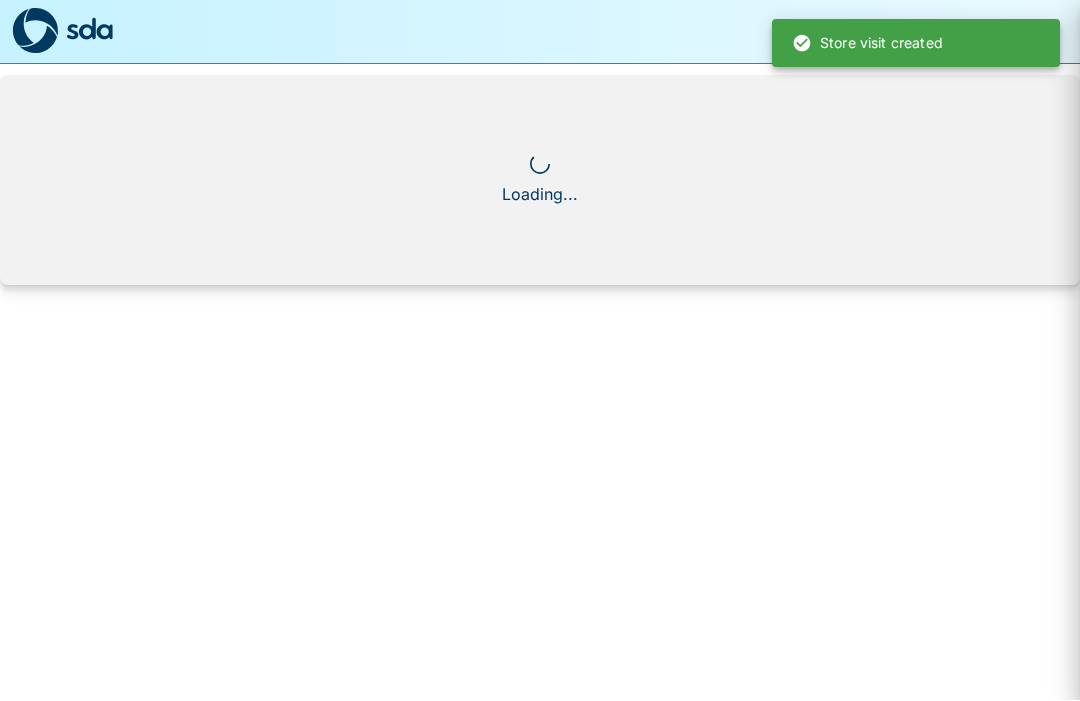 scroll, scrollTop: 0, scrollLeft: 0, axis: both 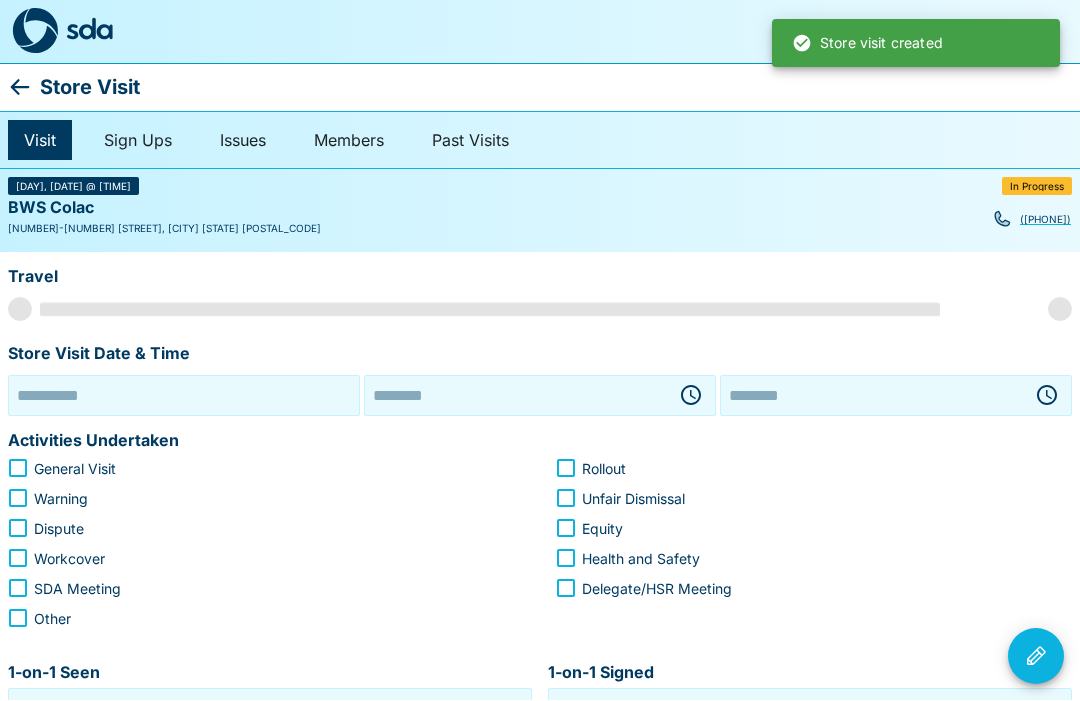 type on "**********" 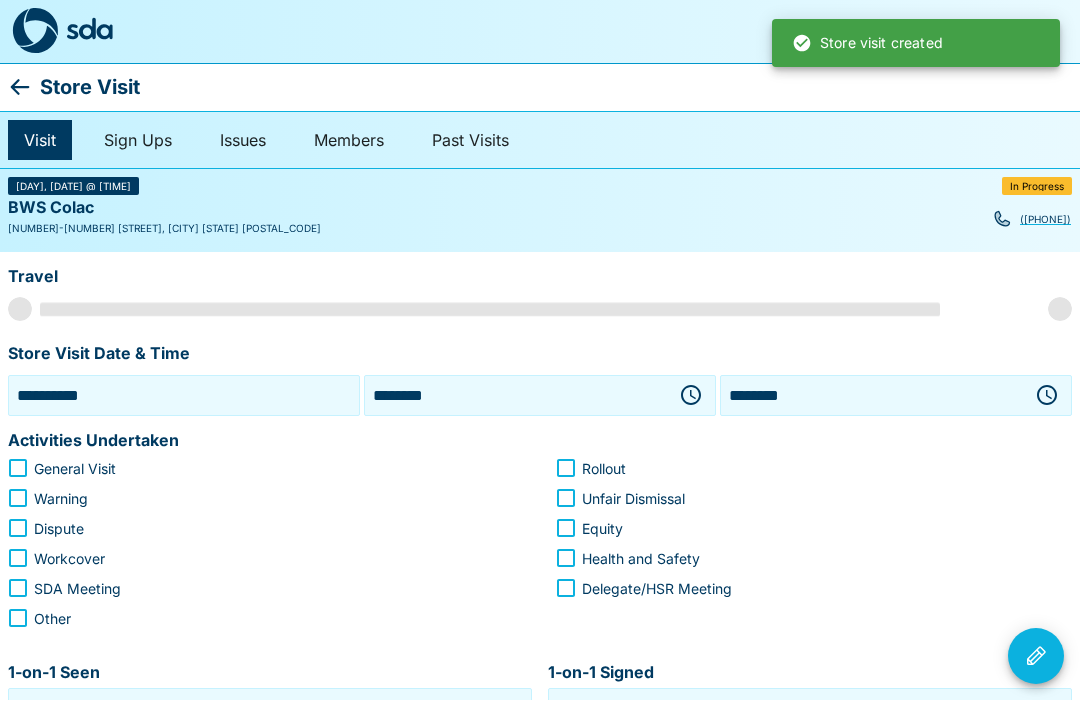 scroll, scrollTop: 1, scrollLeft: 0, axis: vertical 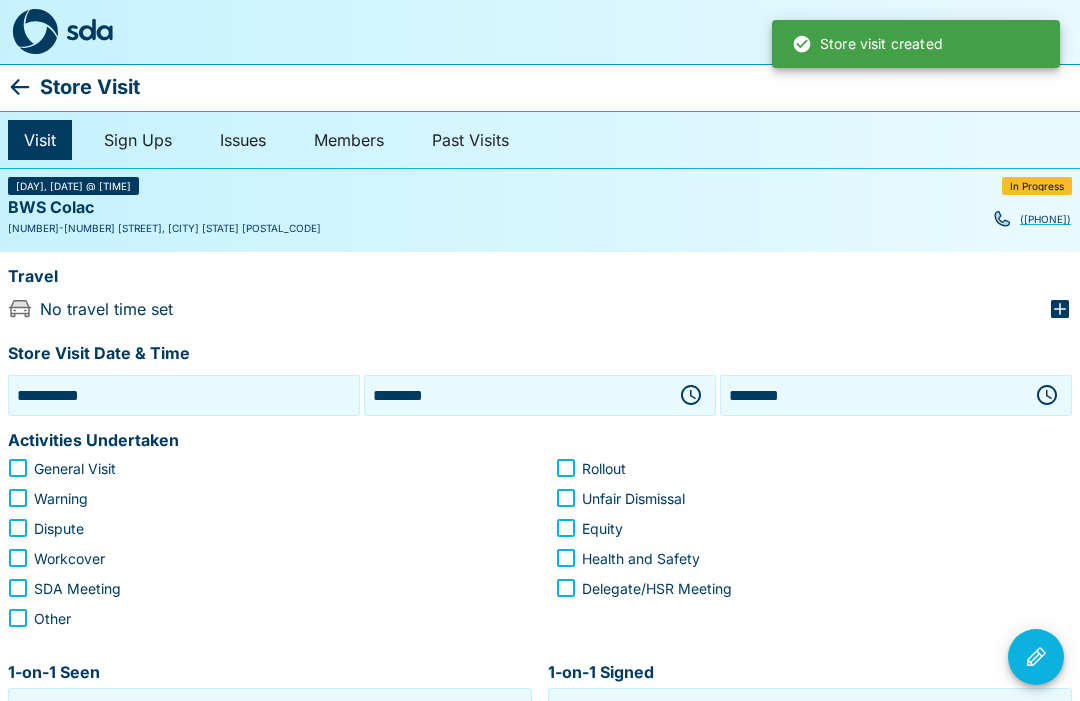 click on "Travel" at bounding box center (540, 279) 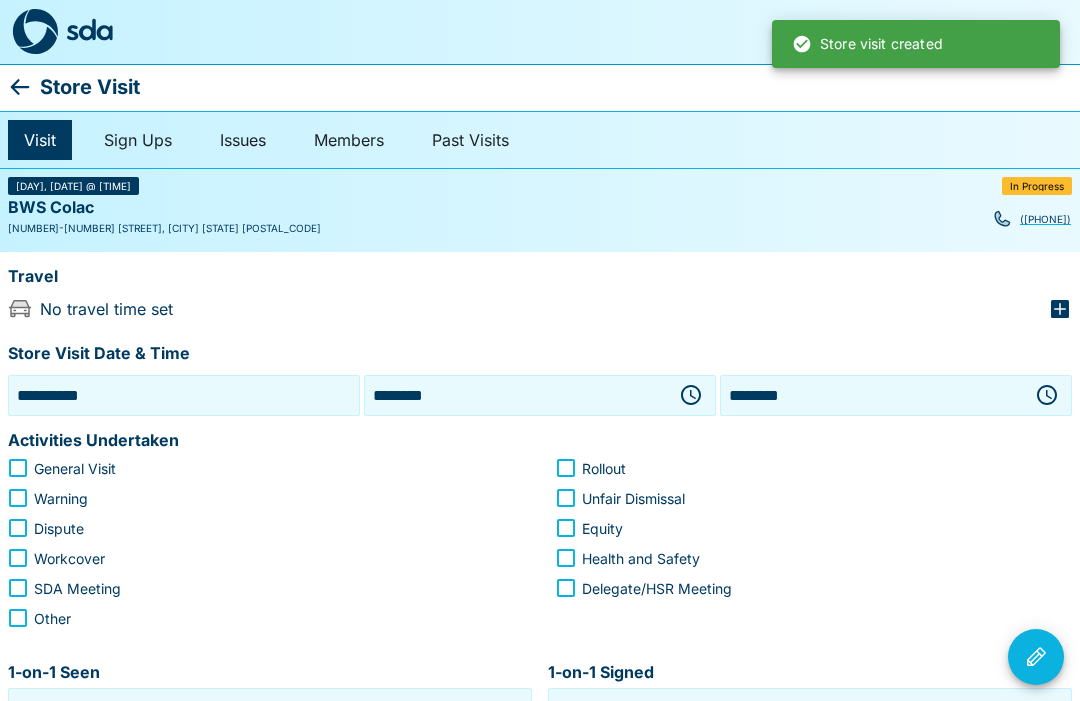 click 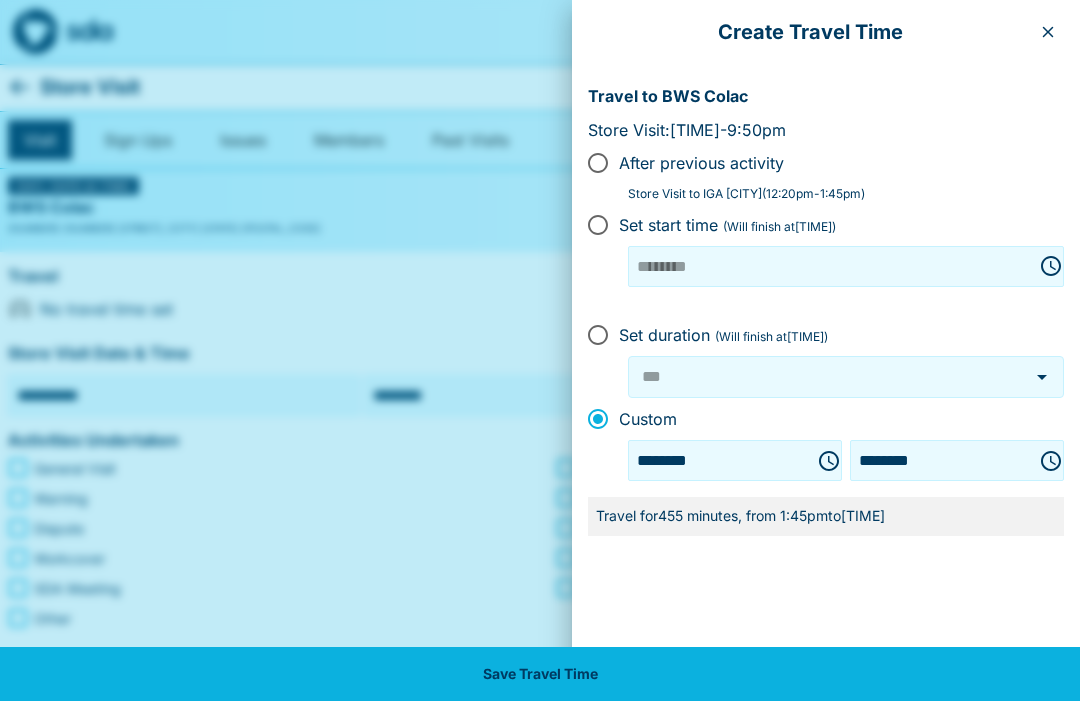 click 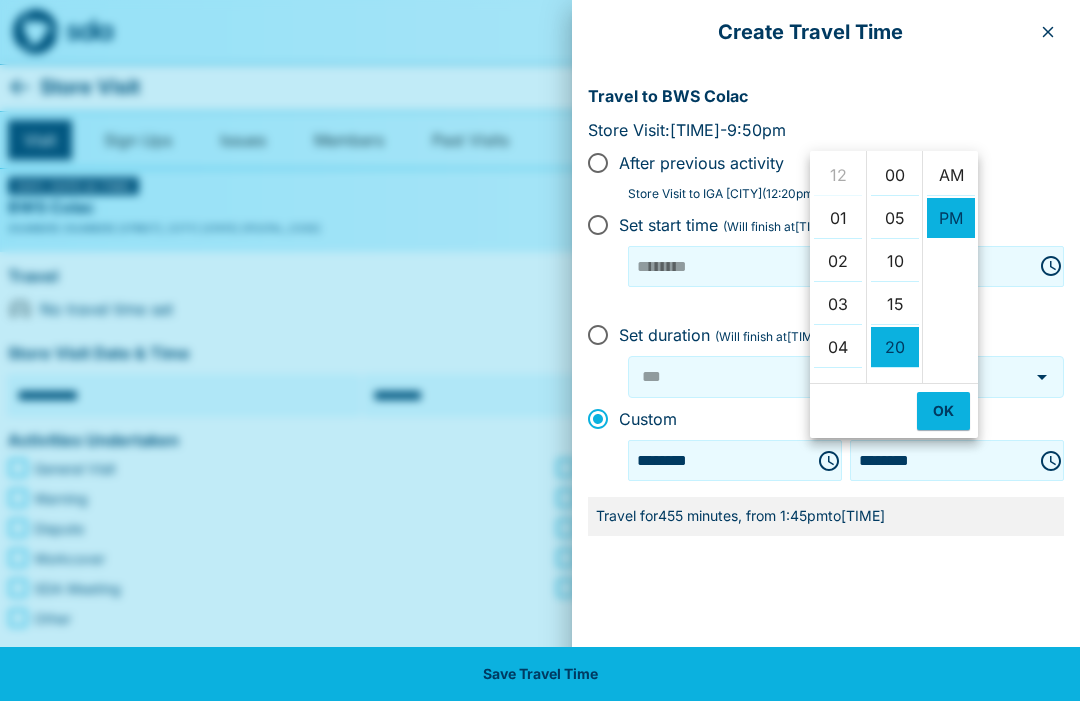 scroll, scrollTop: 387, scrollLeft: 0, axis: vertical 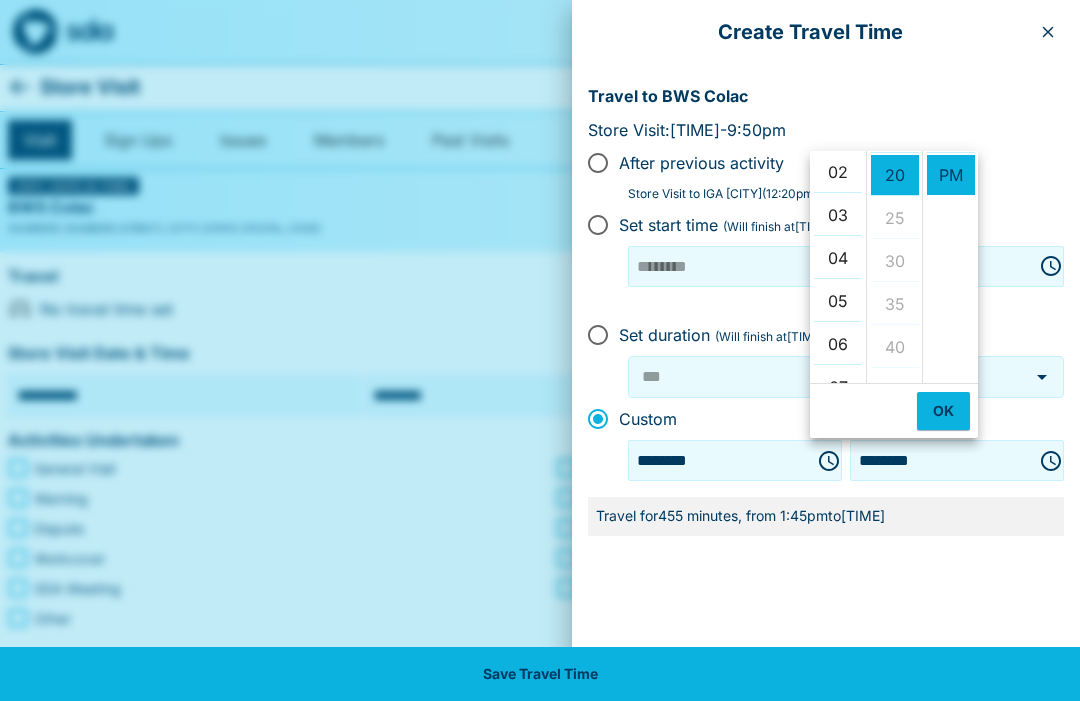 click on "02" at bounding box center (838, 172) 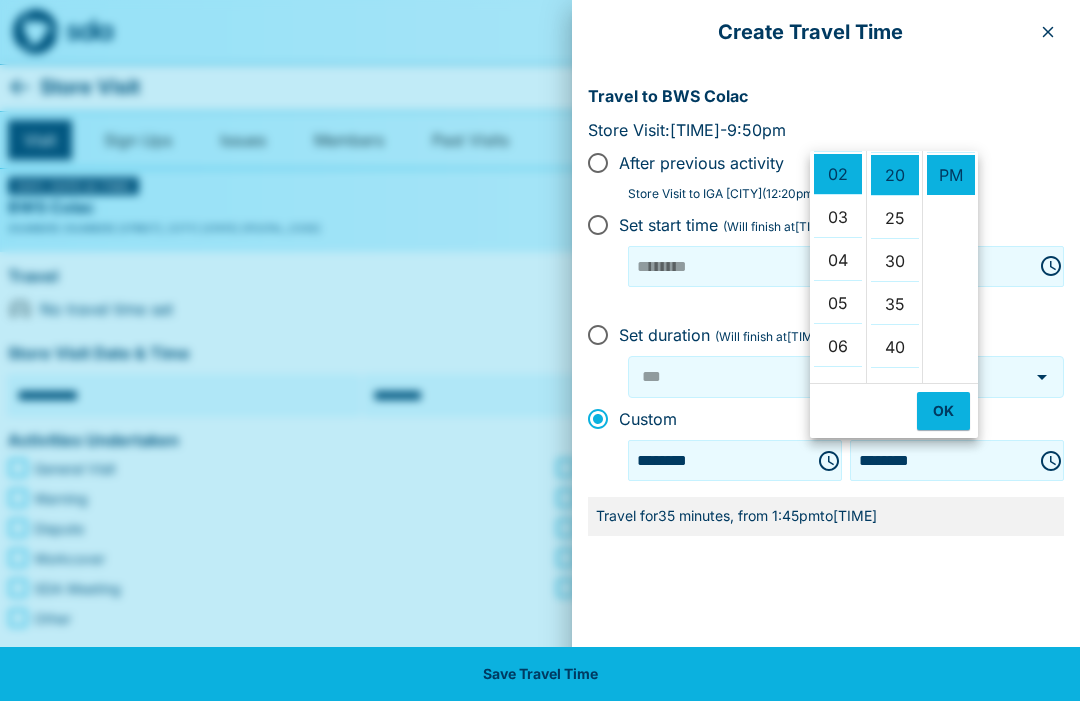 scroll, scrollTop: 86, scrollLeft: 0, axis: vertical 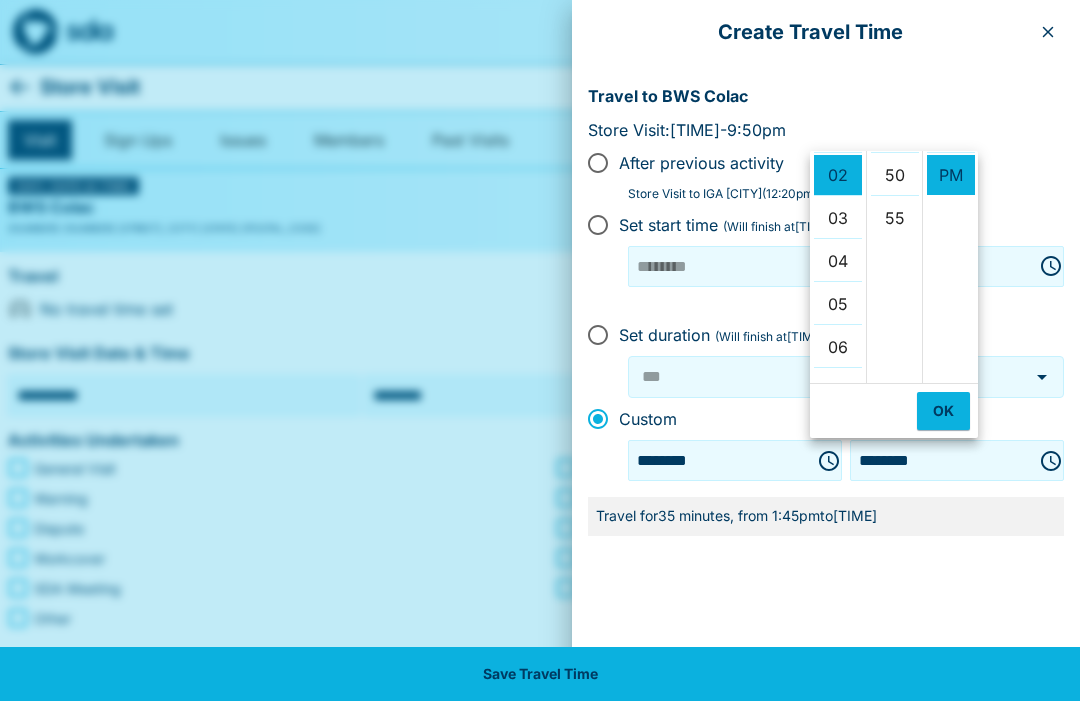 click on "50" at bounding box center (895, 175) 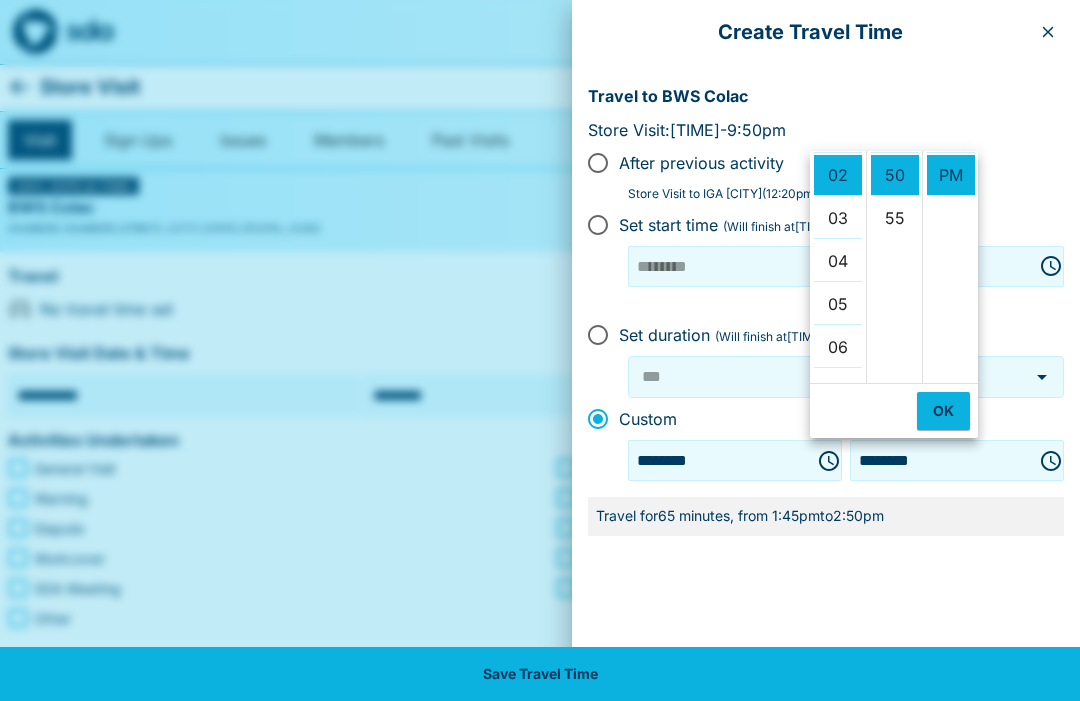 click on "OK" at bounding box center [943, 411] 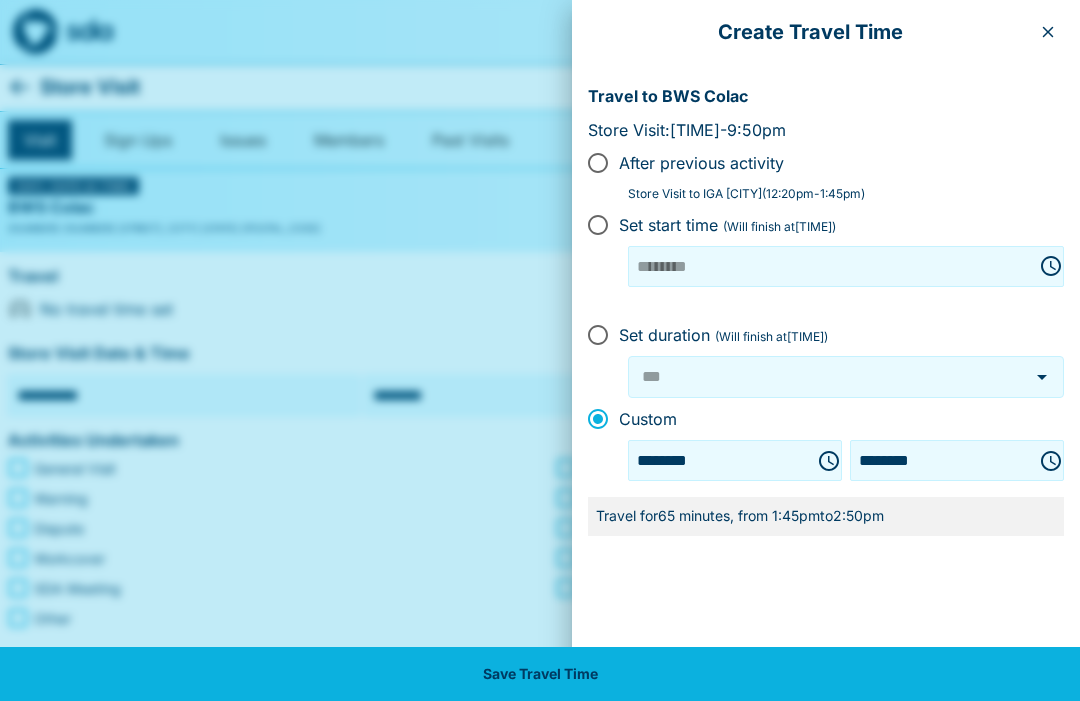 click on "Save Travel Time" at bounding box center [540, 674] 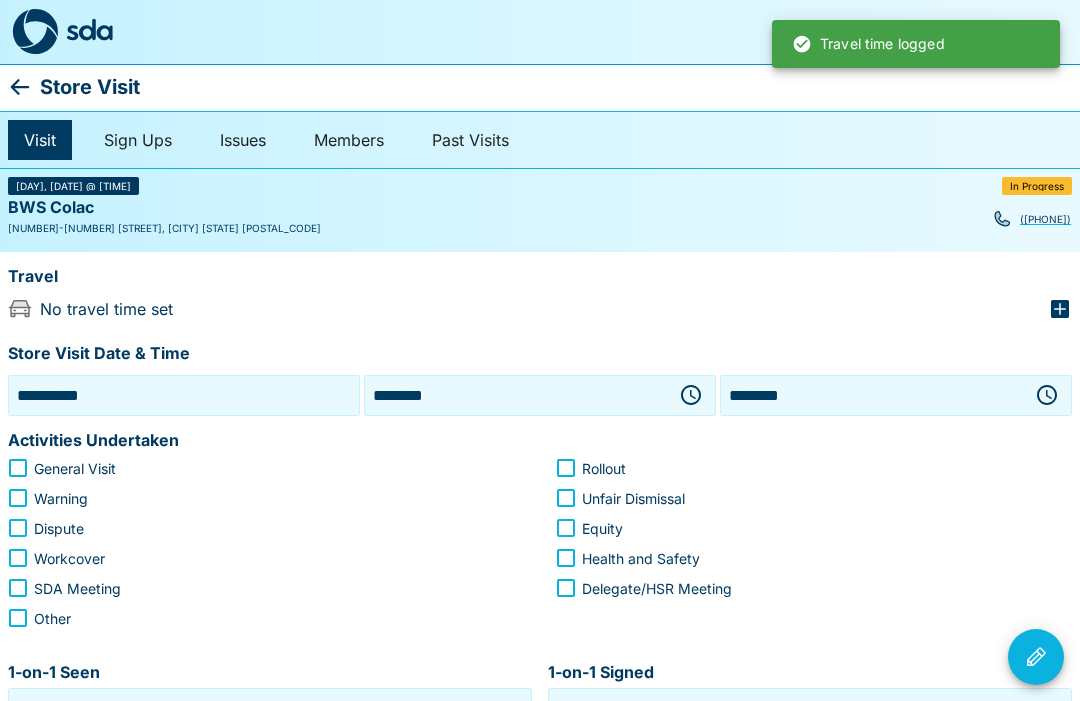 type on "***" 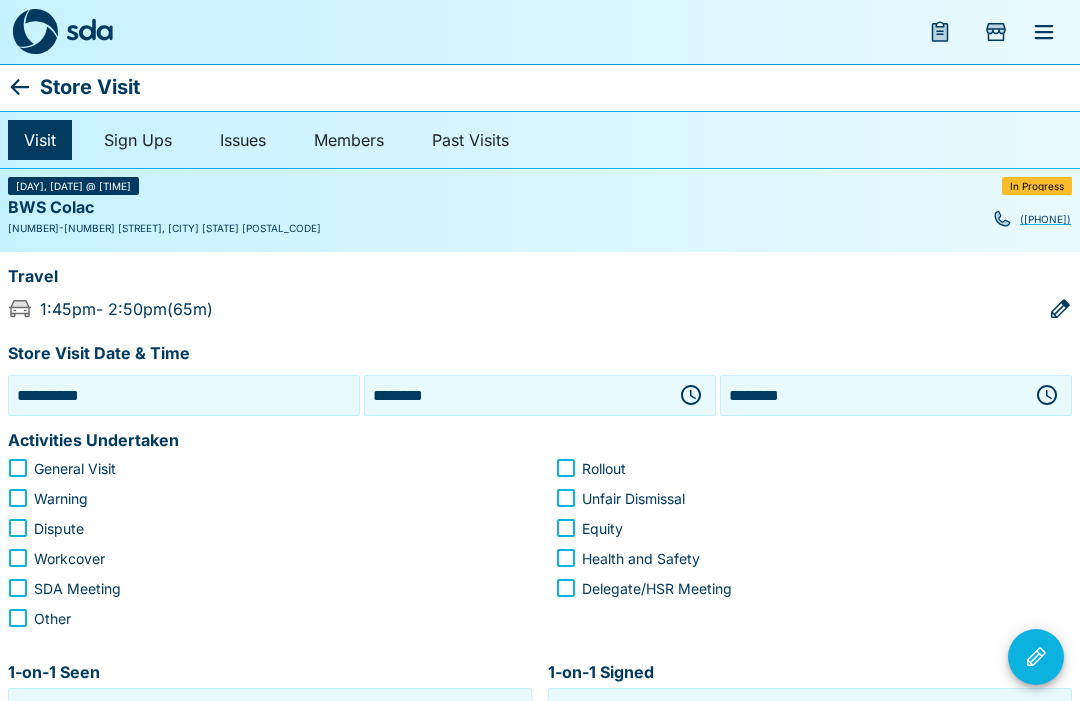 click 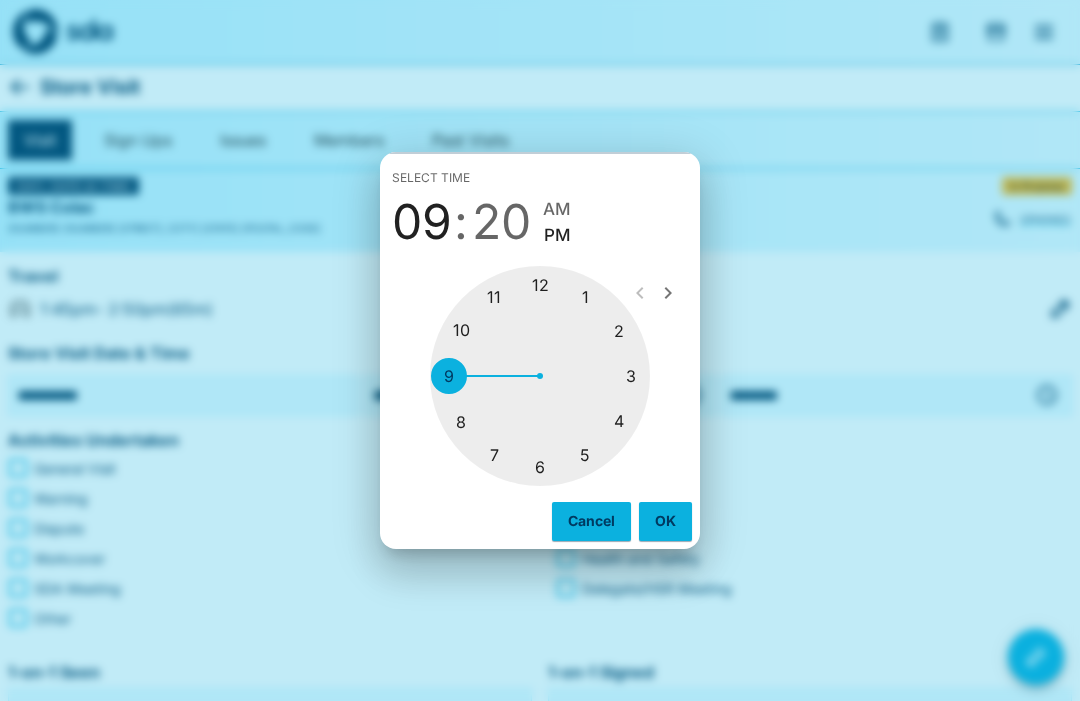 click at bounding box center (540, 376) 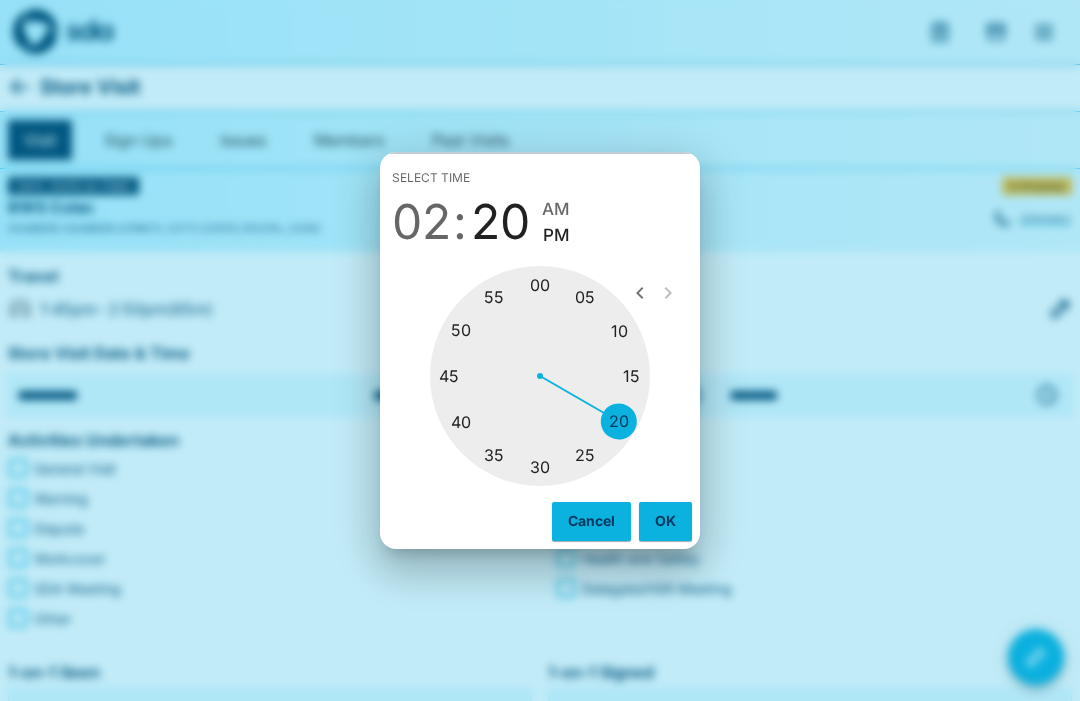 click at bounding box center (540, 376) 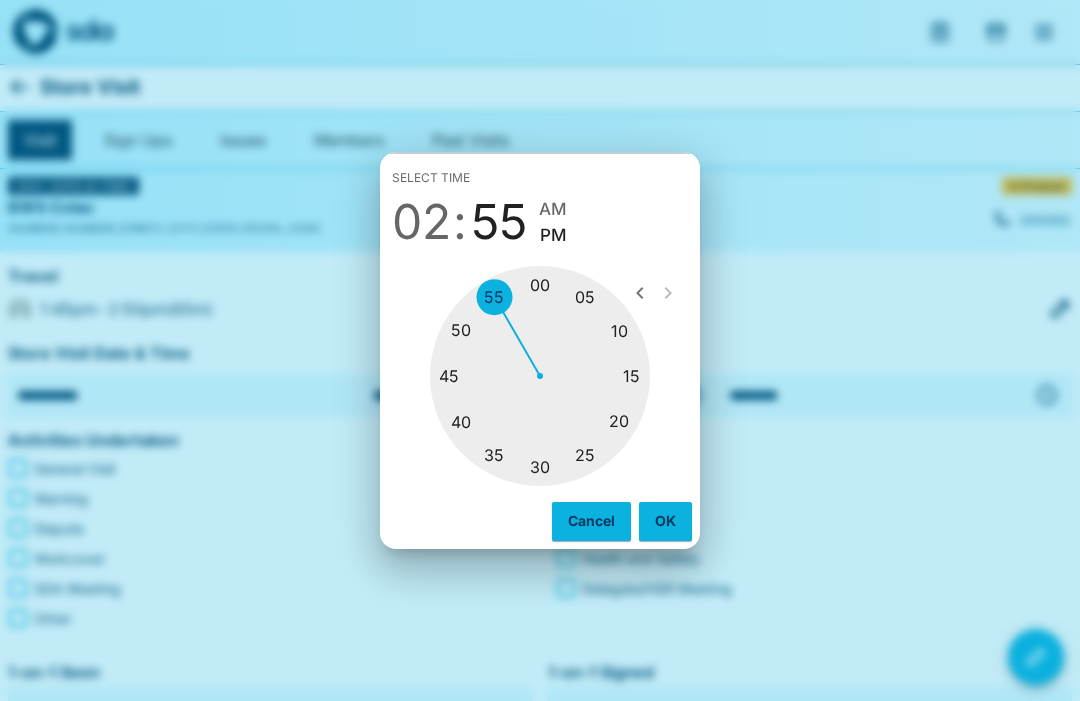 click on "OK" at bounding box center (665, 521) 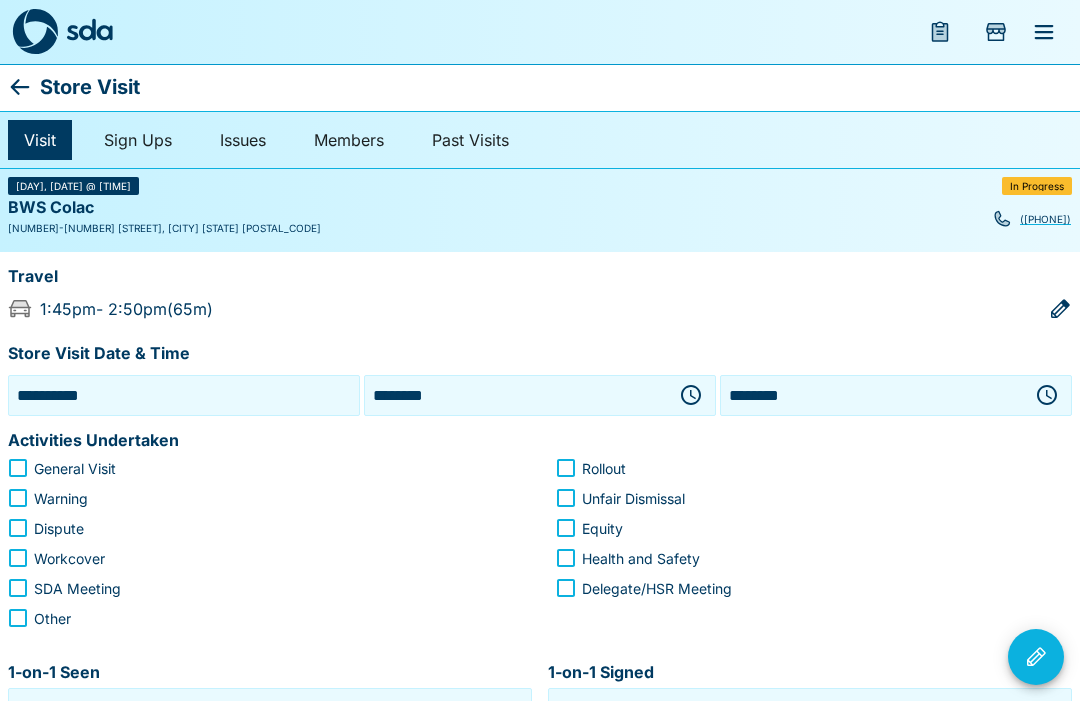 click at bounding box center (1047, 395) 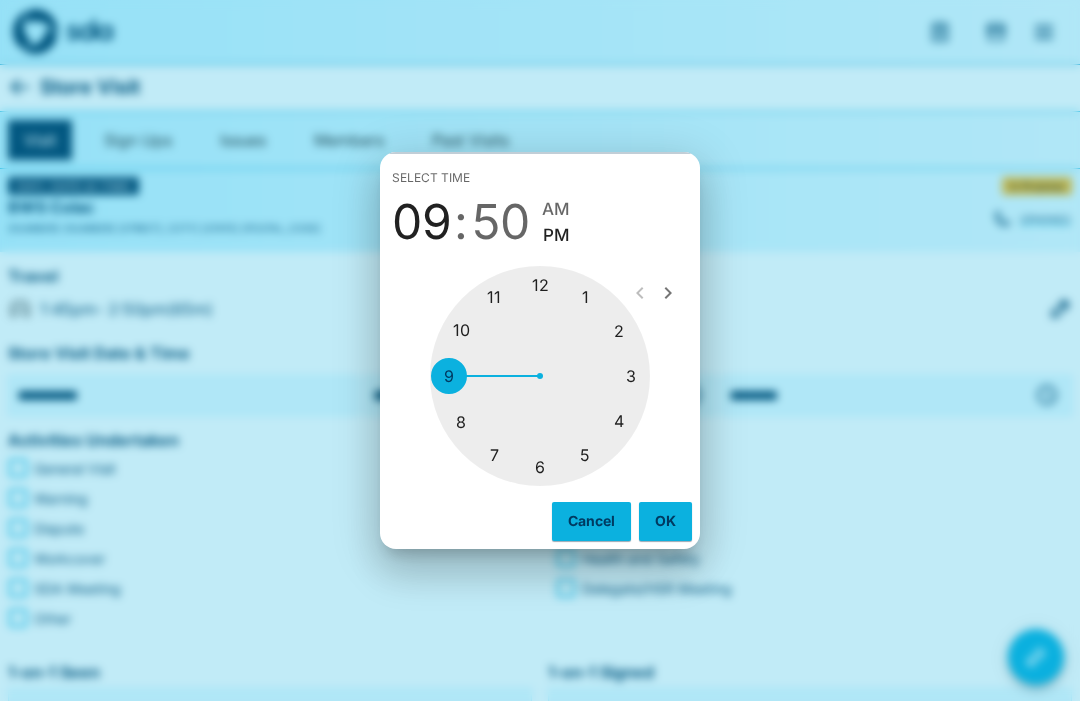 click at bounding box center (540, 376) 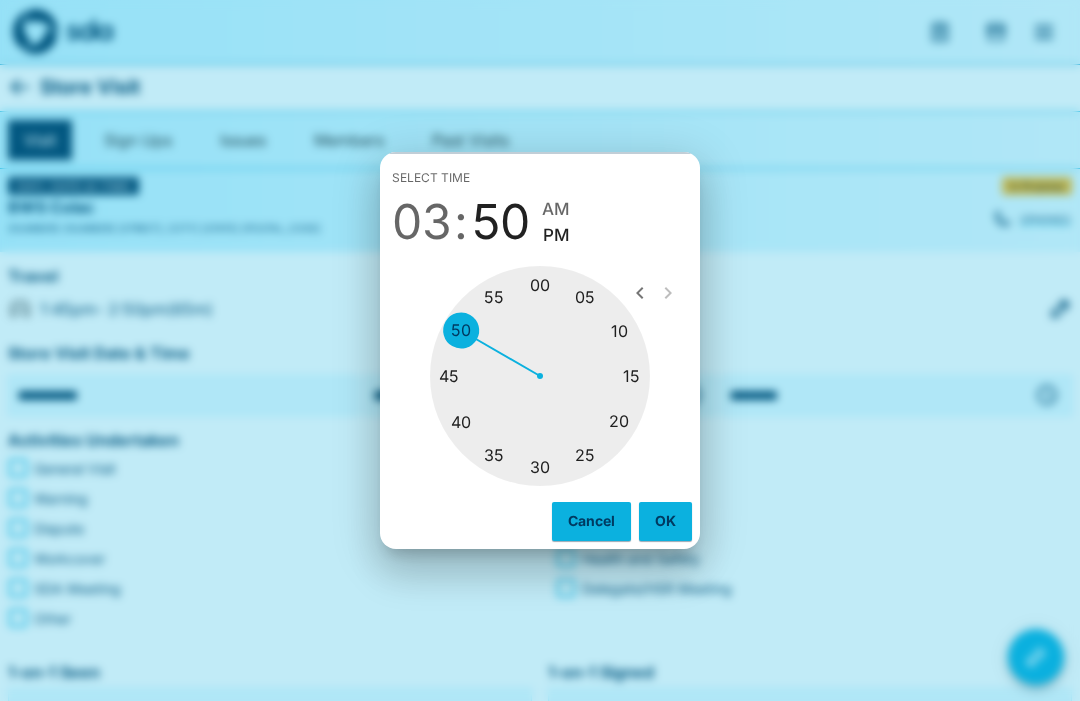 click at bounding box center (540, 376) 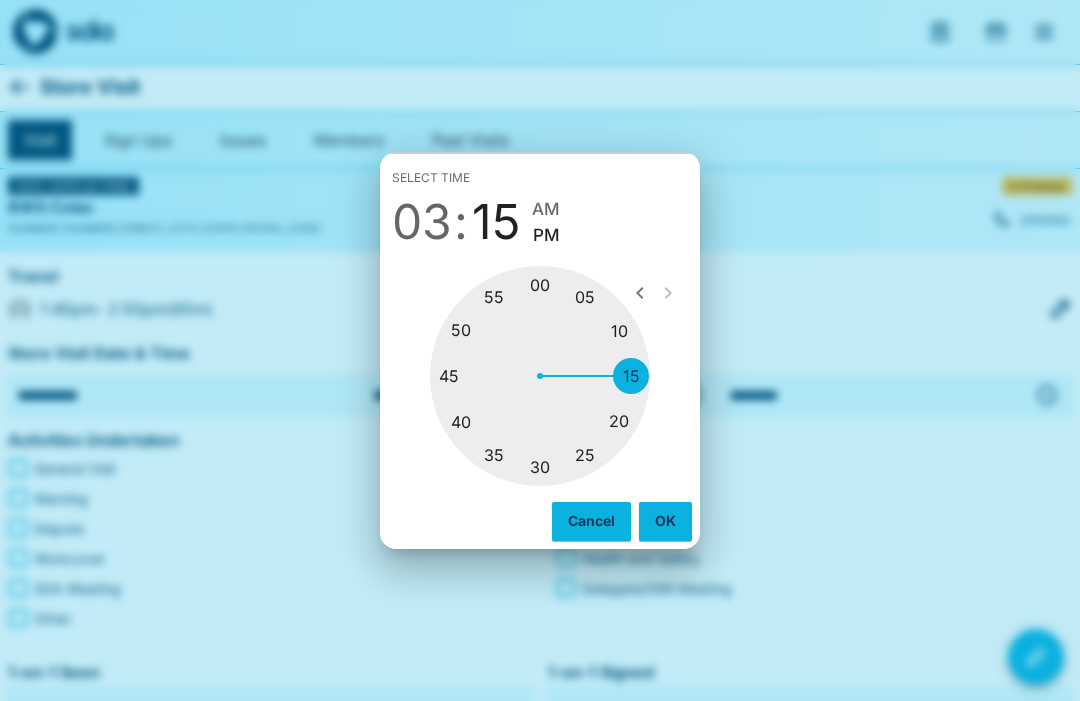 click on "OK" at bounding box center [665, 521] 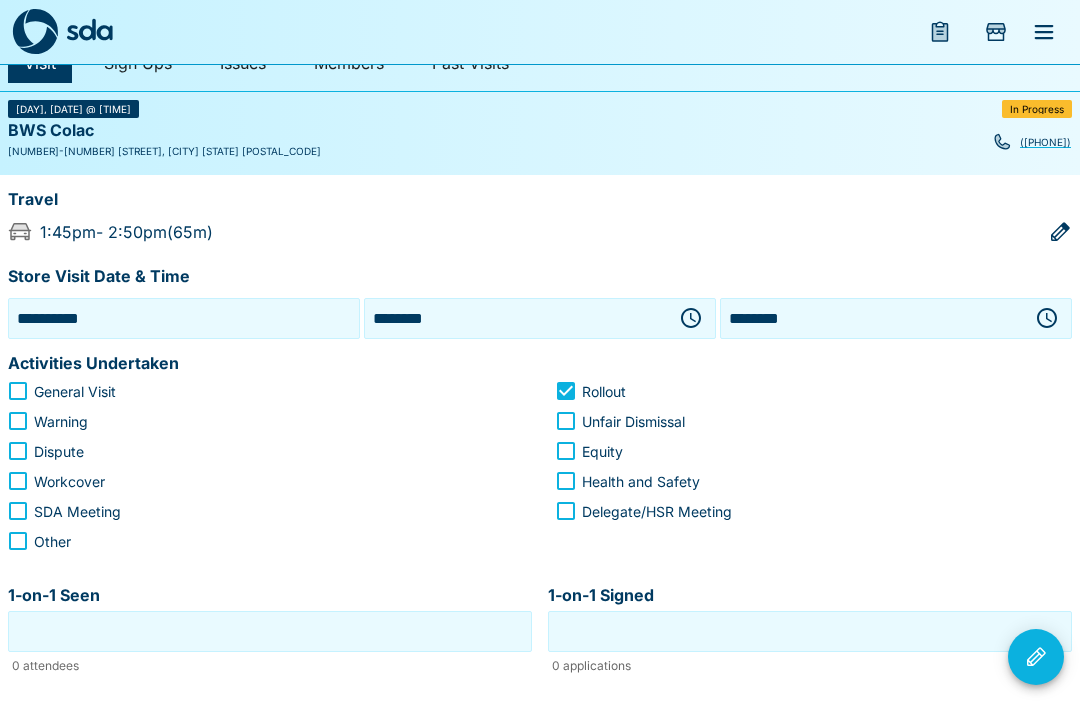 scroll, scrollTop: 82, scrollLeft: 0, axis: vertical 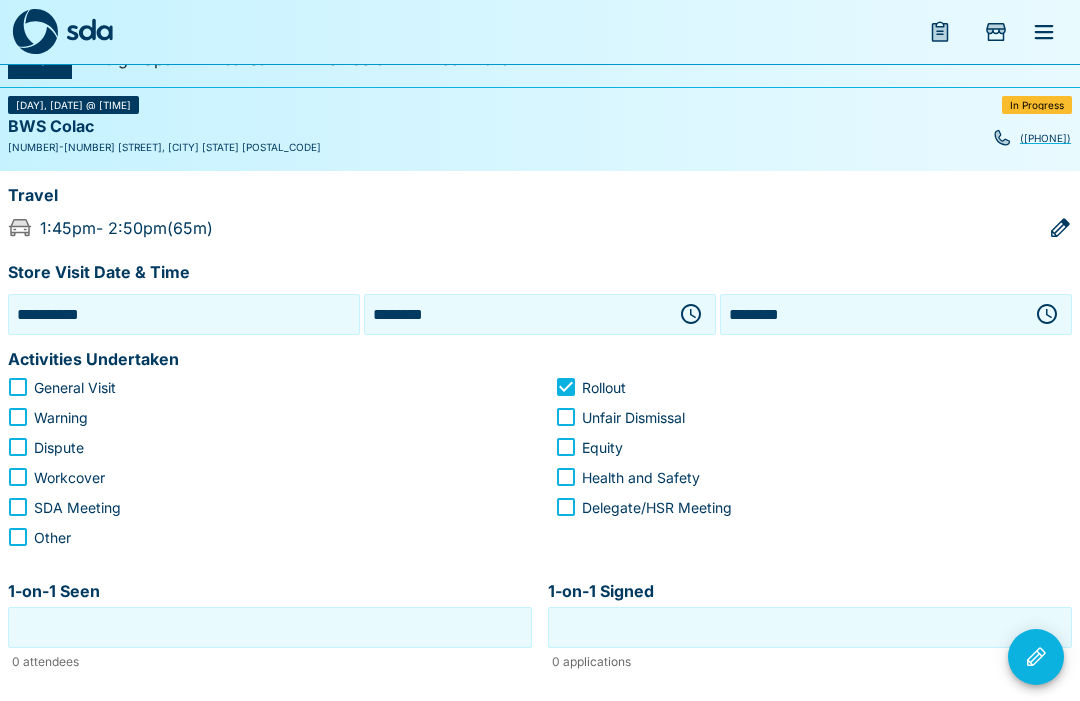 click on "1-on-1 Seen" at bounding box center (270, 627) 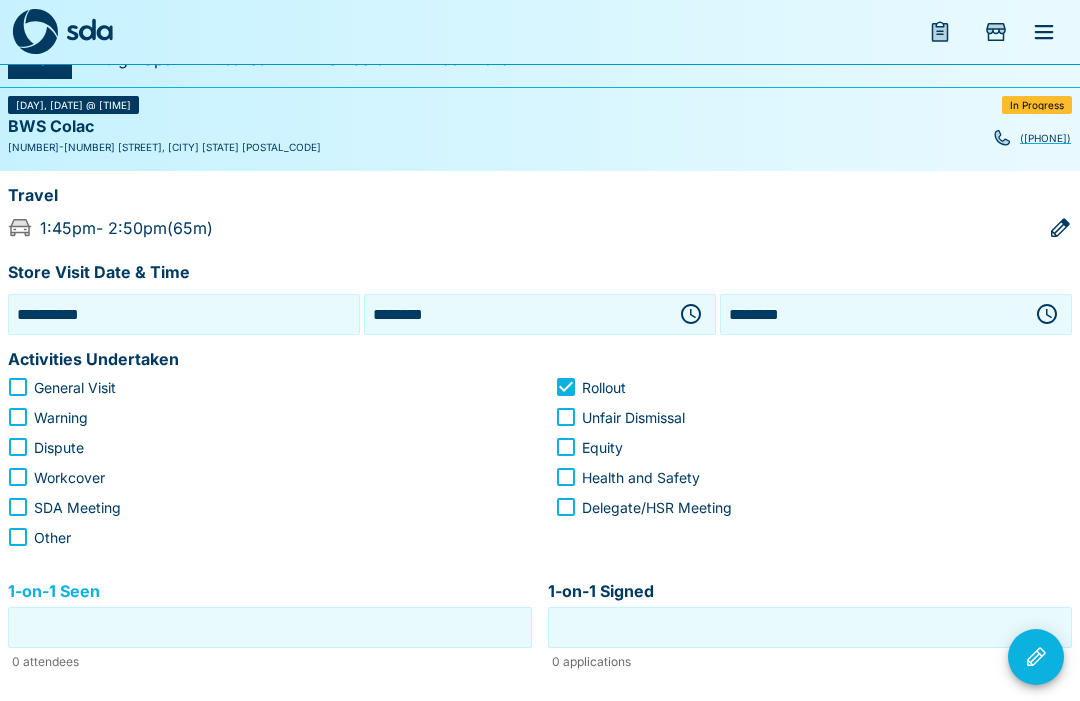 scroll, scrollTop: 146, scrollLeft: 0, axis: vertical 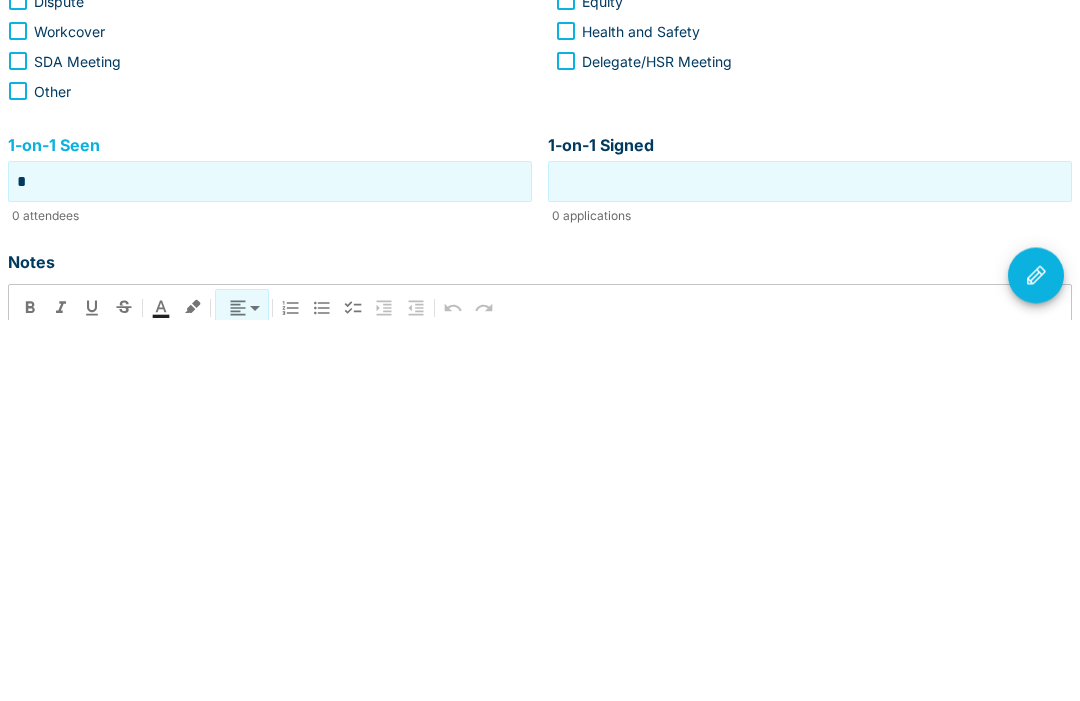 type on "*" 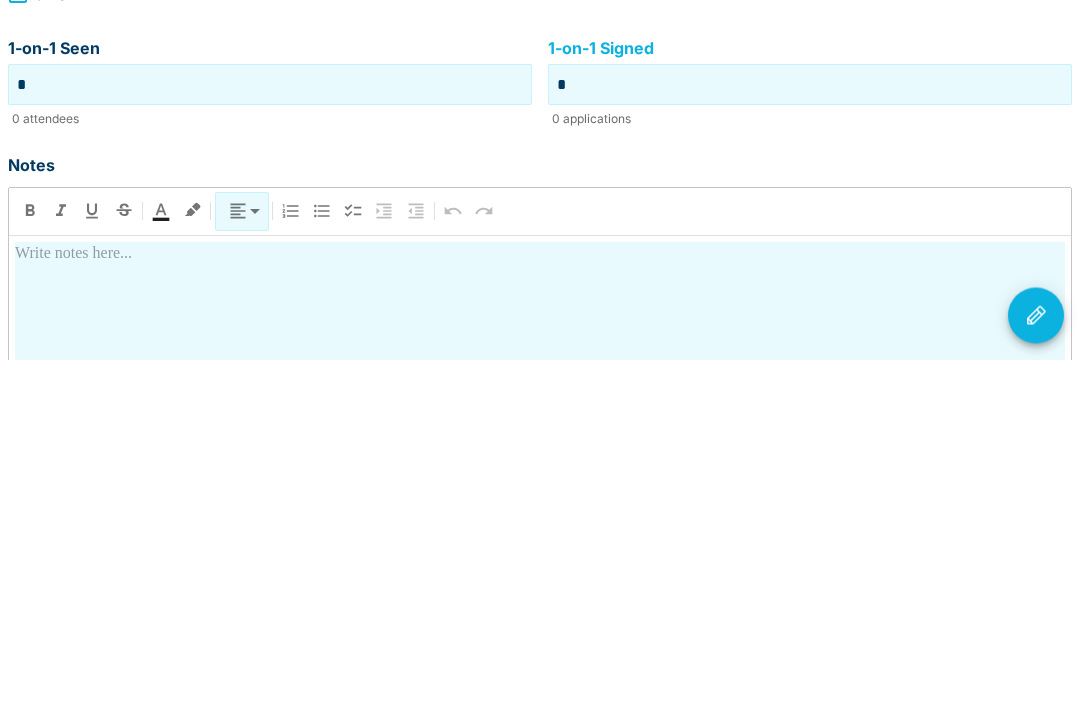 scroll, scrollTop: 289, scrollLeft: 0, axis: vertical 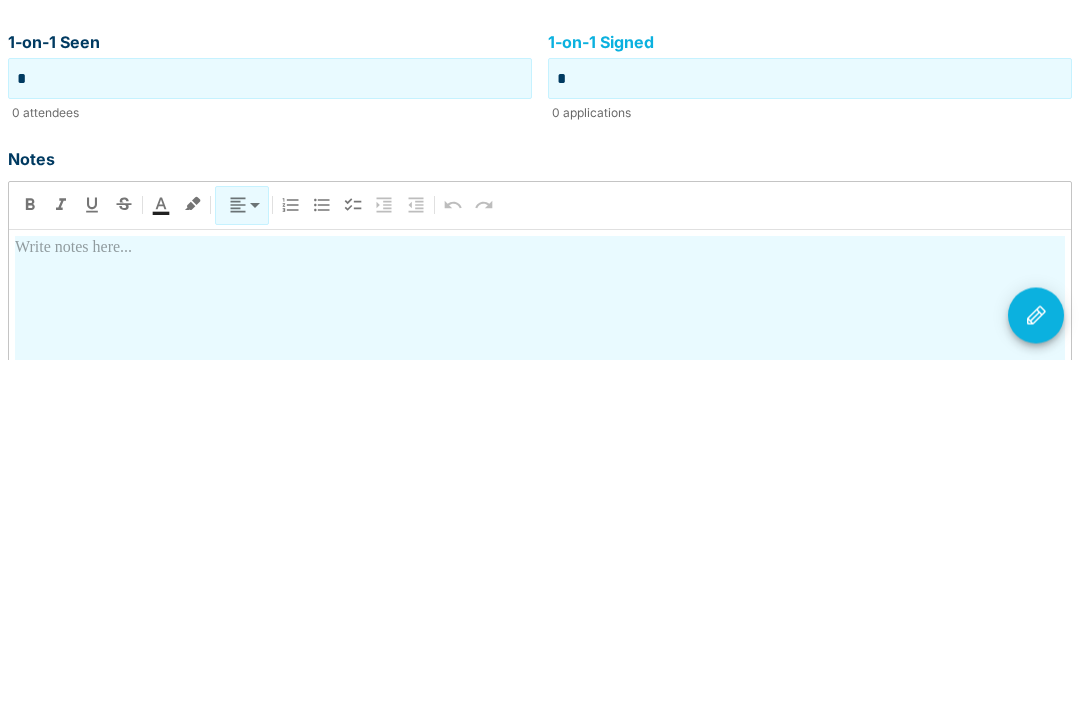 type on "*" 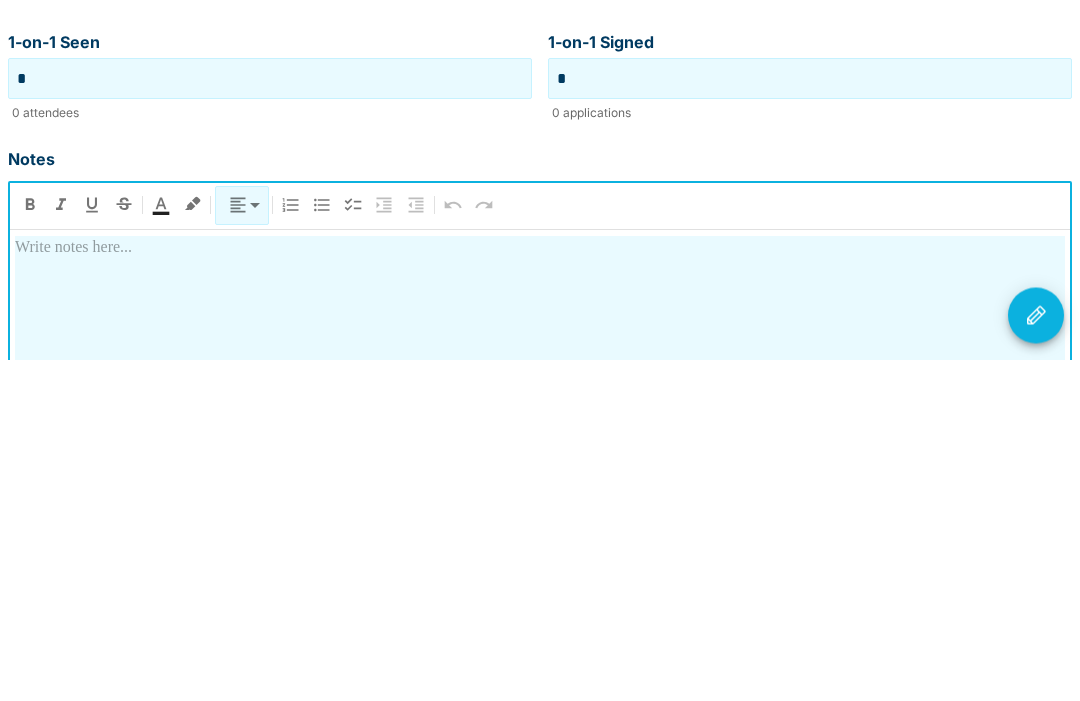 type 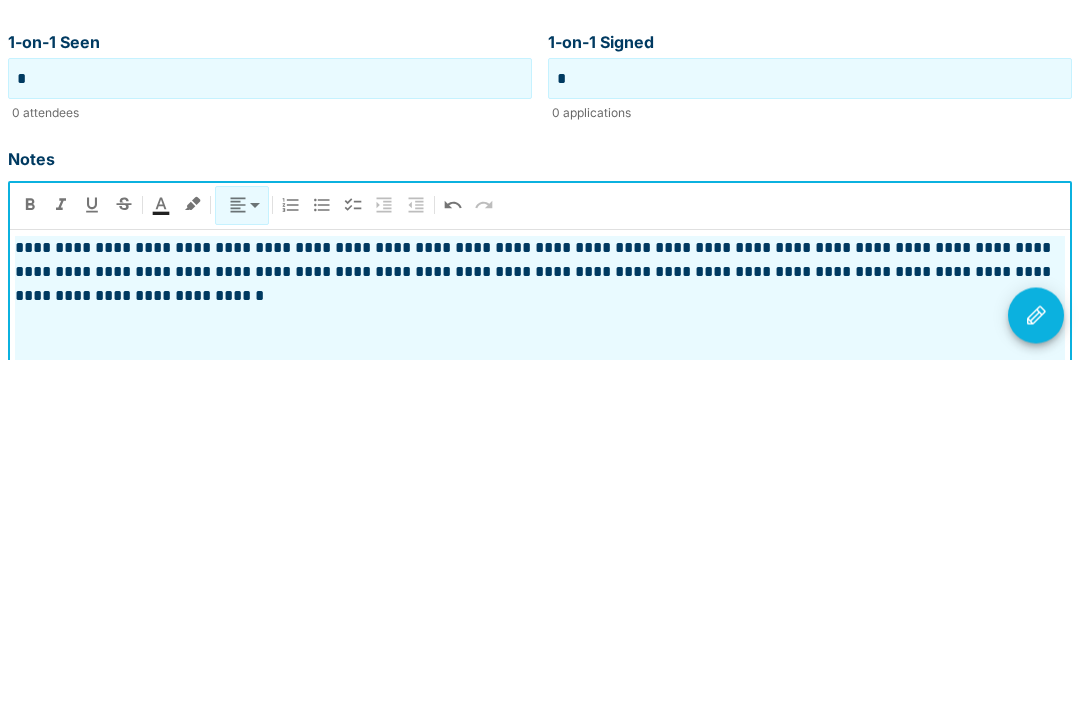 click at bounding box center [1036, 657] 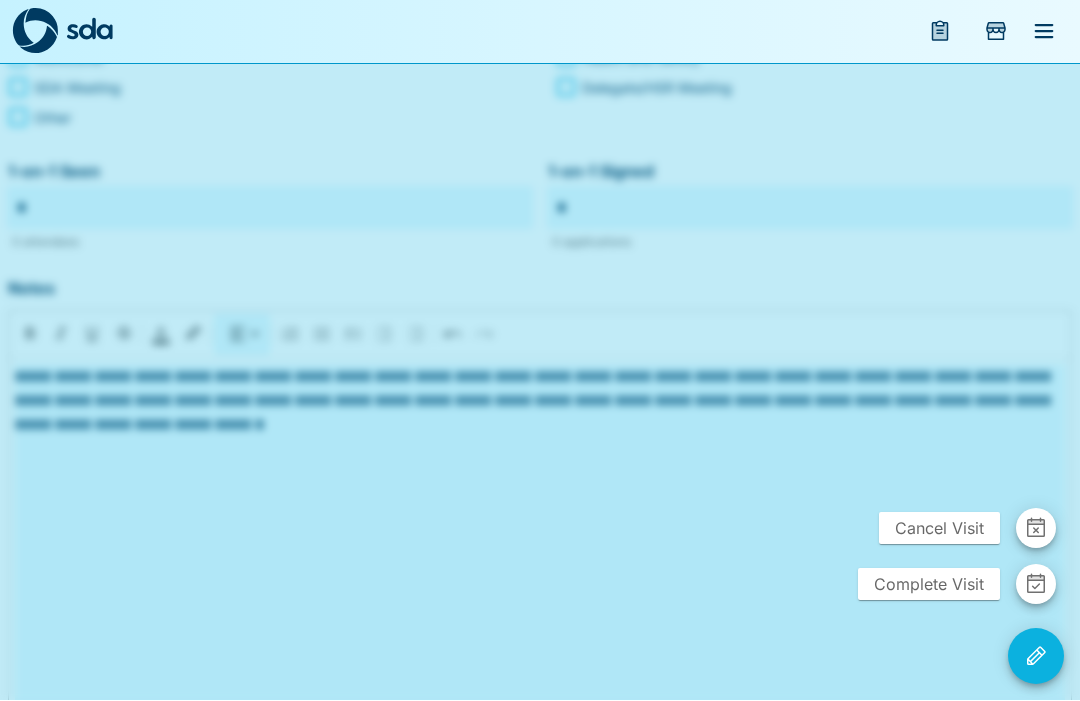 click on "Complete Visit" at bounding box center [929, 585] 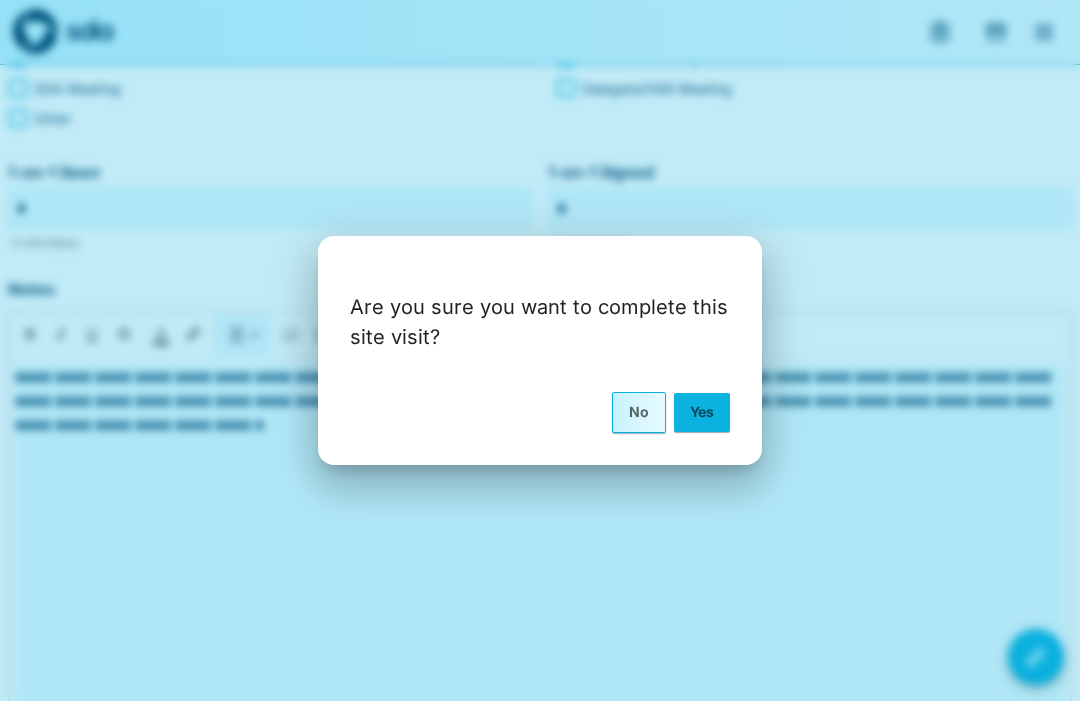 click on "Yes" at bounding box center [702, 412] 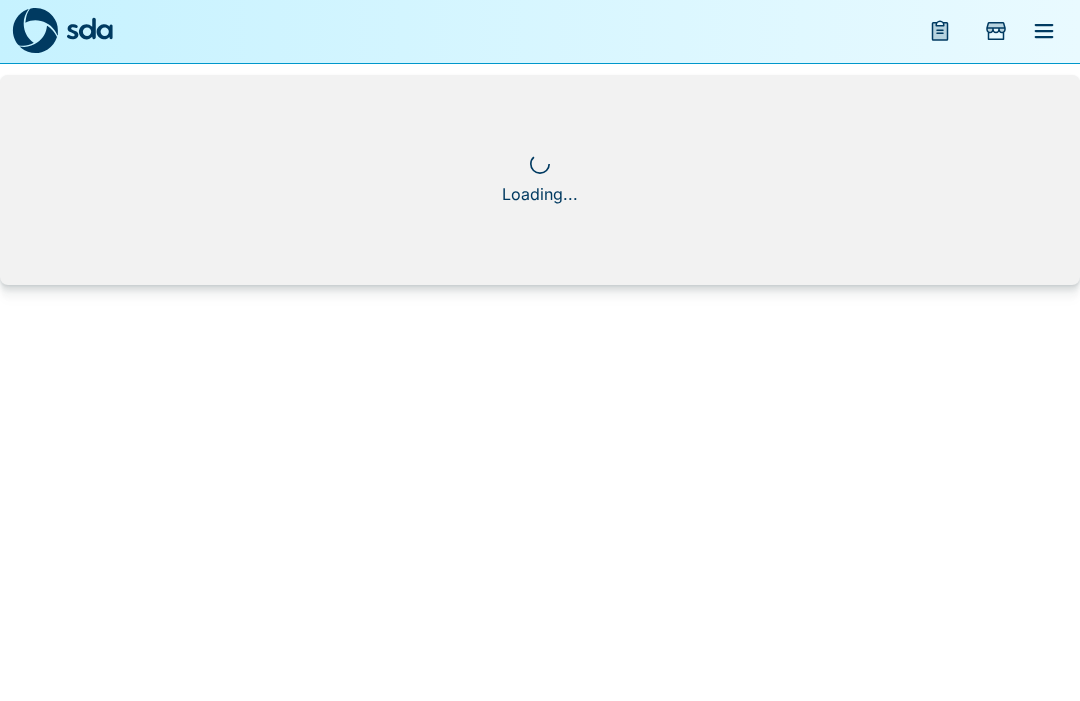 scroll, scrollTop: 1, scrollLeft: 0, axis: vertical 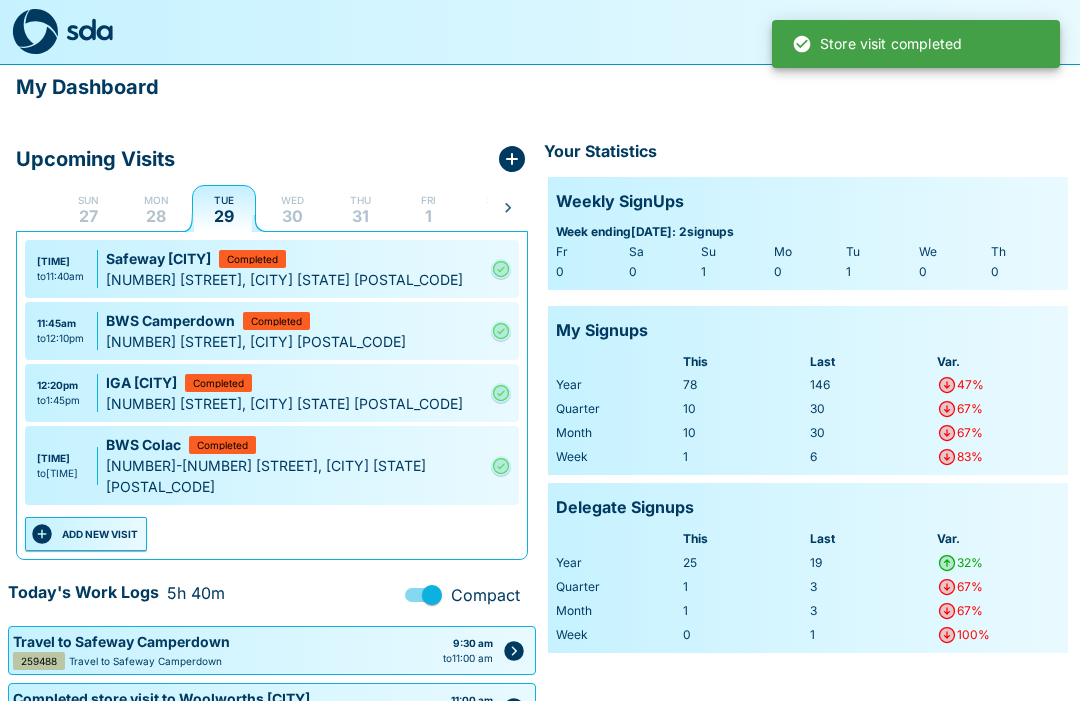 click on "ADD NEW VISIT" at bounding box center [86, 534] 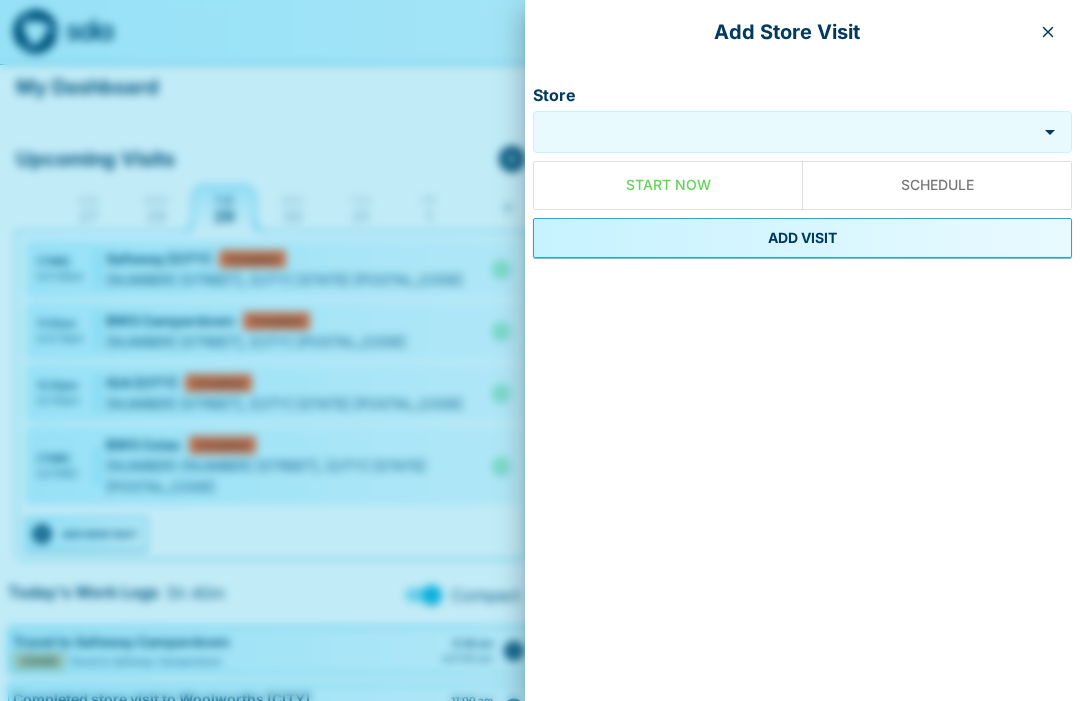 click on "Store" at bounding box center [785, 132] 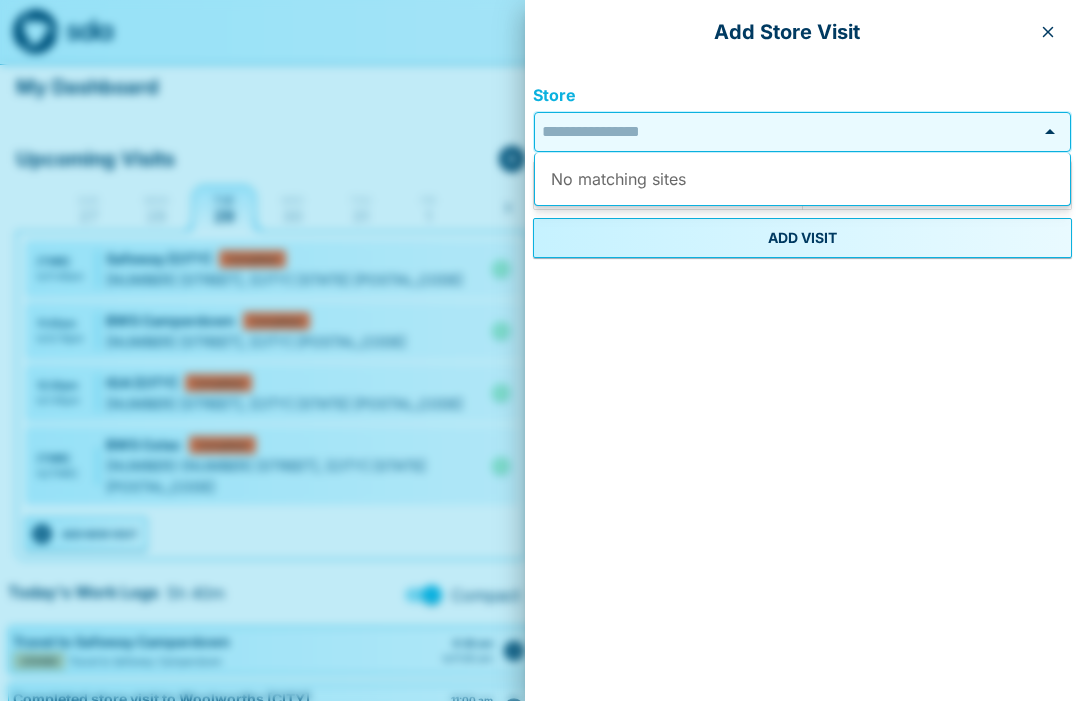 scroll, scrollTop: 0, scrollLeft: 0, axis: both 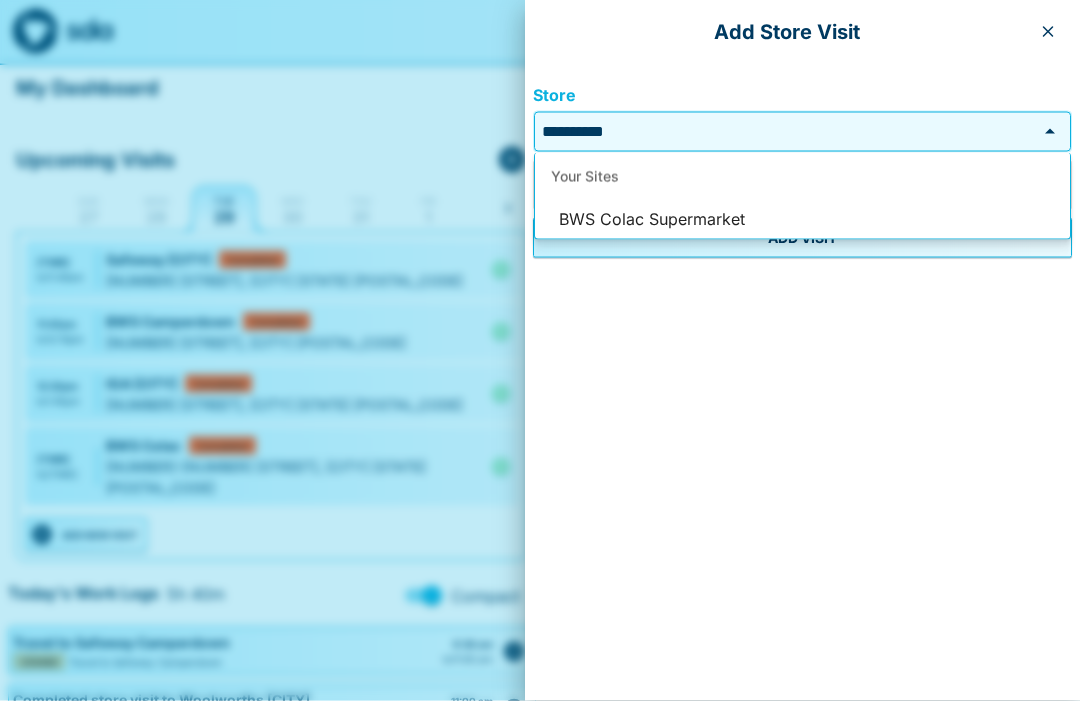 click on "BWS Colac Supermarket" at bounding box center [802, 220] 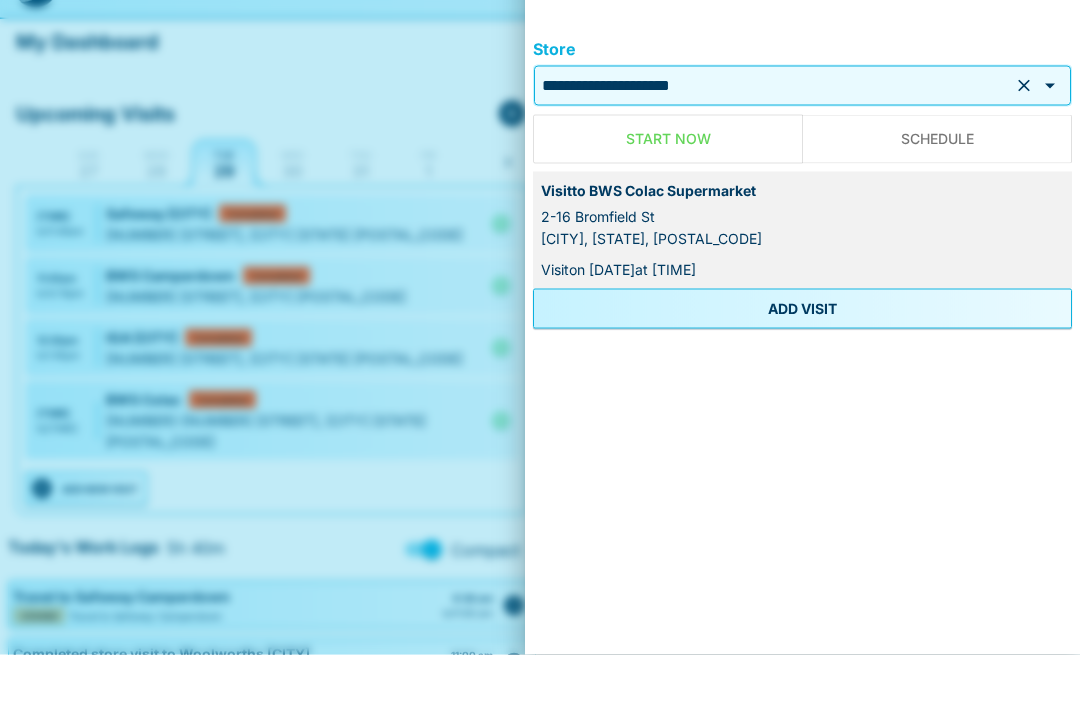 click on "ADD VISIT" at bounding box center (802, 355) 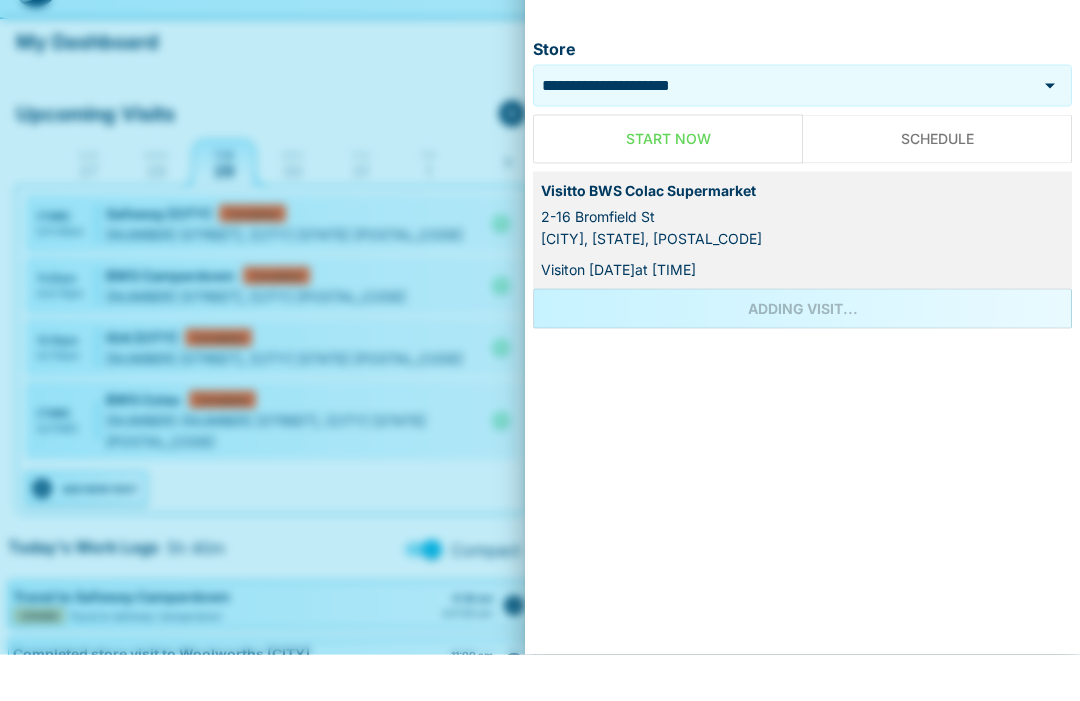 scroll, scrollTop: 47, scrollLeft: 0, axis: vertical 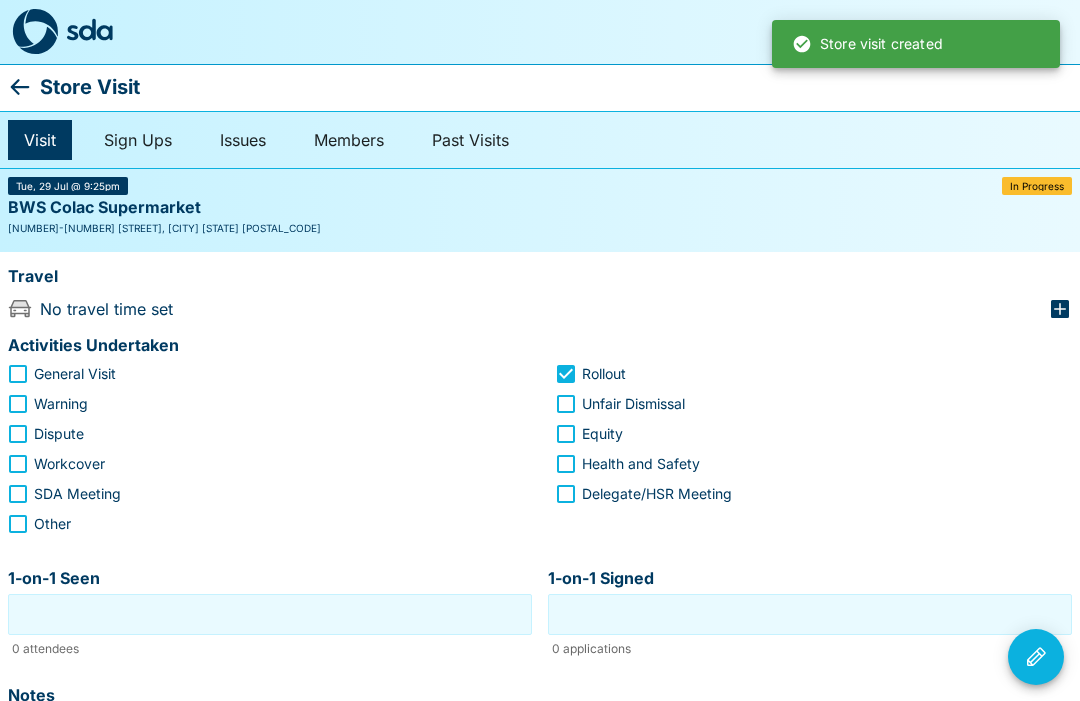 click on "1-on-1 Seen" at bounding box center (270, 614) 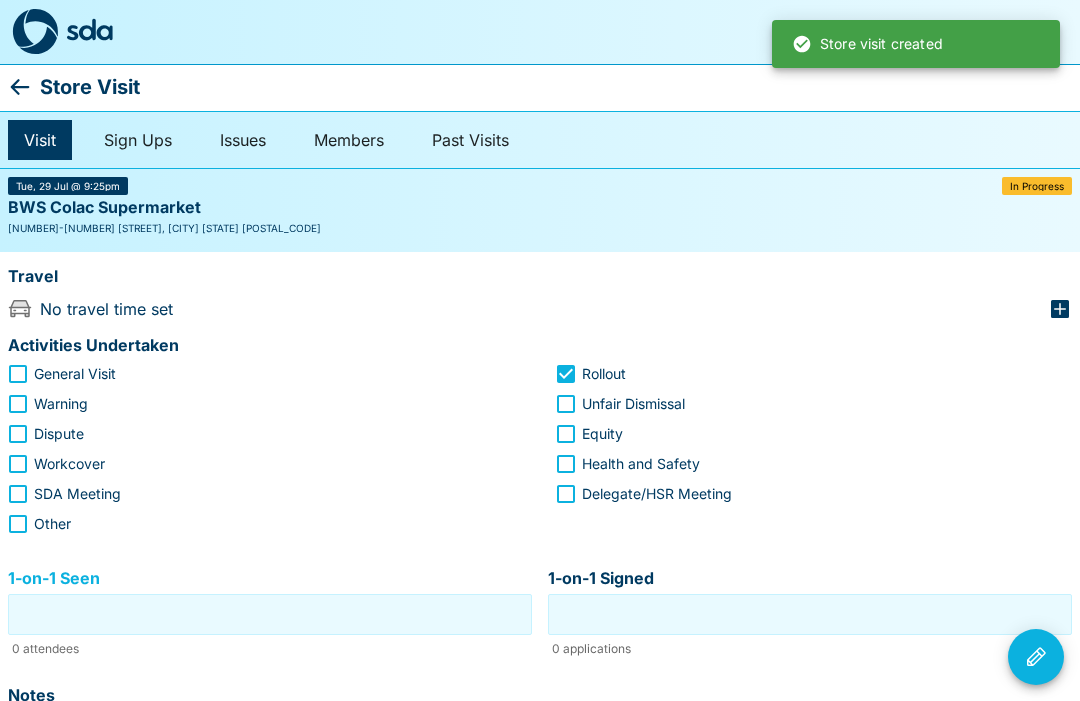 scroll, scrollTop: 59, scrollLeft: 0, axis: vertical 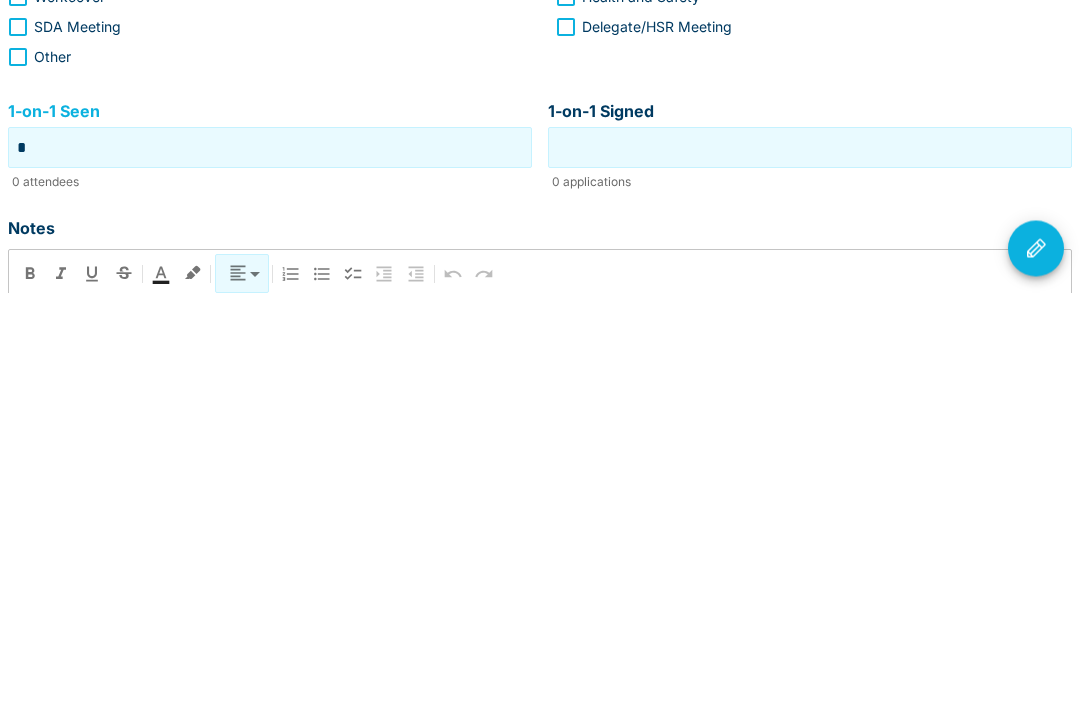 type on "*" 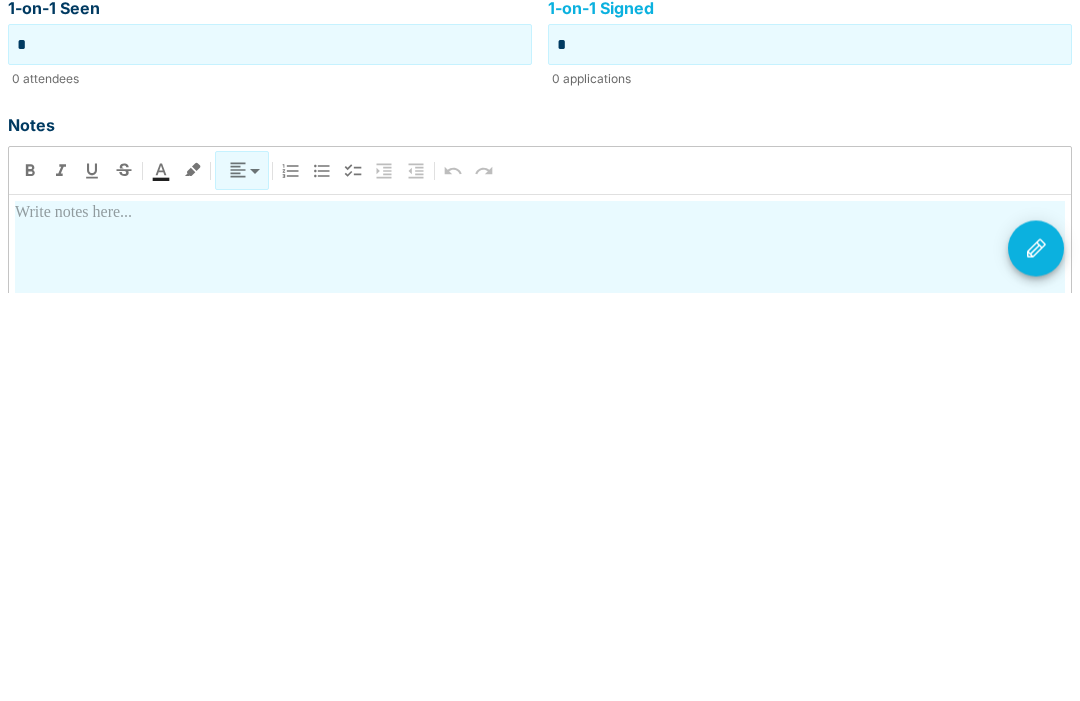 scroll, scrollTop: 180, scrollLeft: 0, axis: vertical 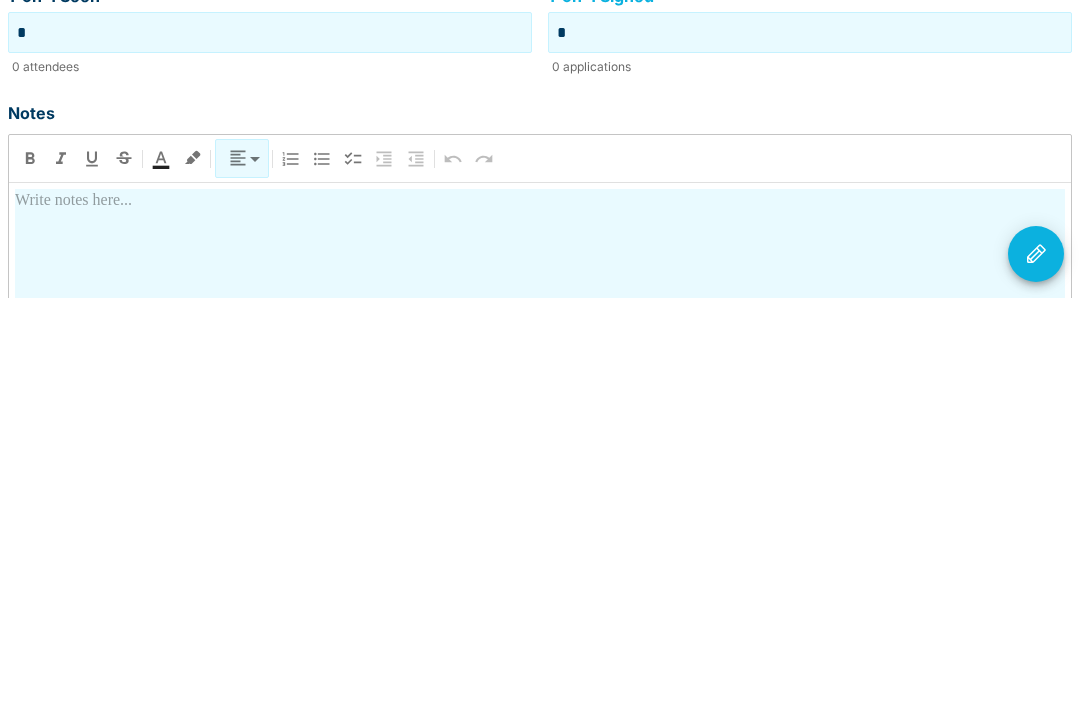 type on "*" 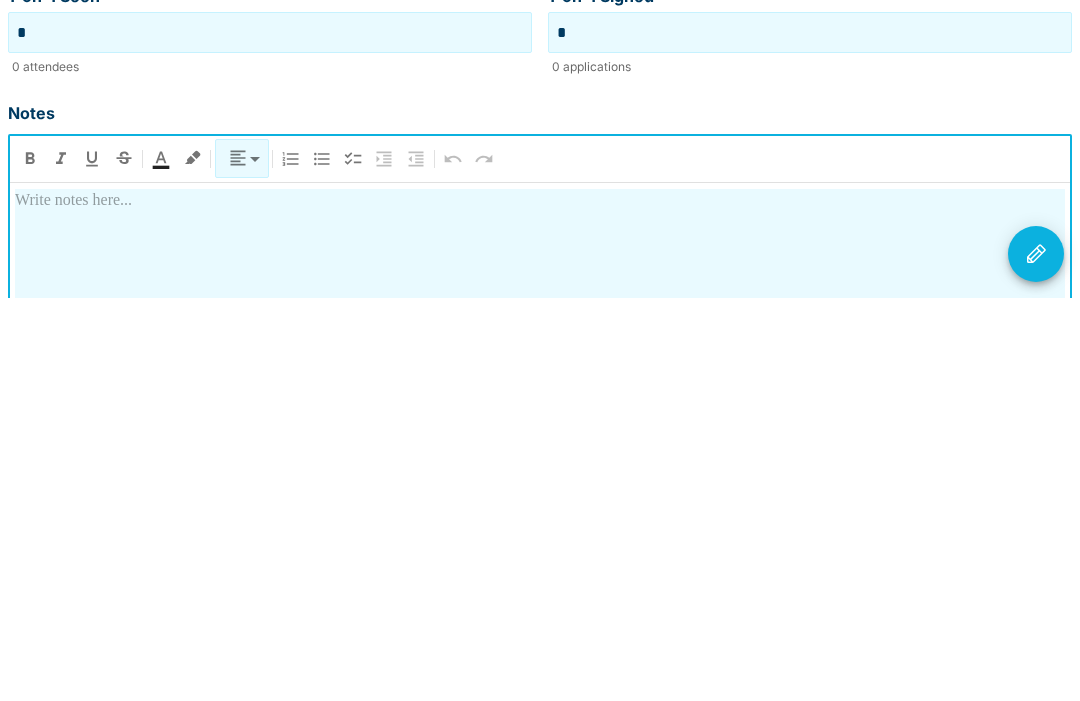 type 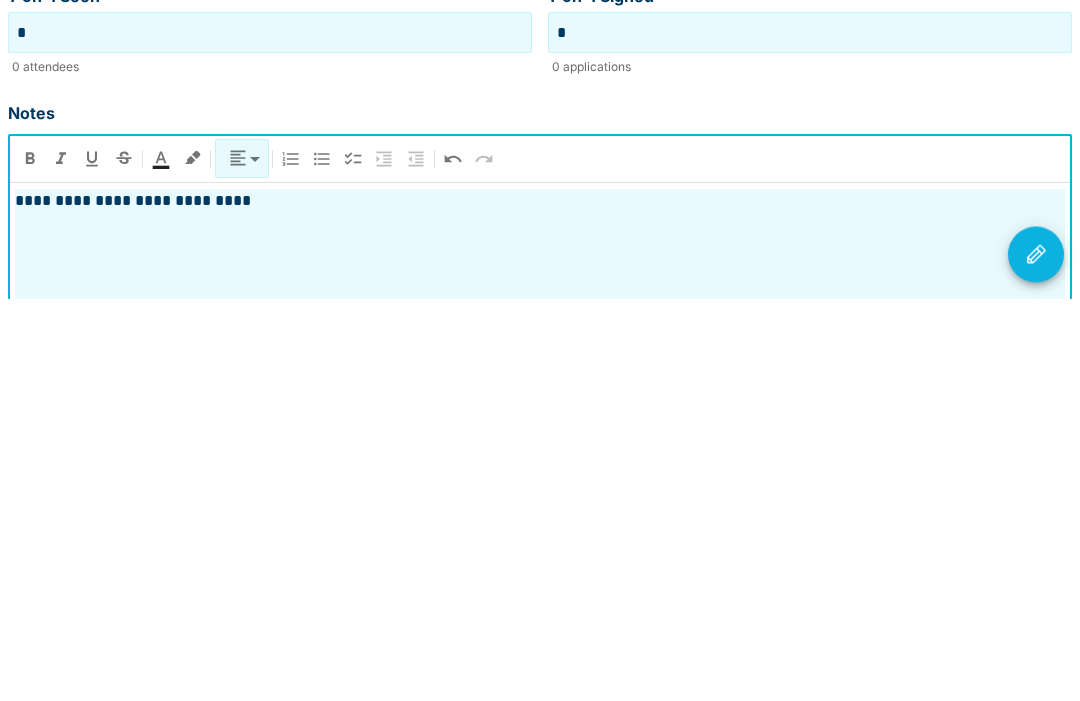 click on "*" at bounding box center (270, 435) 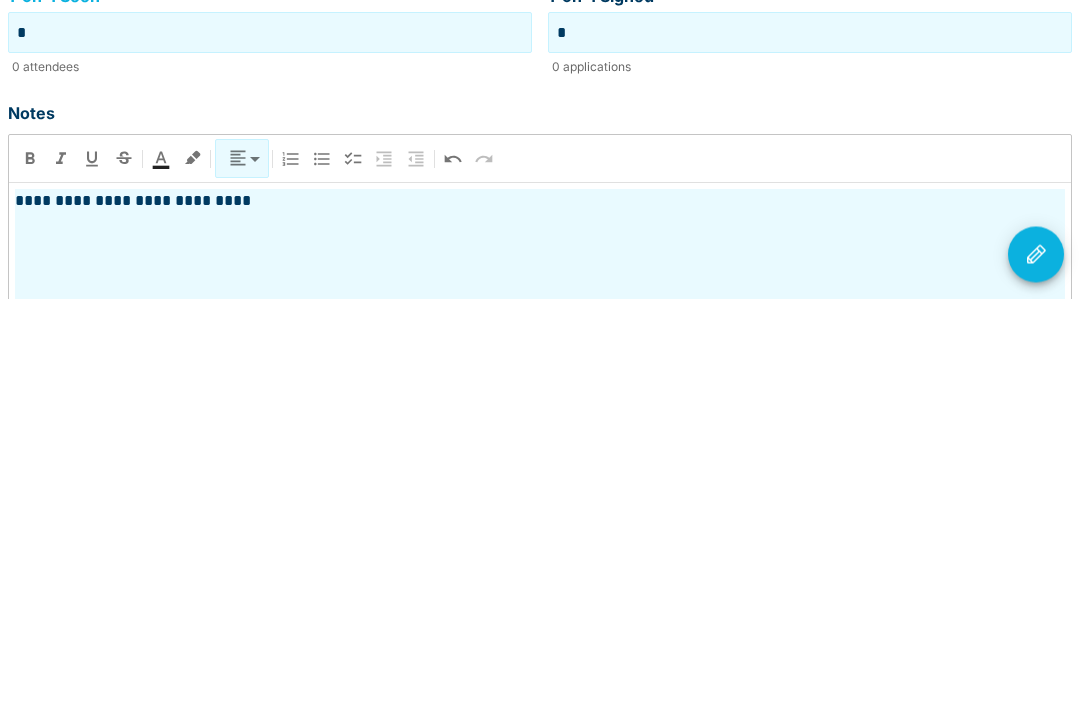 type on "*" 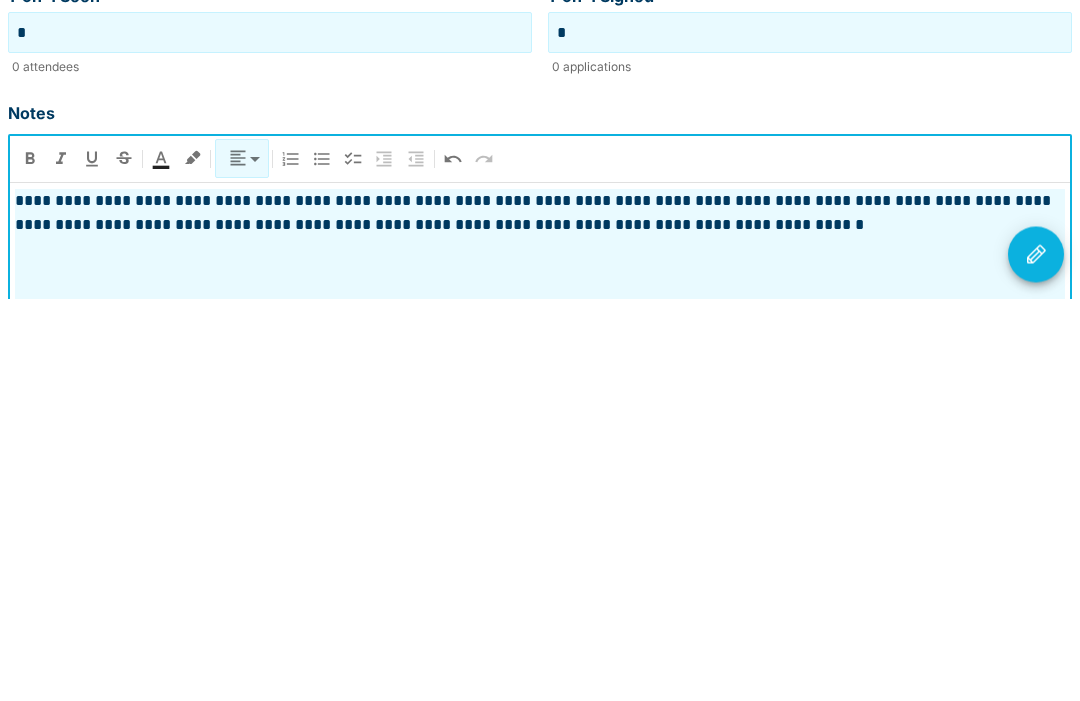 click at bounding box center (1036, 657) 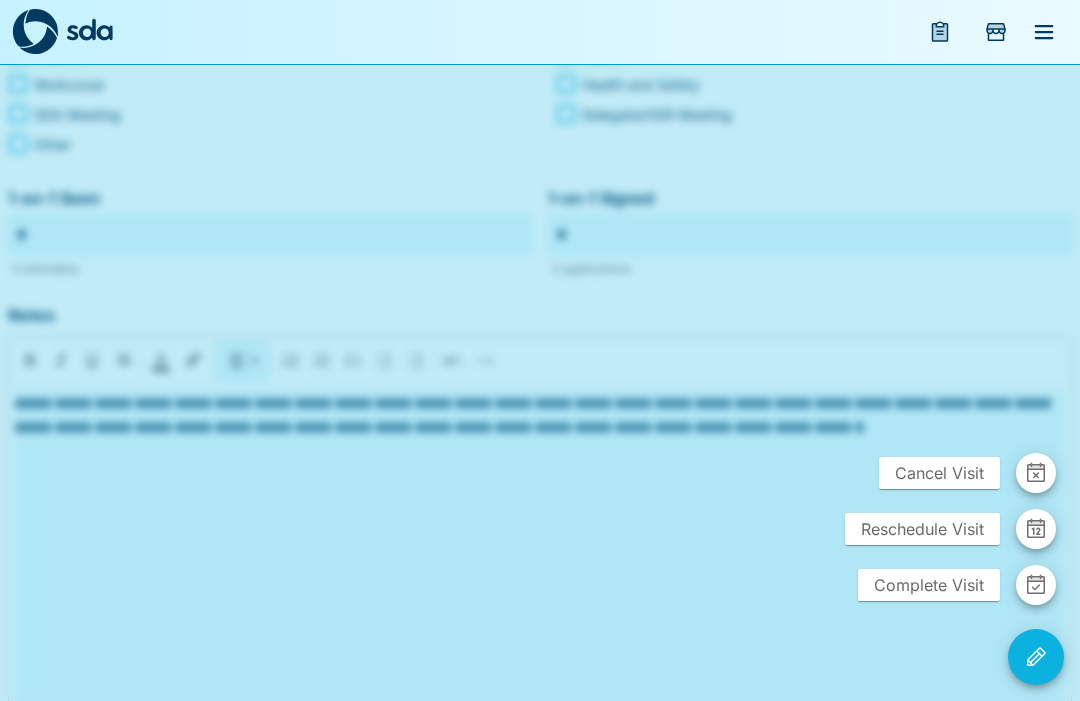 click on "Complete Visit" at bounding box center (929, 585) 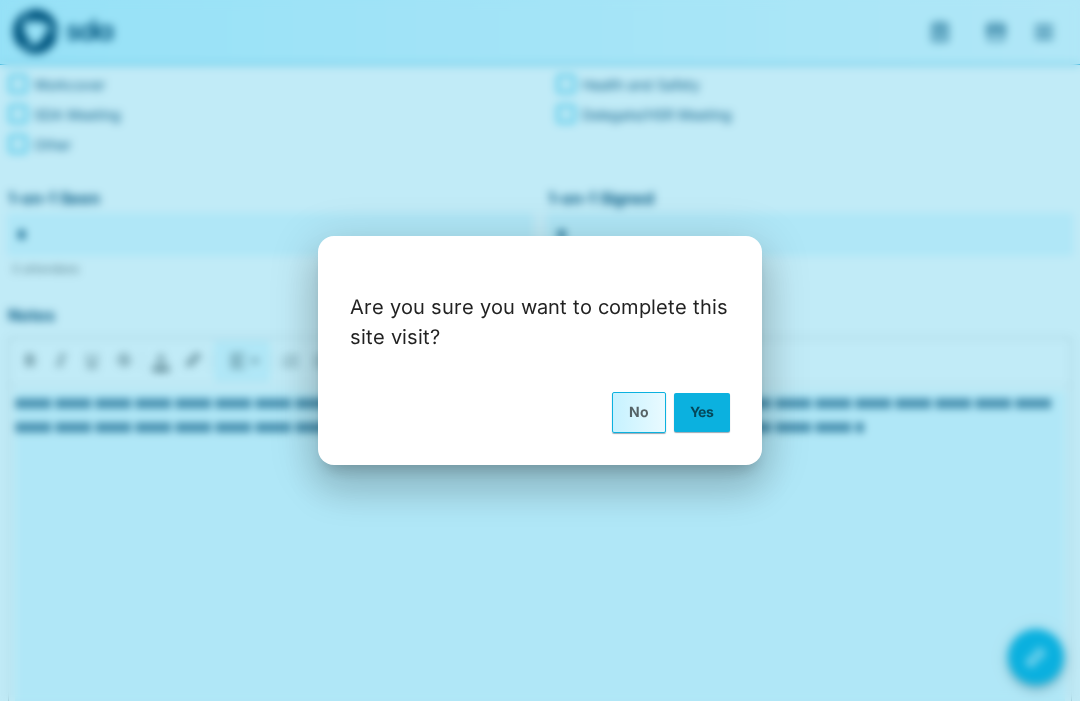 click on "Yes" at bounding box center (702, 412) 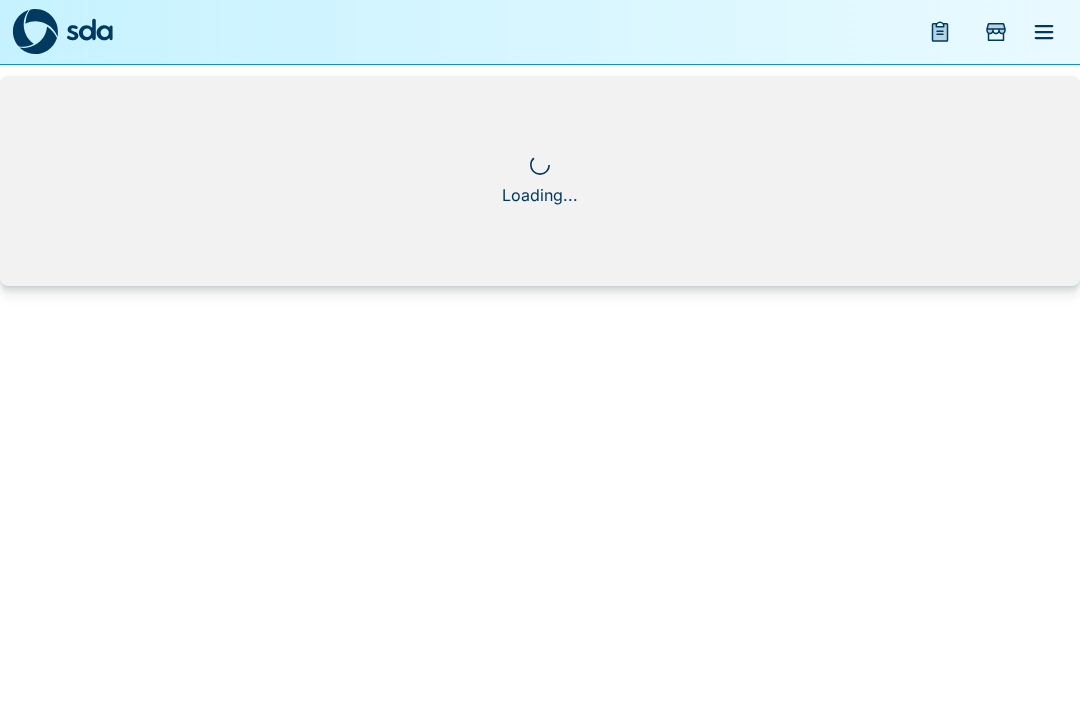 scroll, scrollTop: 0, scrollLeft: 0, axis: both 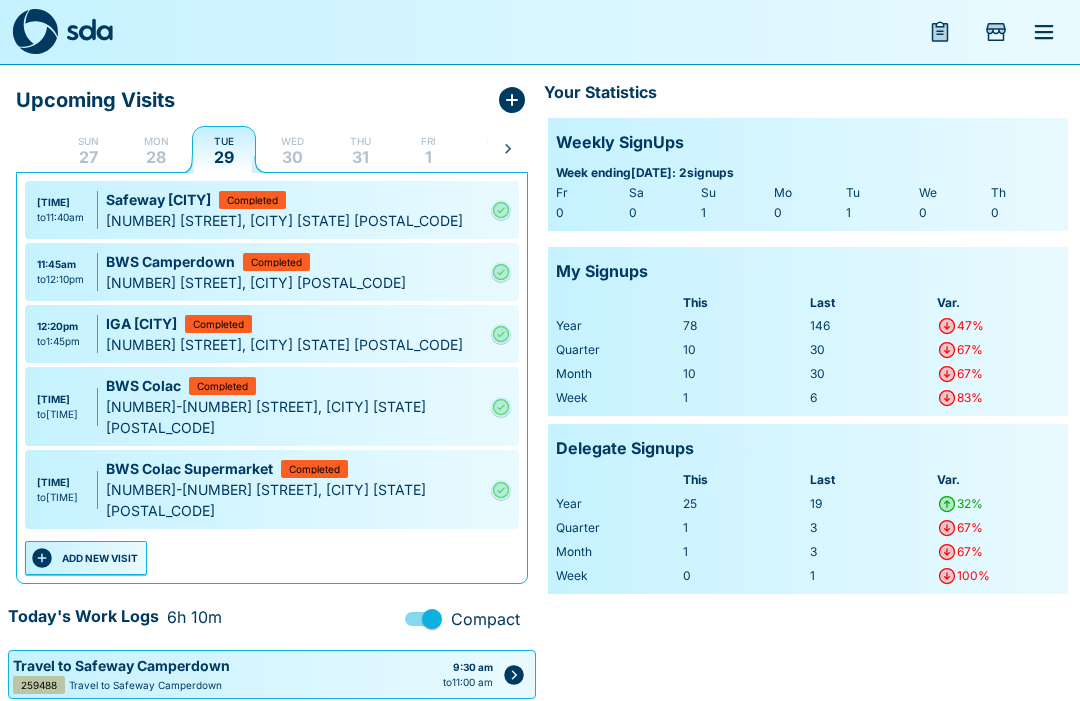 click 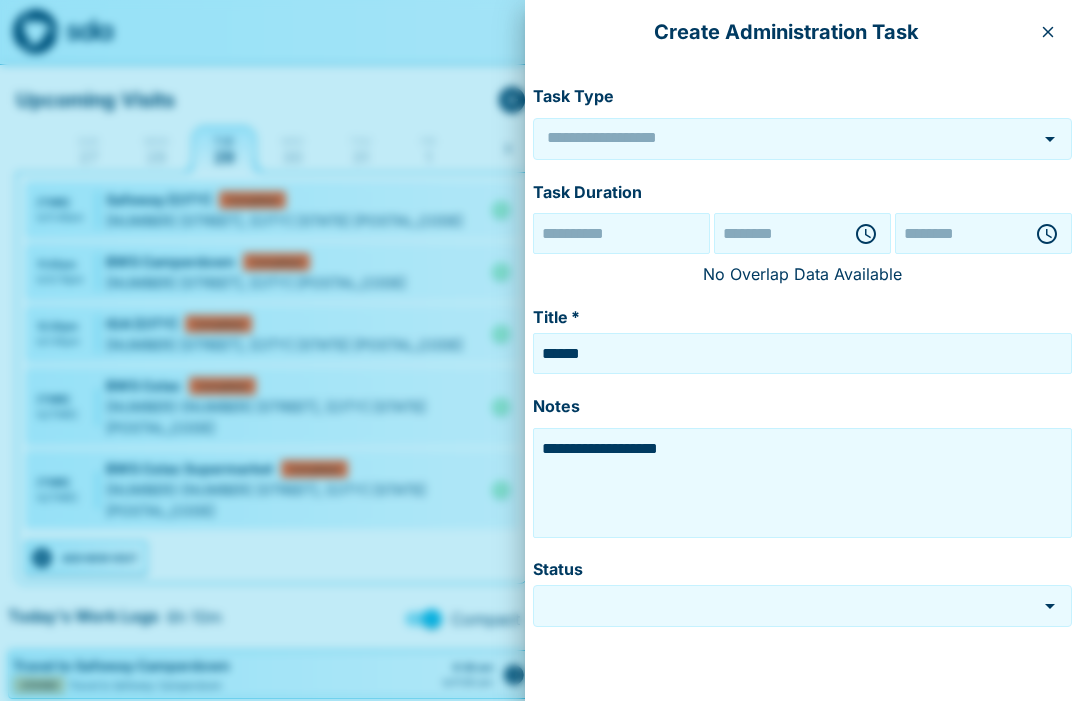 type on "******" 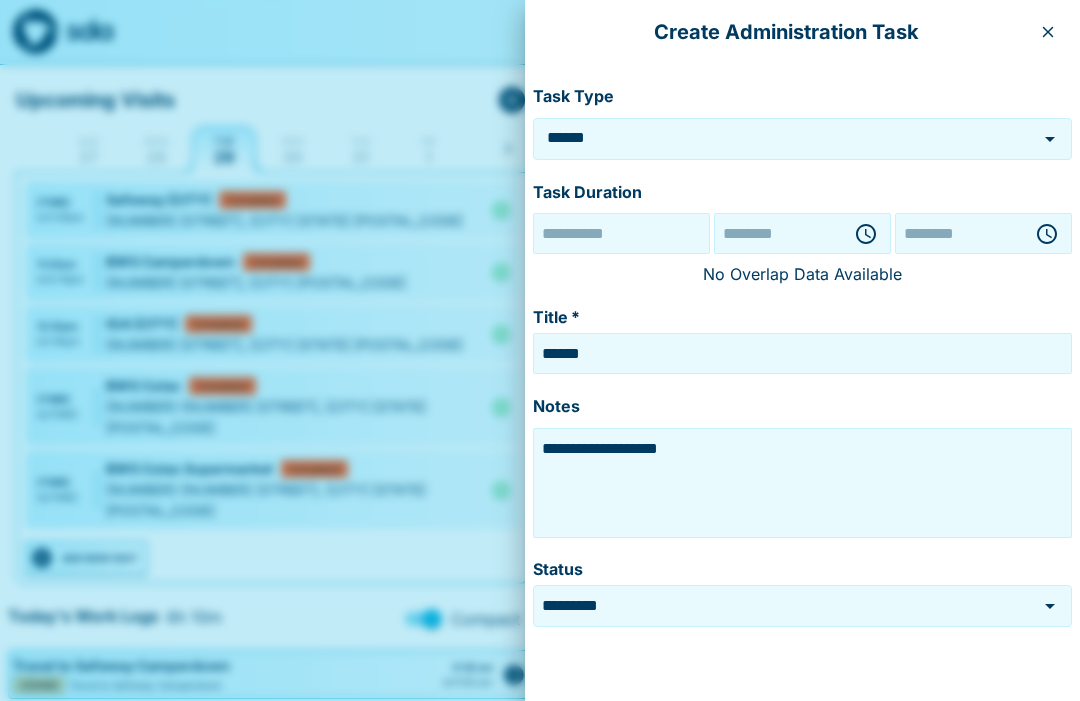 type on "**********" 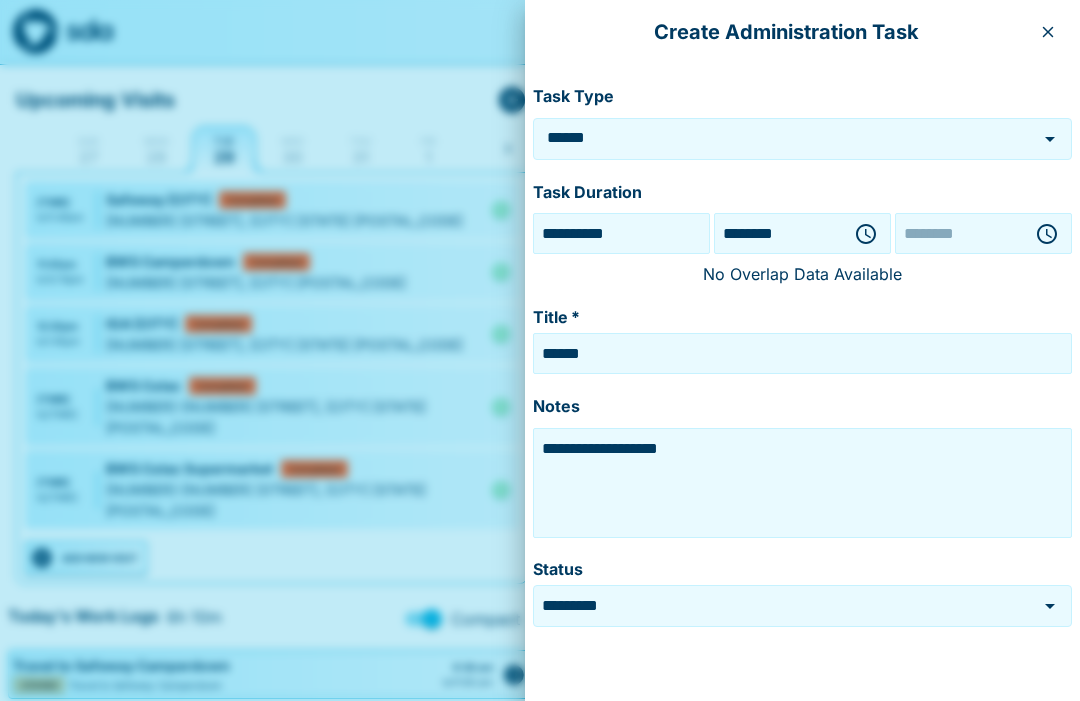 type on "********" 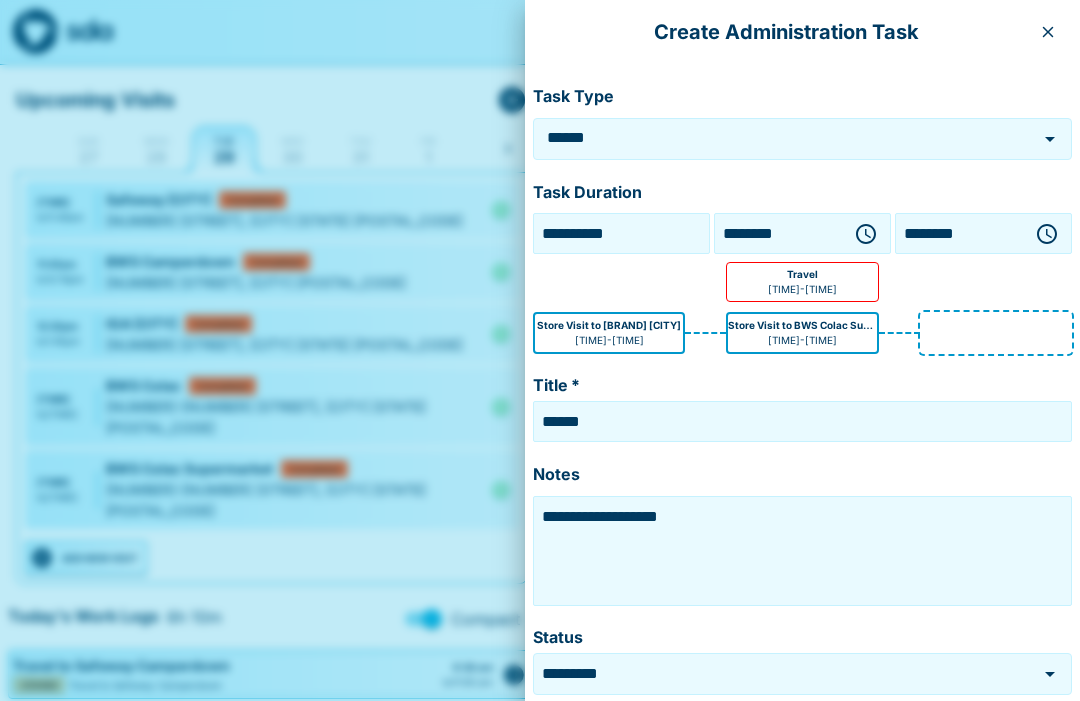 click at bounding box center [1048, 32] 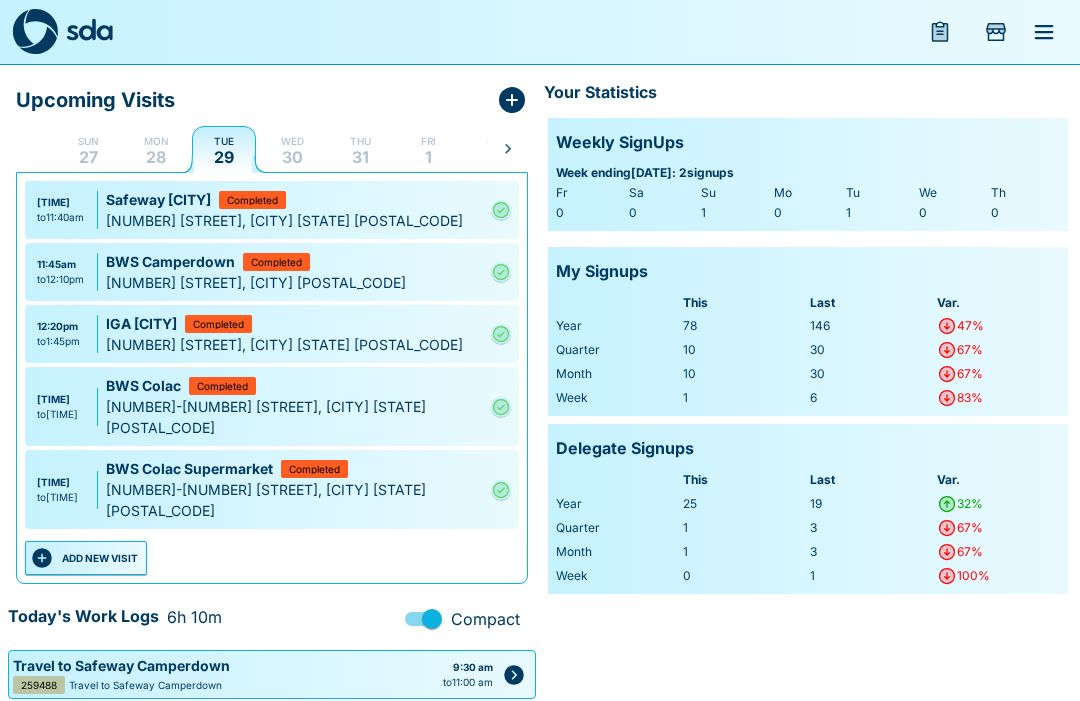 click 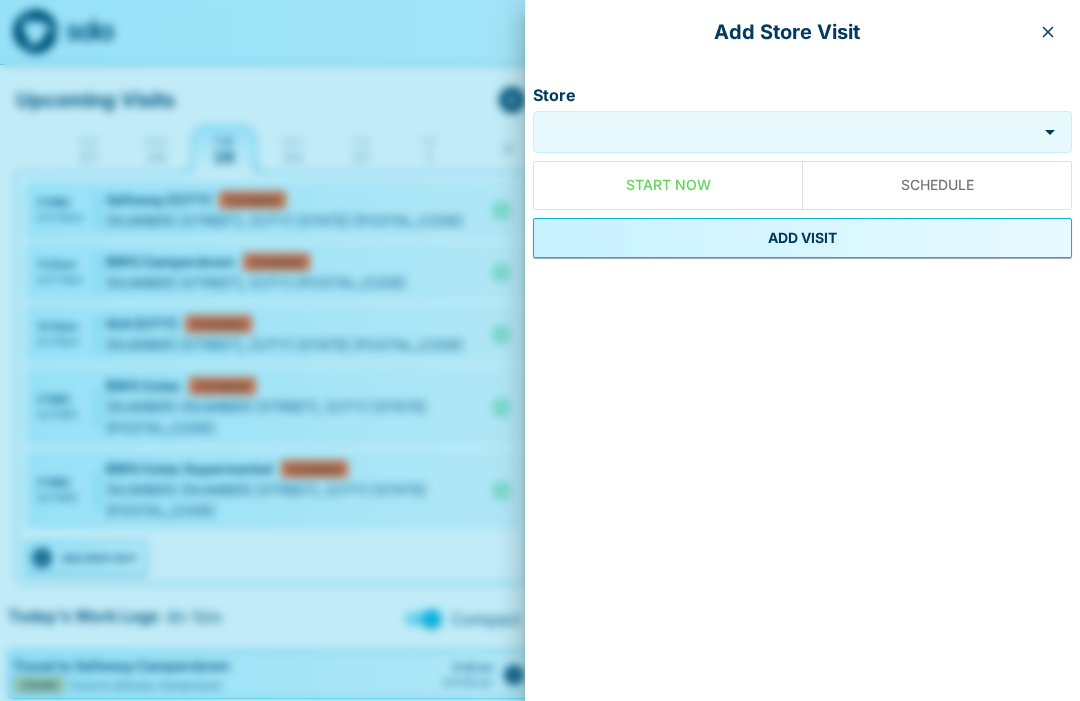 click 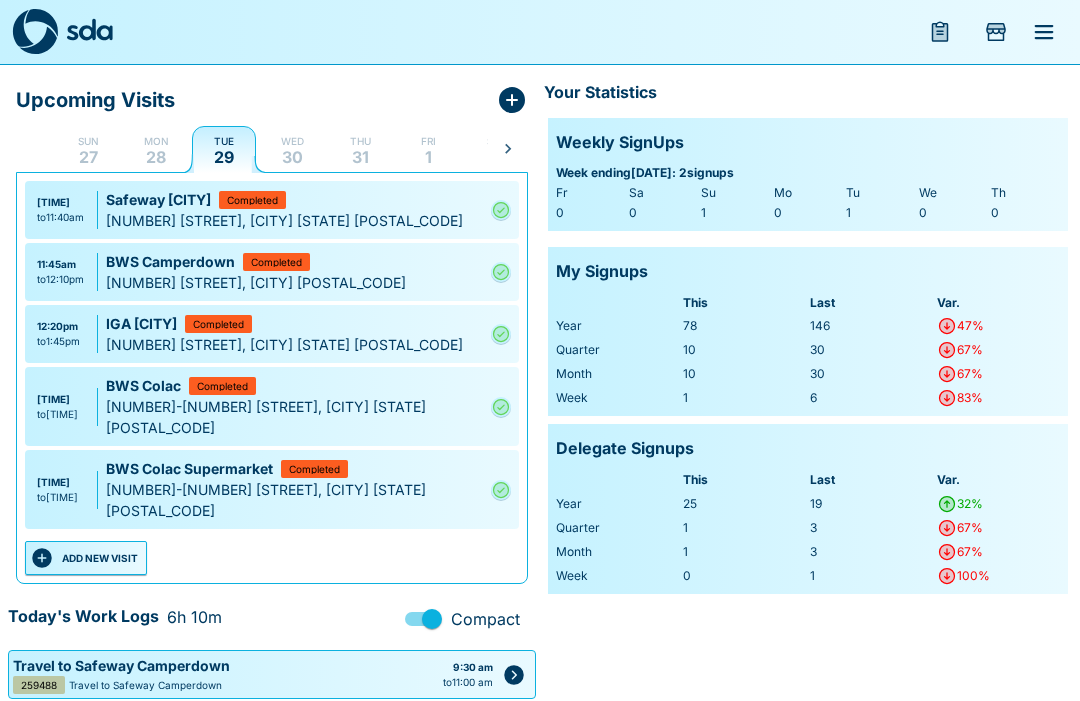 click at bounding box center (1044, 32) 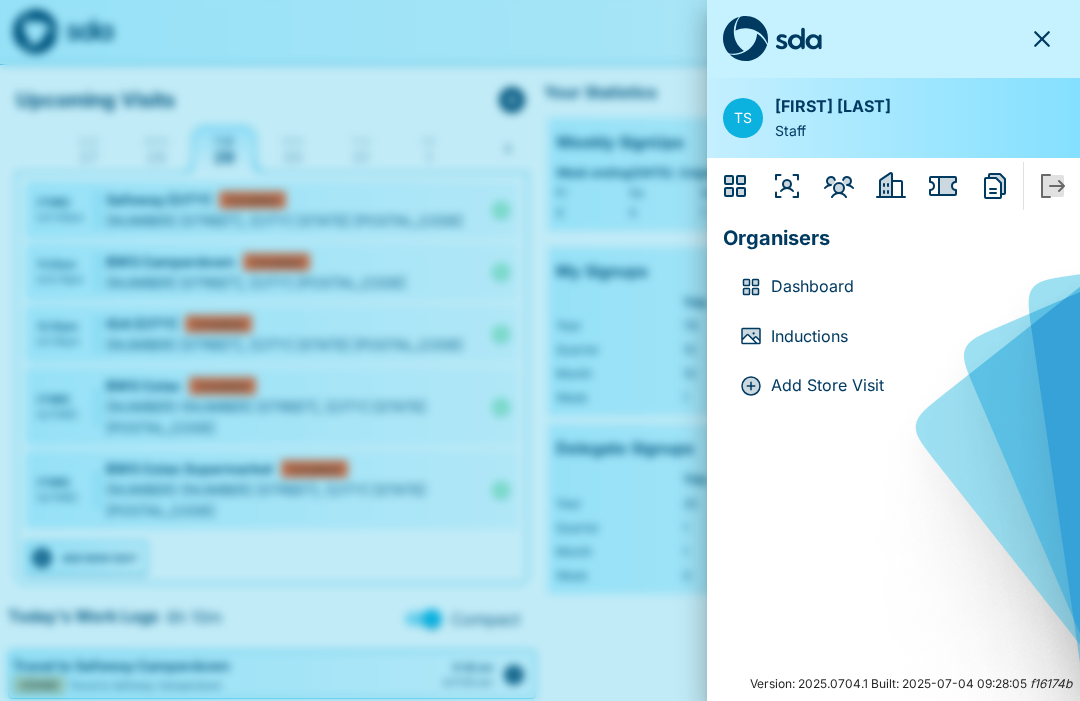 click 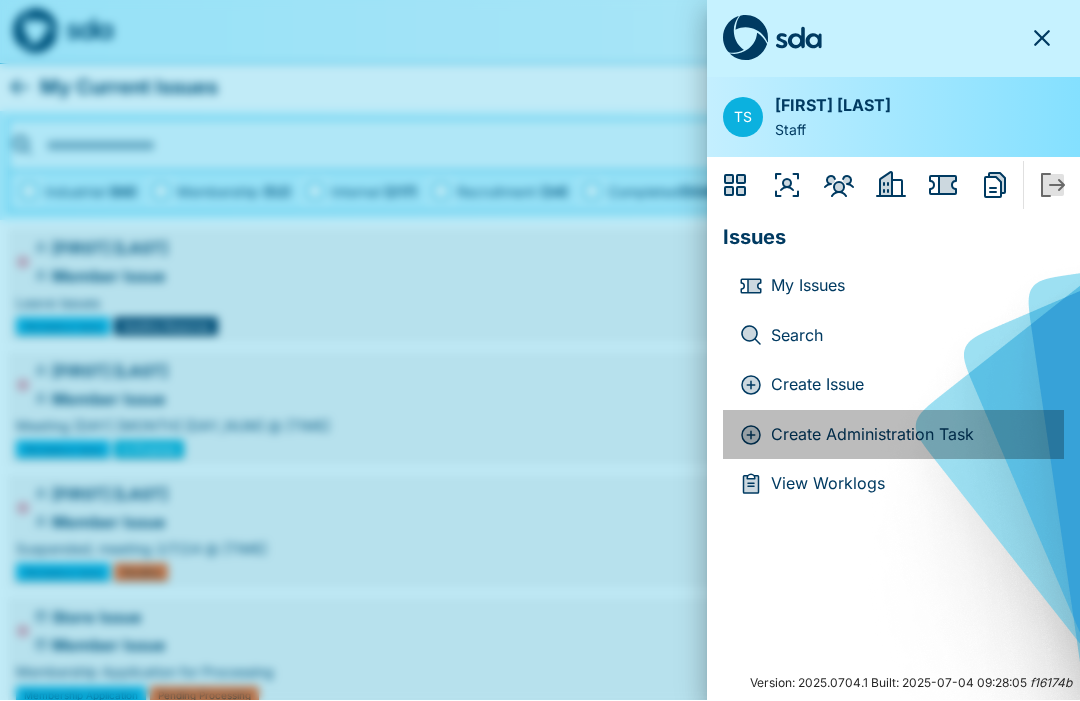 click on "Create Administration Task" at bounding box center [909, 436] 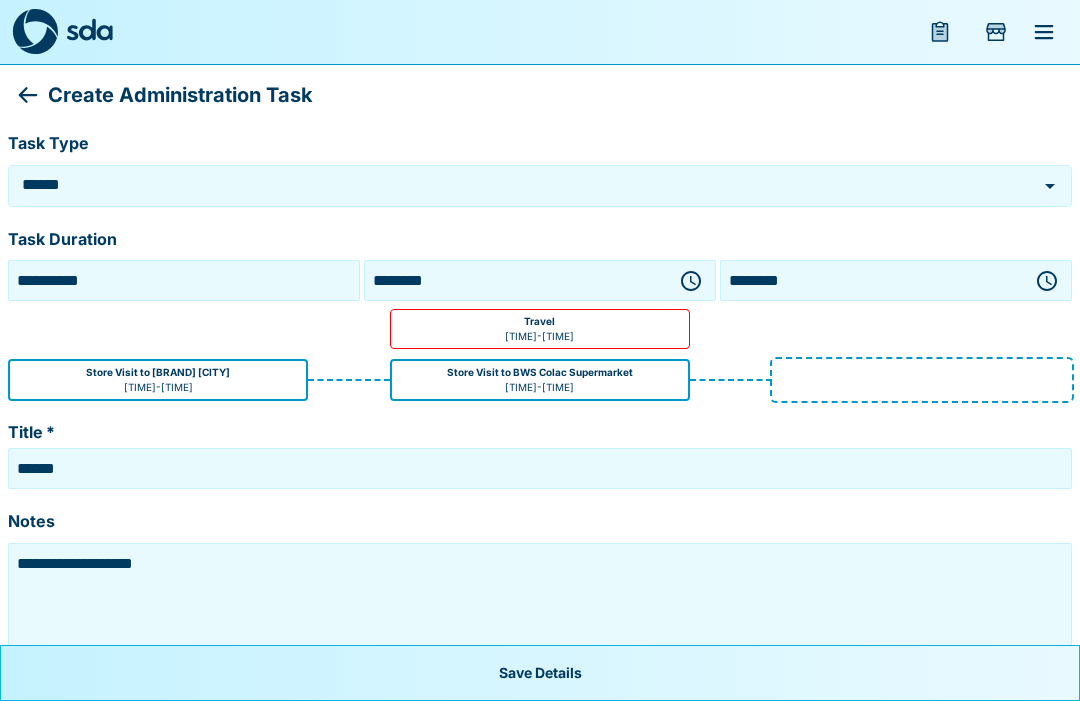 click 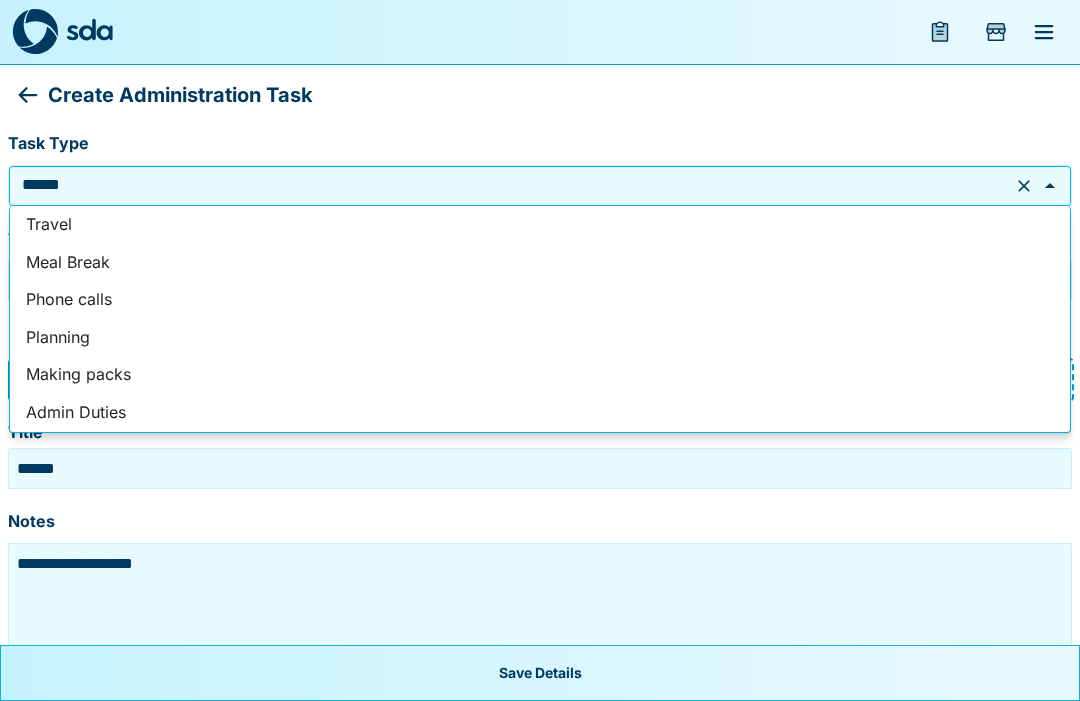 scroll, scrollTop: 0, scrollLeft: 0, axis: both 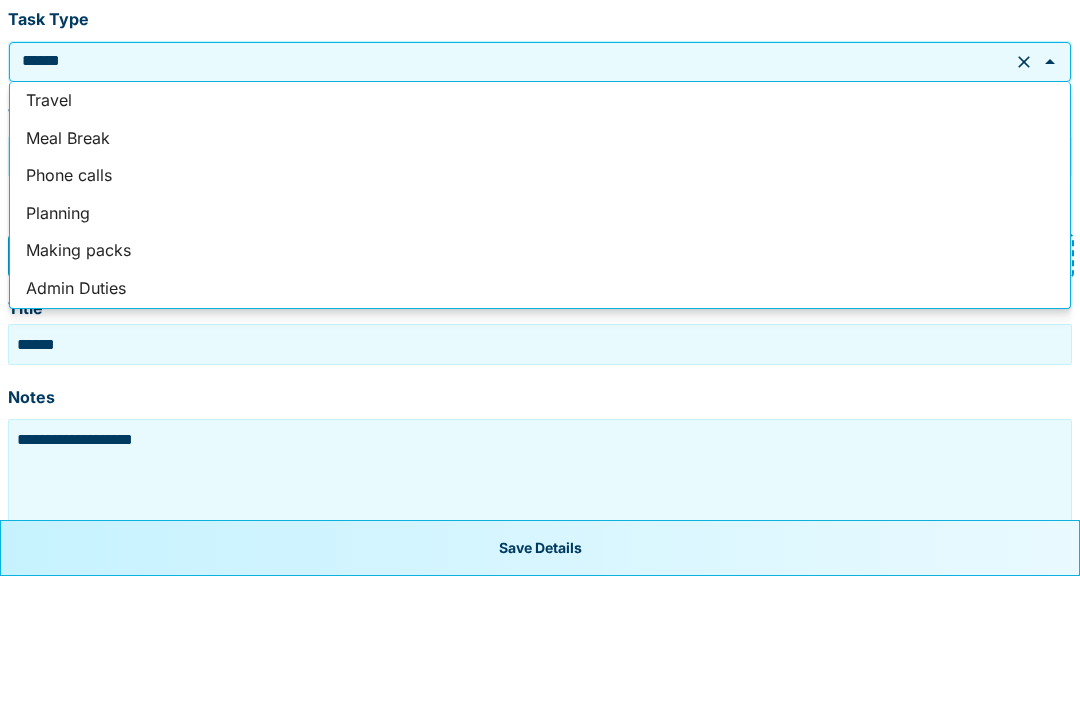 click on "Admin Duties" at bounding box center [540, 414] 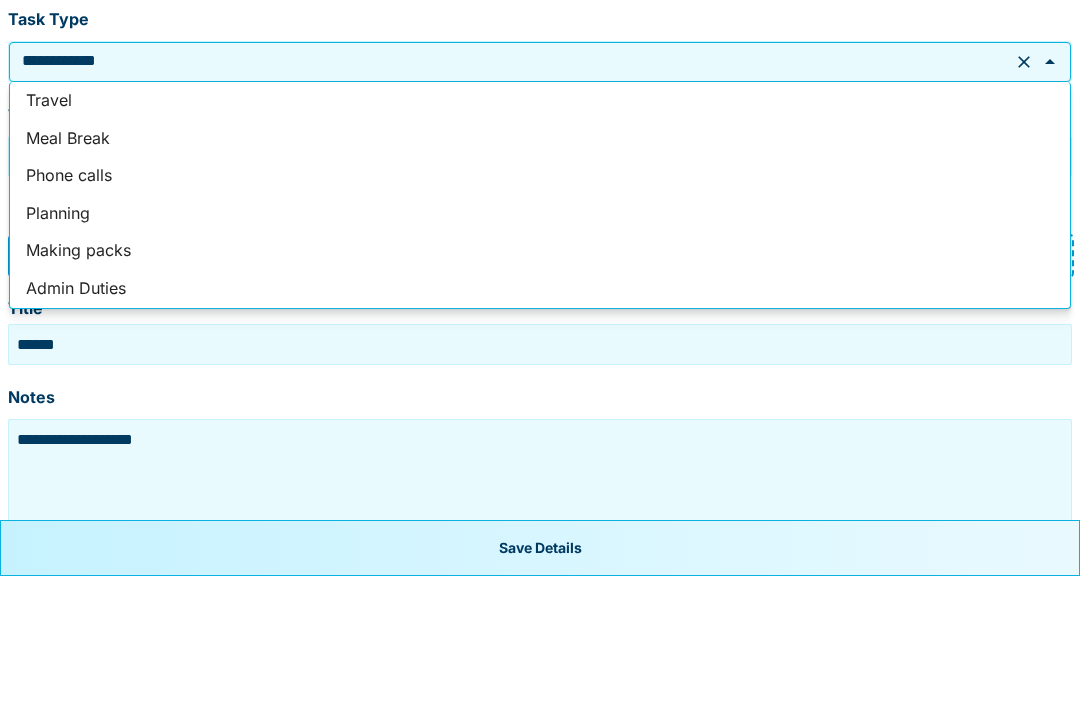 type on "**********" 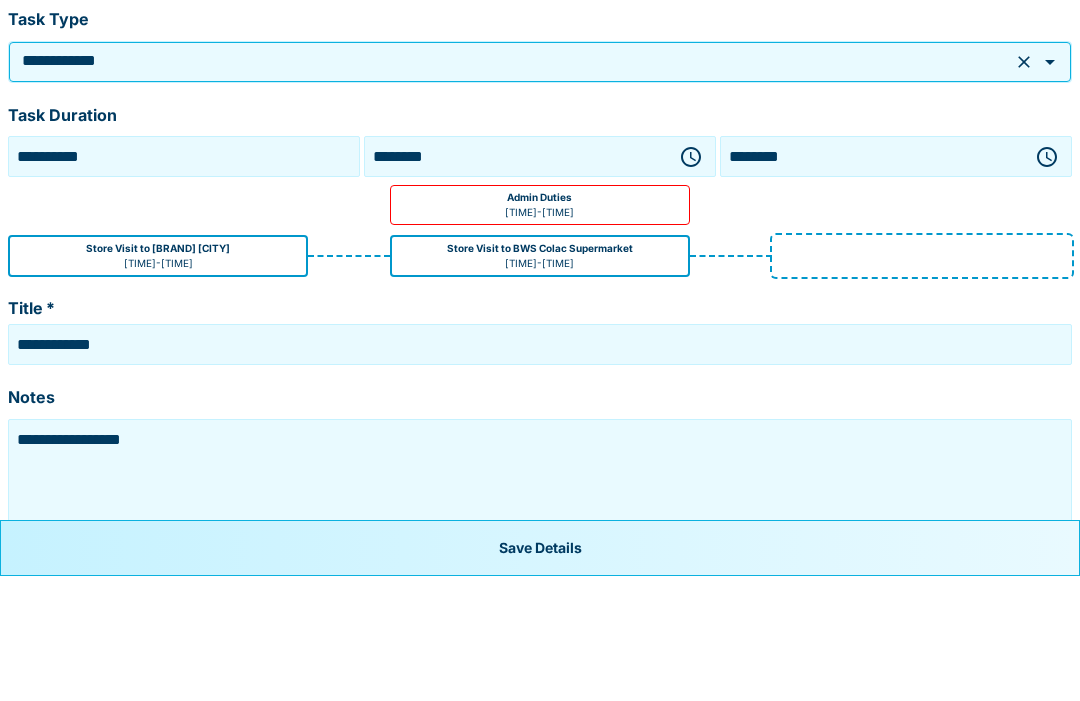 click 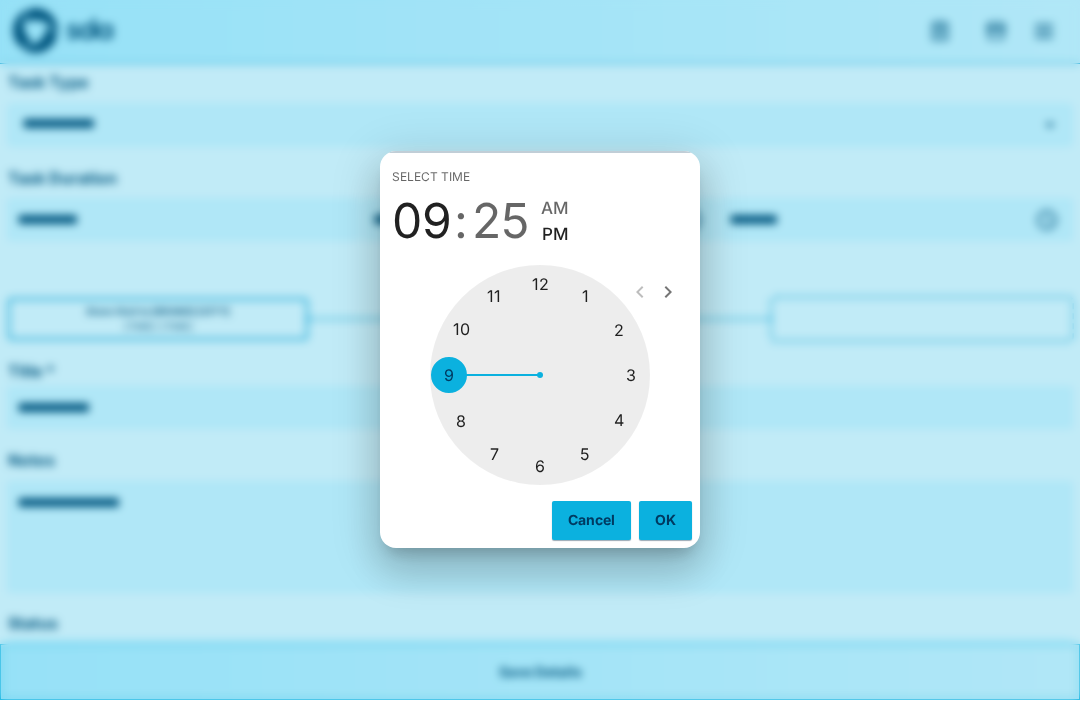 click at bounding box center [540, 376] 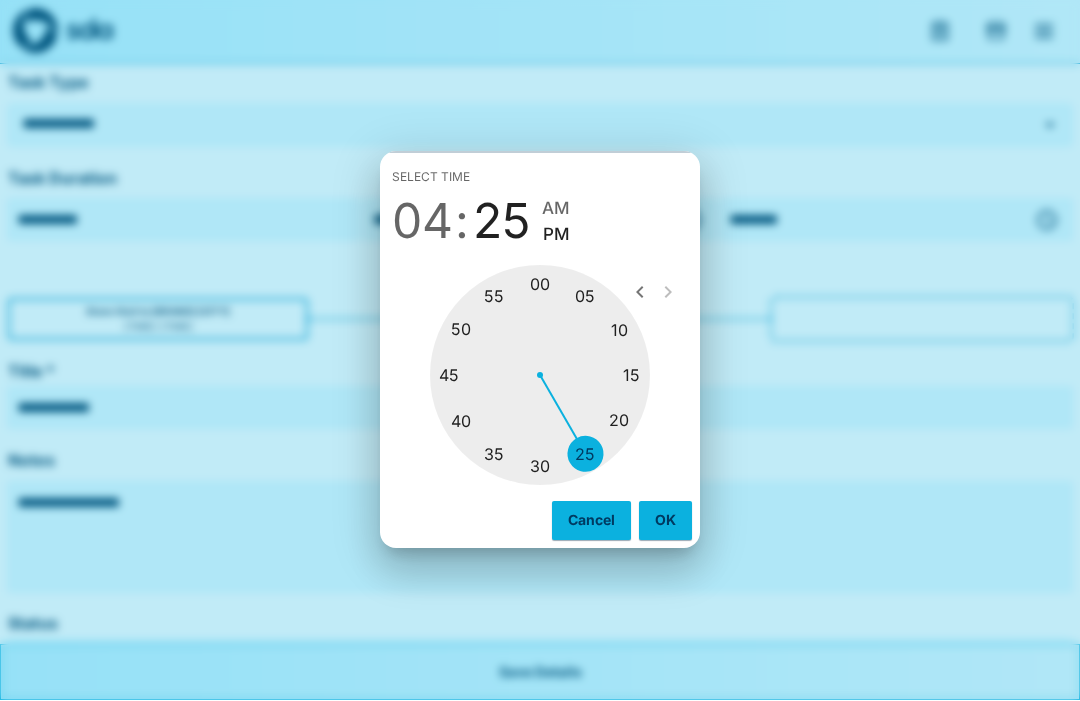 click at bounding box center [540, 376] 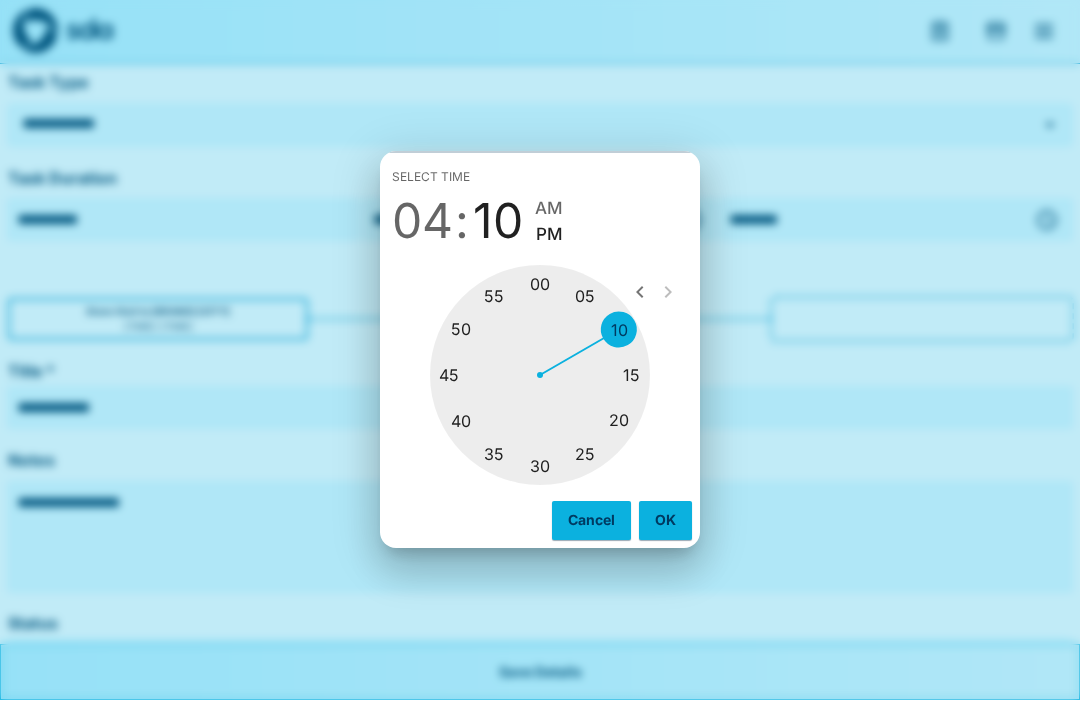 type on "********" 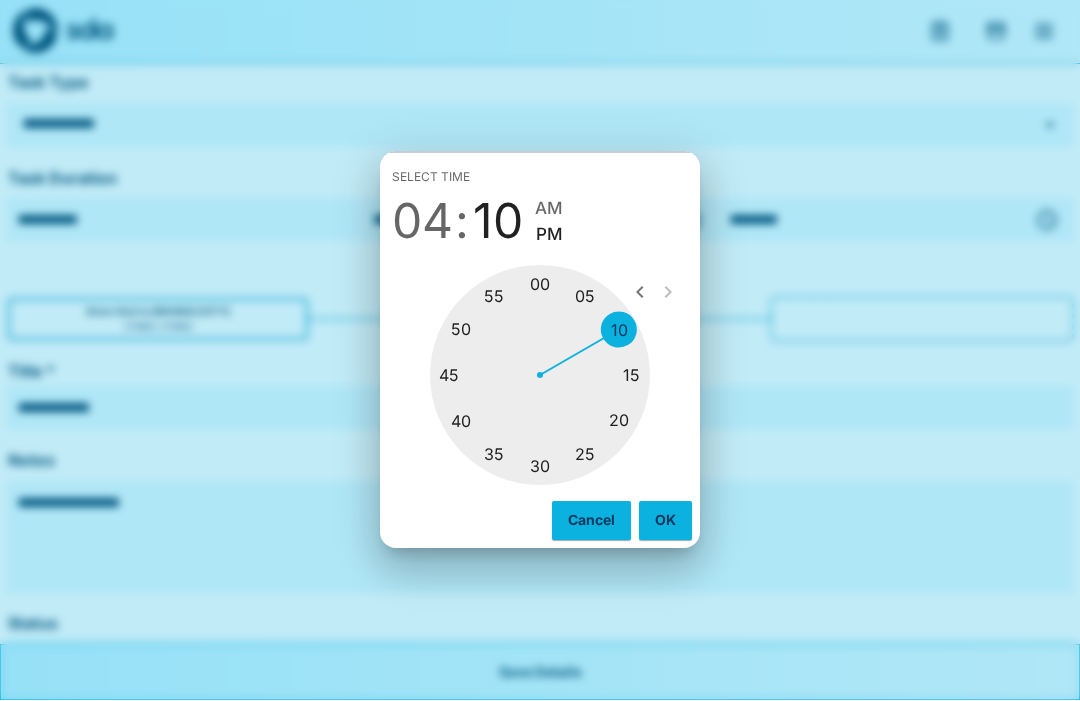 click on "OK" at bounding box center [665, 521] 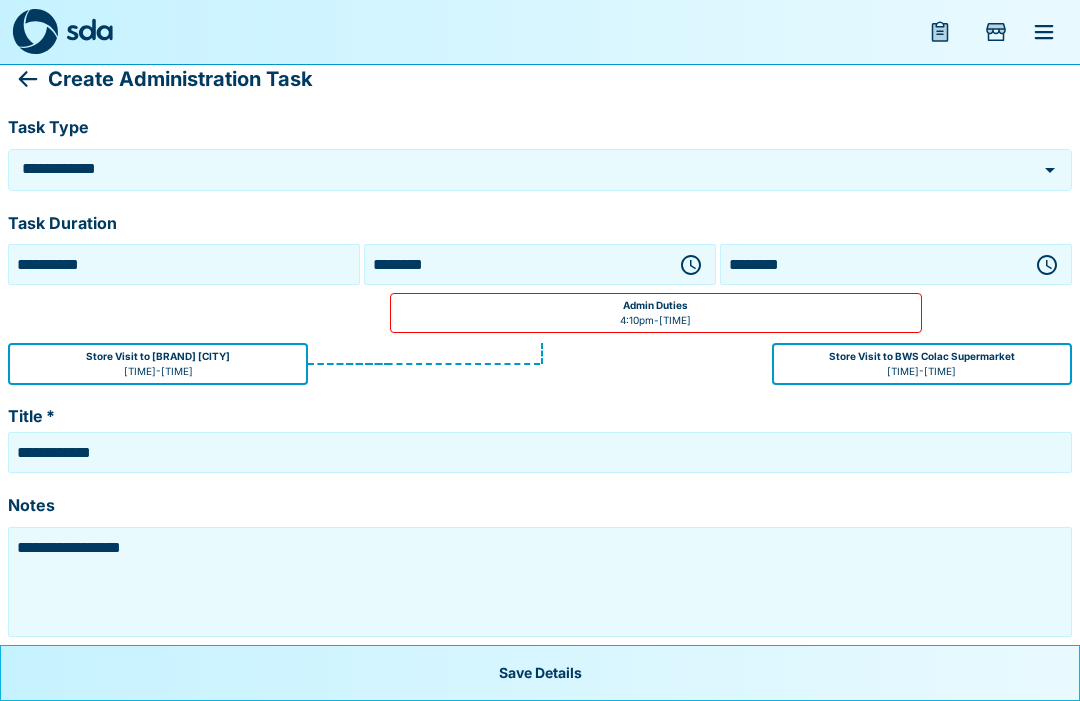 click at bounding box center [1047, 265] 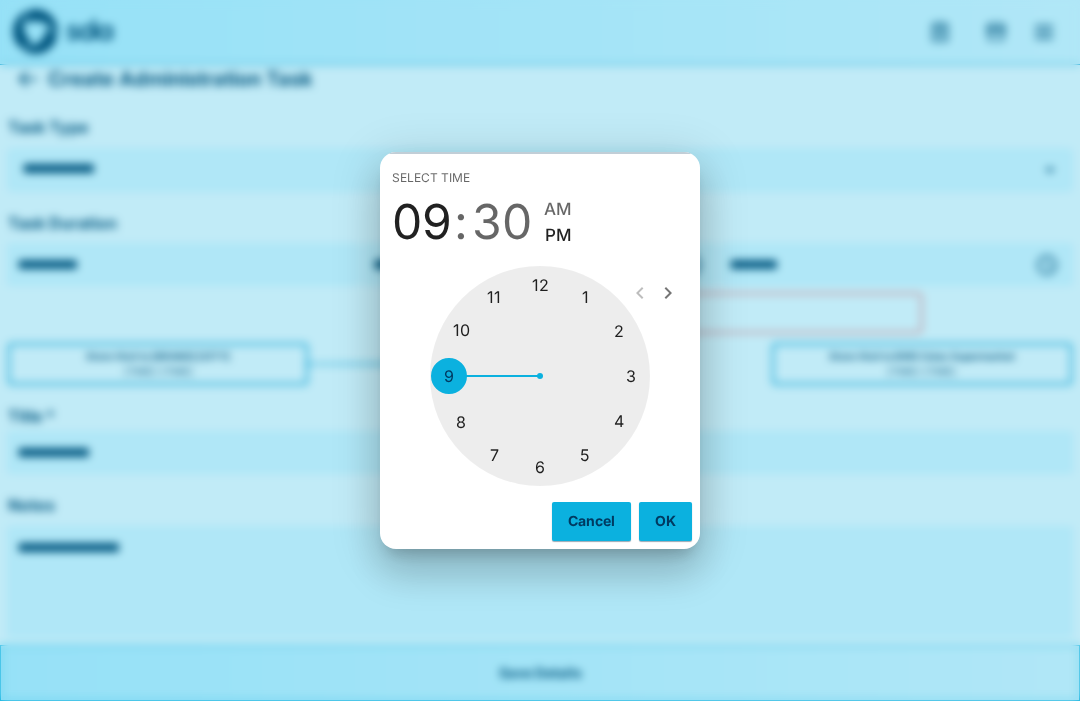 click at bounding box center (540, 376) 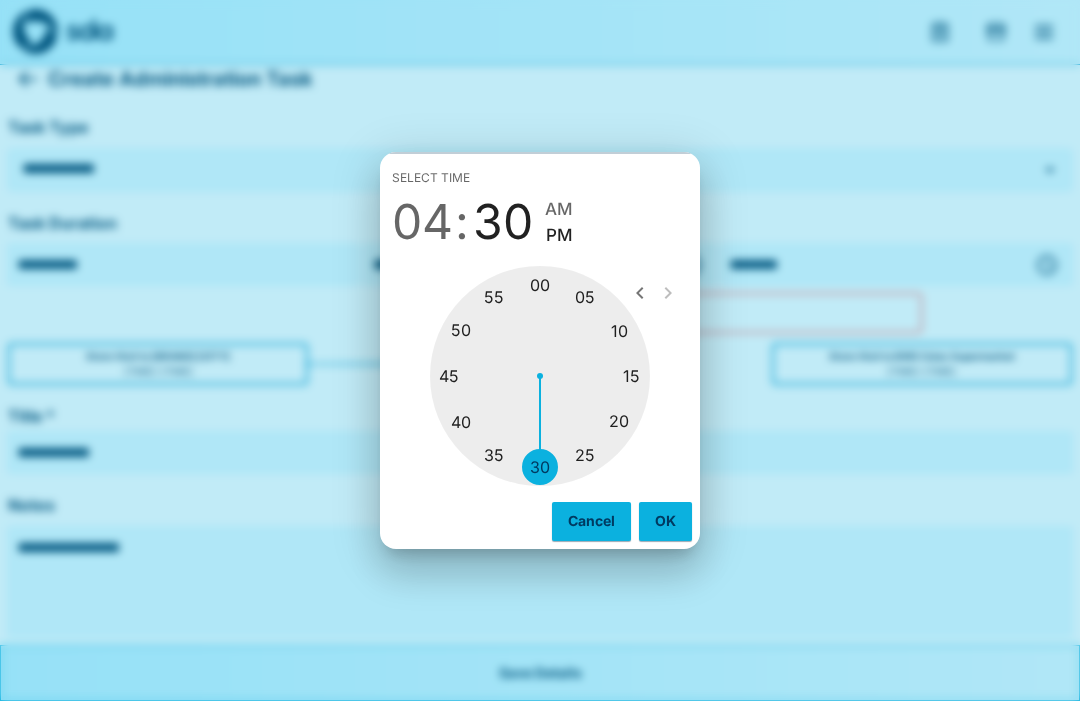 click at bounding box center (540, 376) 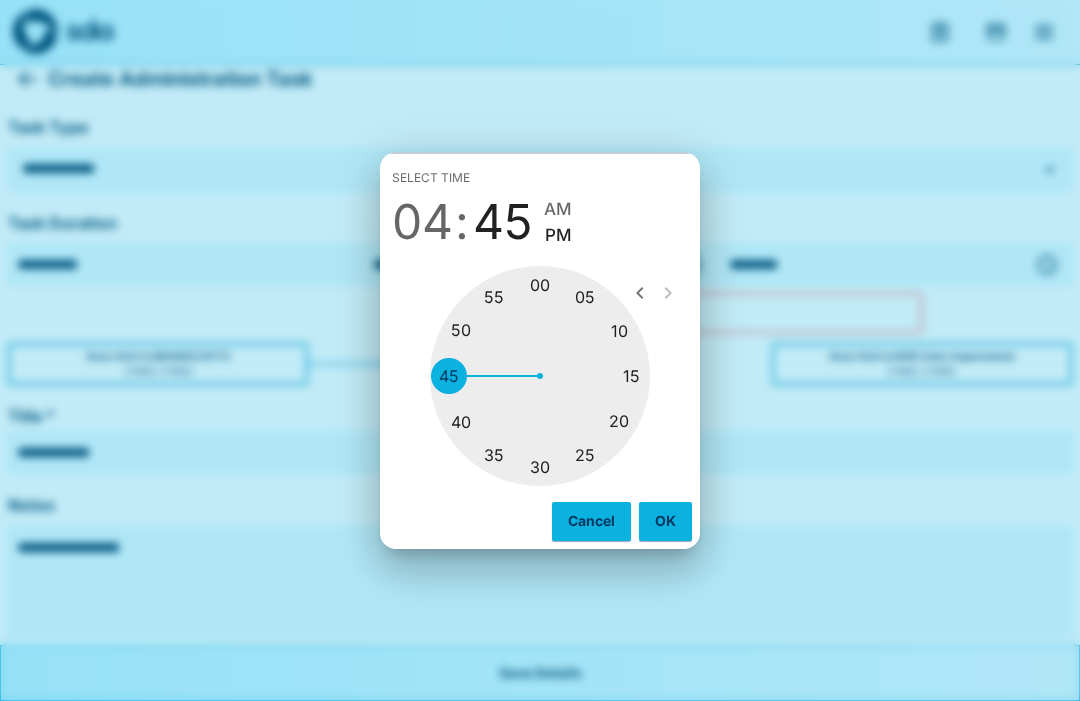 click on "OK" at bounding box center [665, 521] 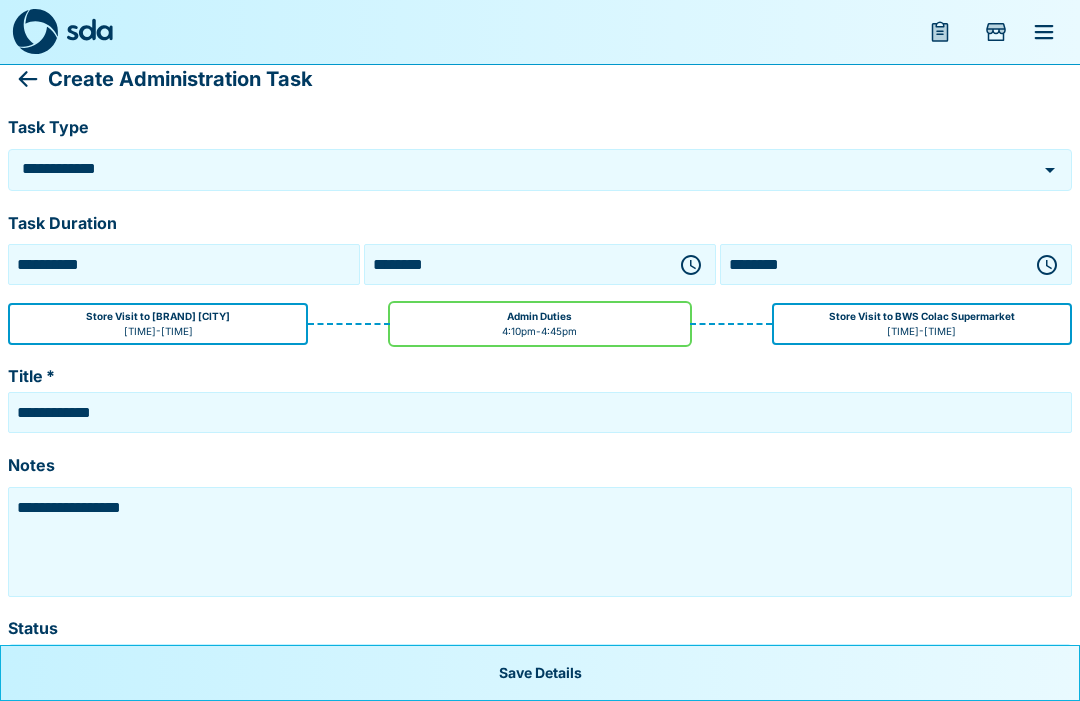 click on "**********" at bounding box center [512, 169] 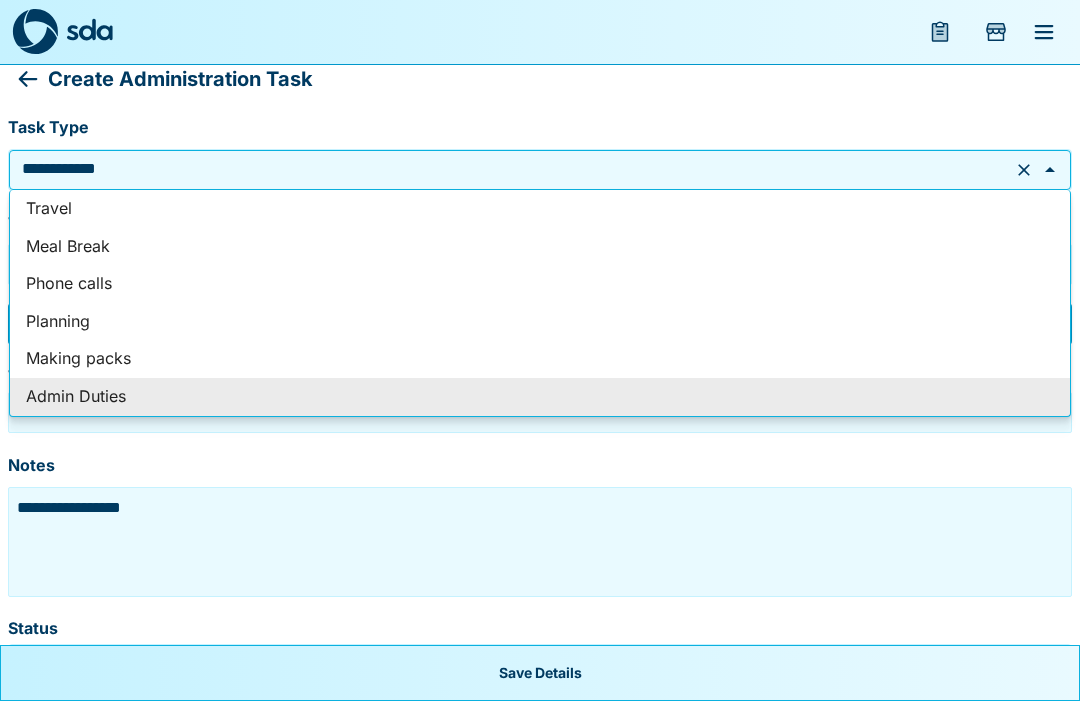 click on "**********" at bounding box center [512, 169] 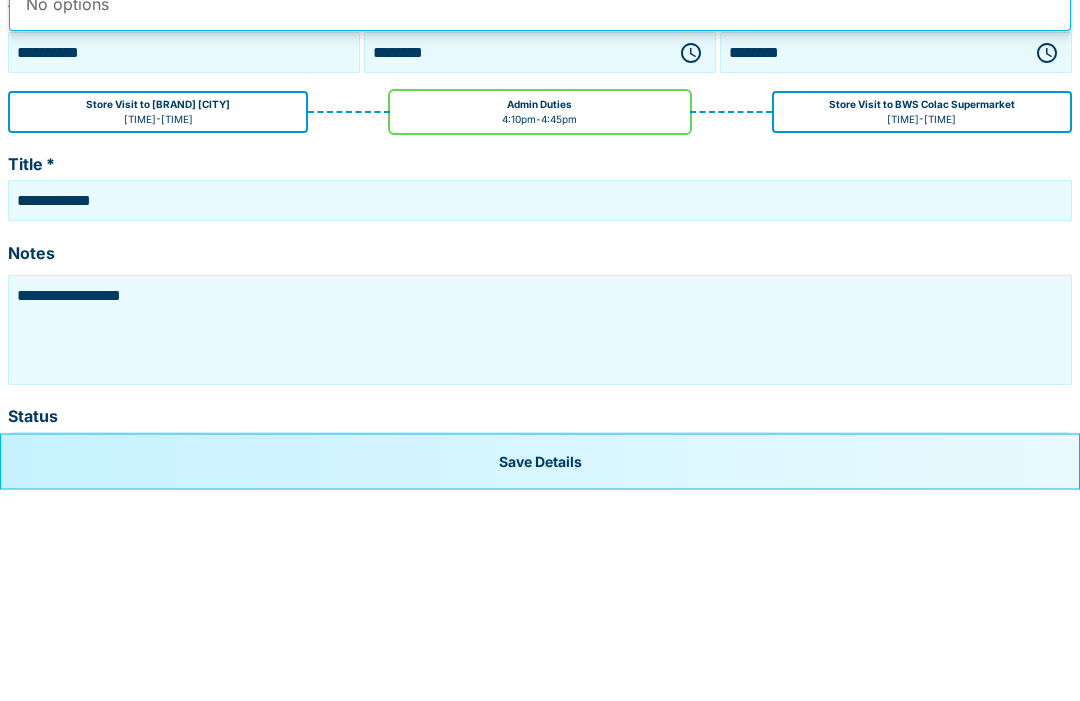 click on "**********" at bounding box center [540, 542] 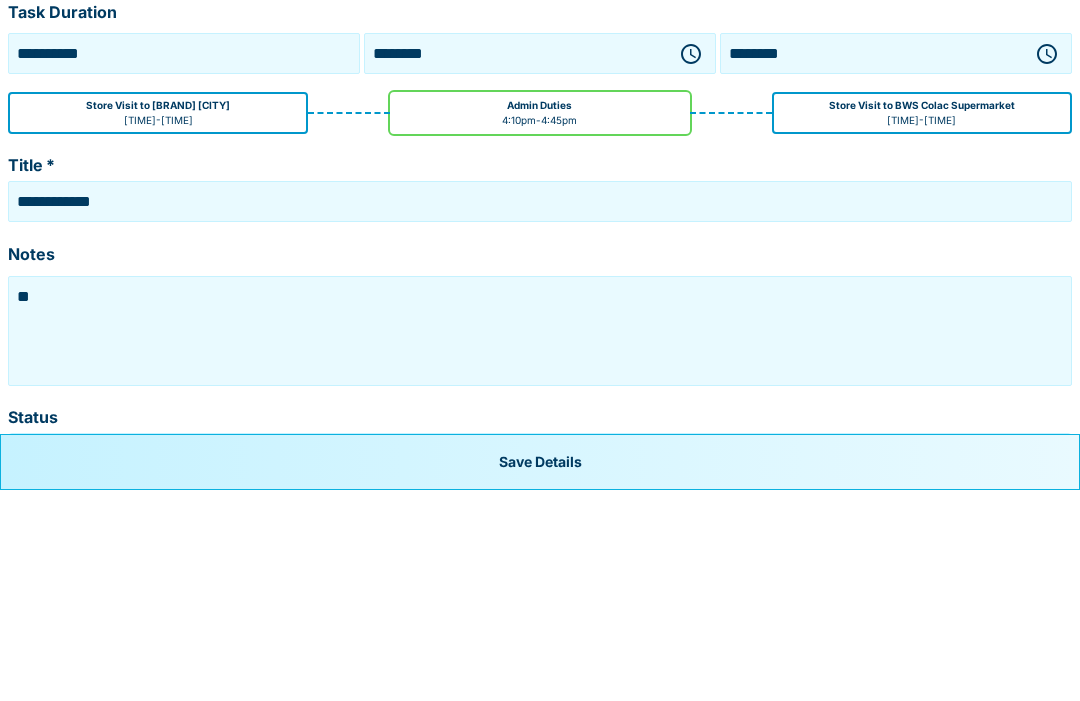 type on "*" 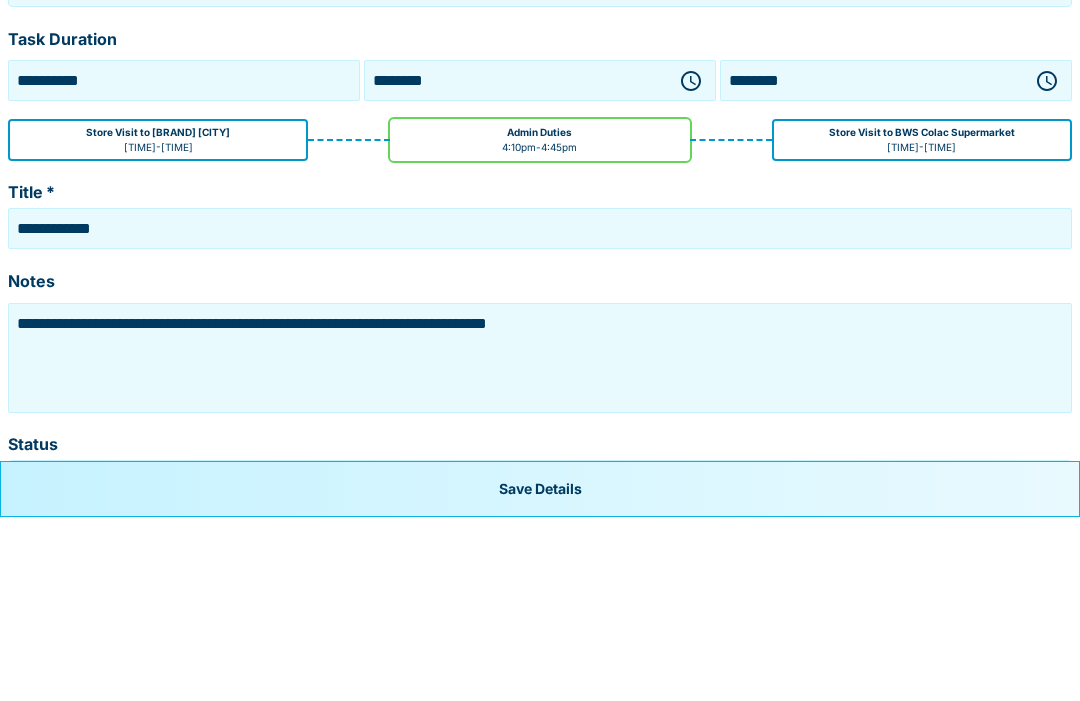 click on "**********" at bounding box center (540, 542) 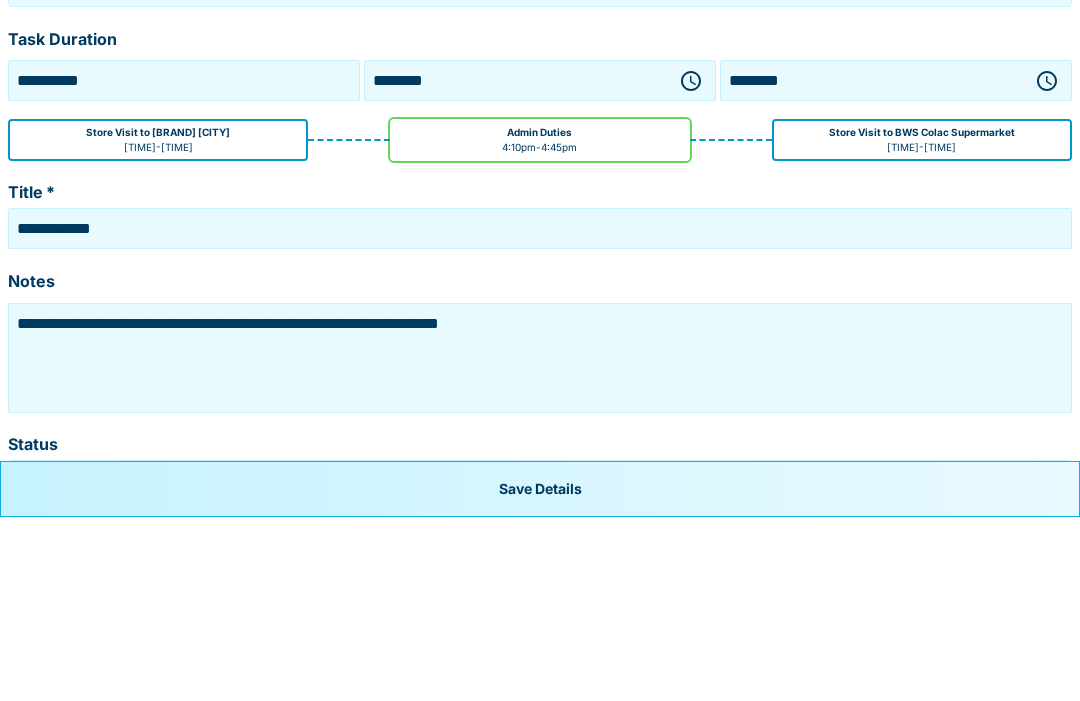 click on "**********" at bounding box center (540, 542) 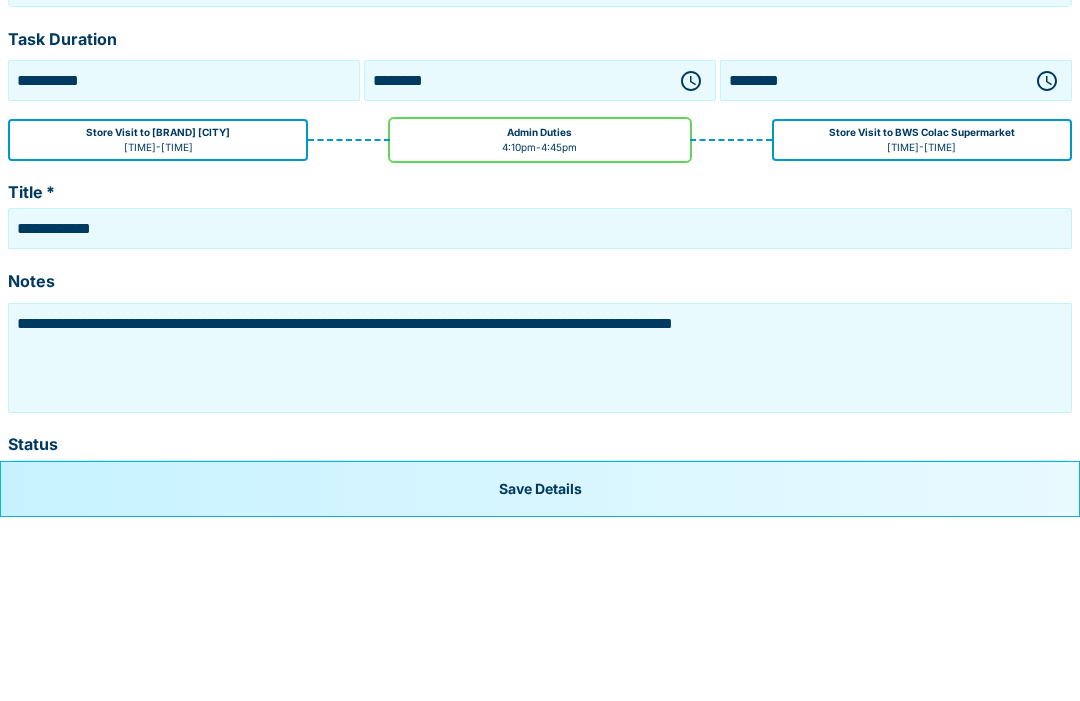 type on "**********" 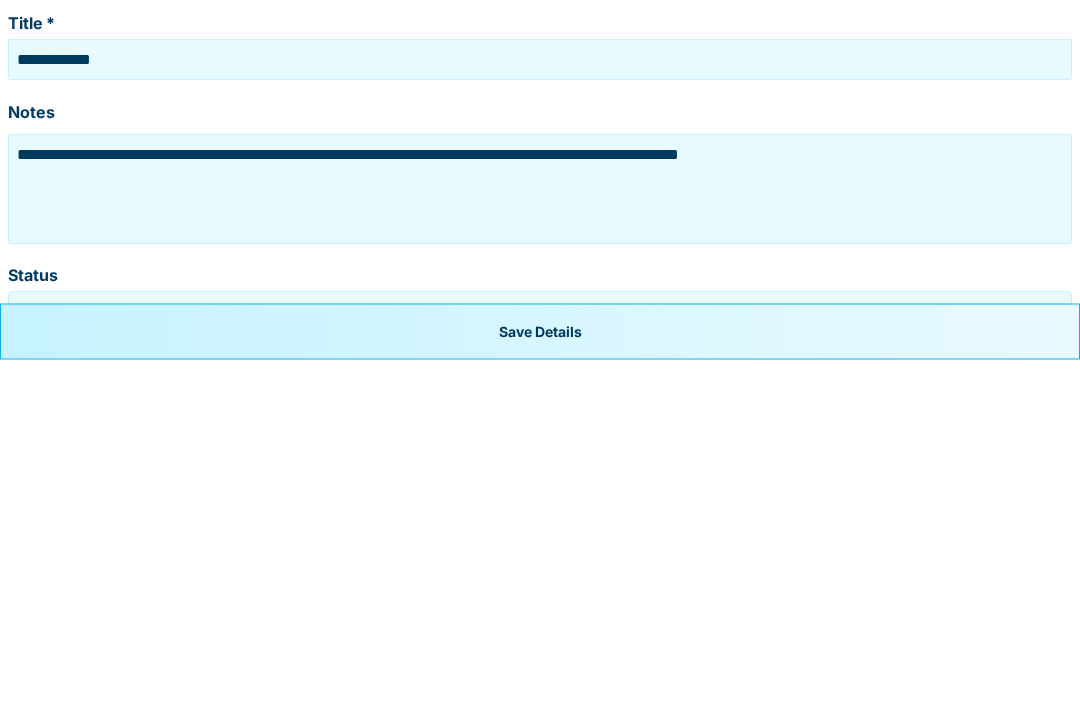 scroll, scrollTop: 88, scrollLeft: 0, axis: vertical 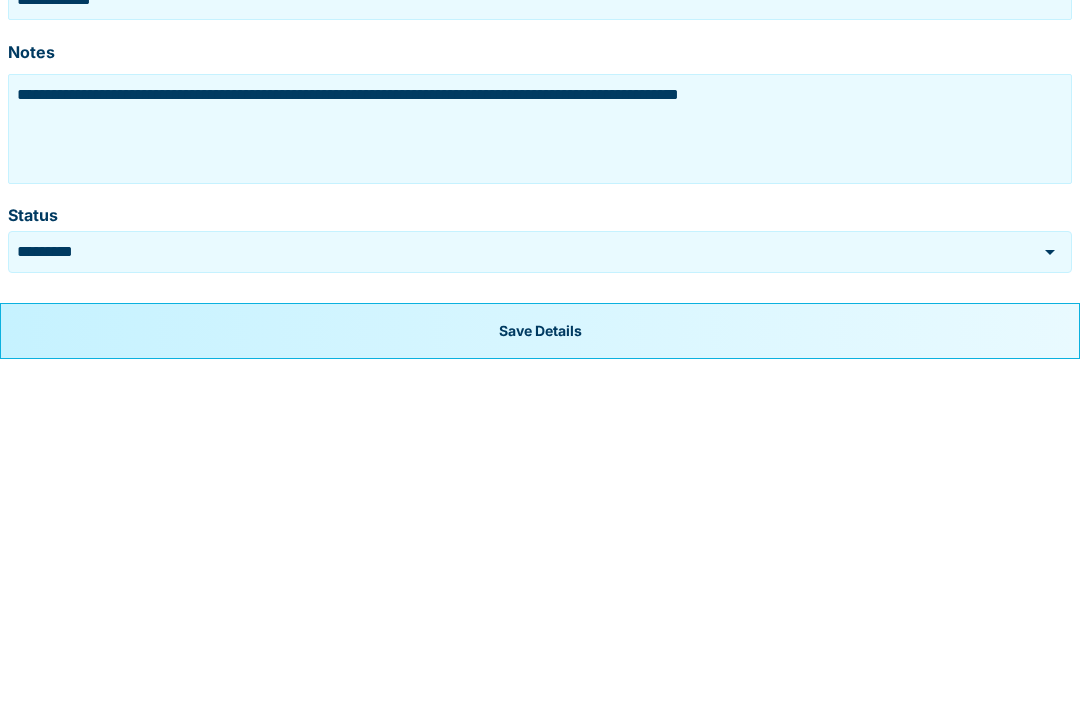 click on "Save Details" at bounding box center (540, 673) 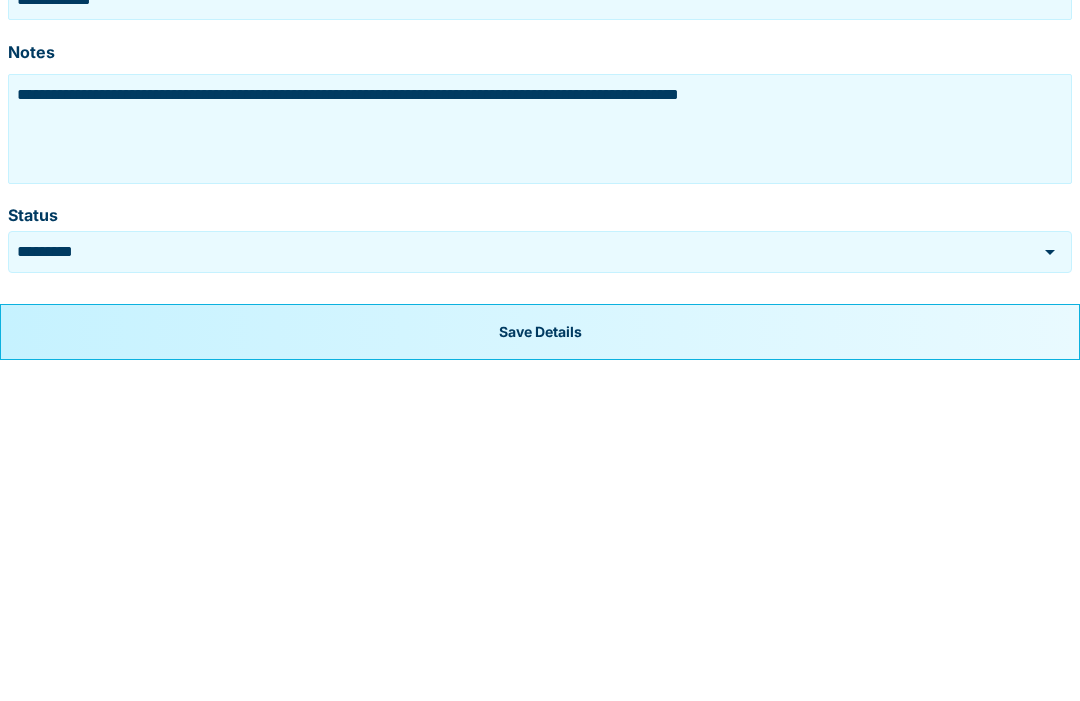 scroll, scrollTop: 0, scrollLeft: 0, axis: both 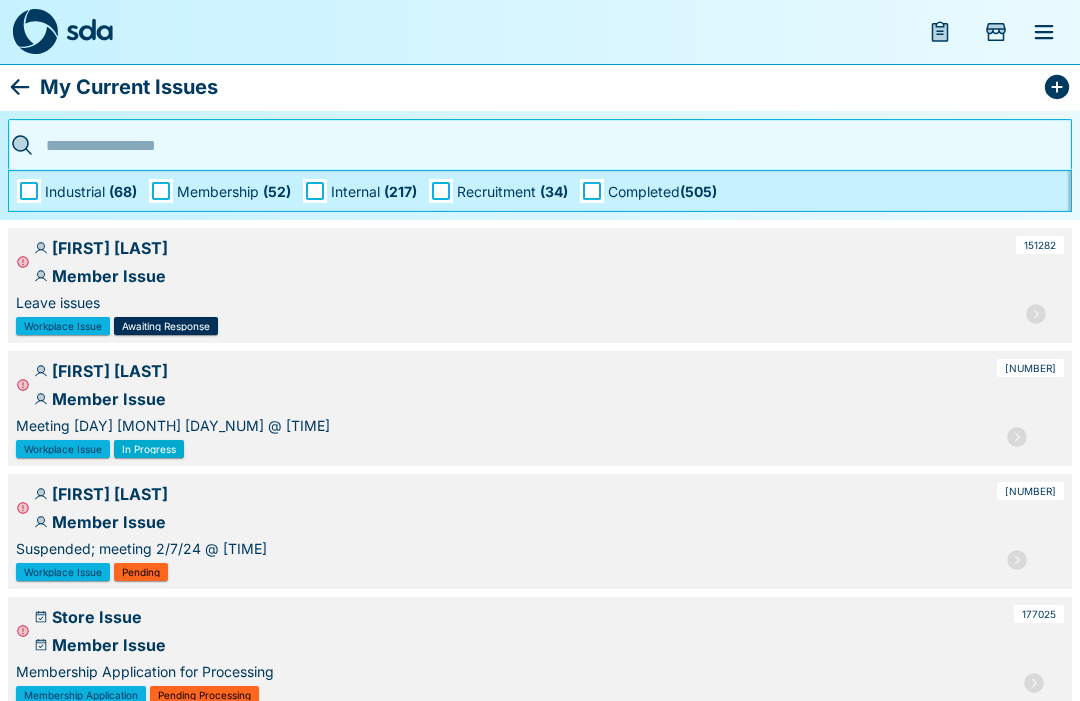 click at bounding box center (940, 32) 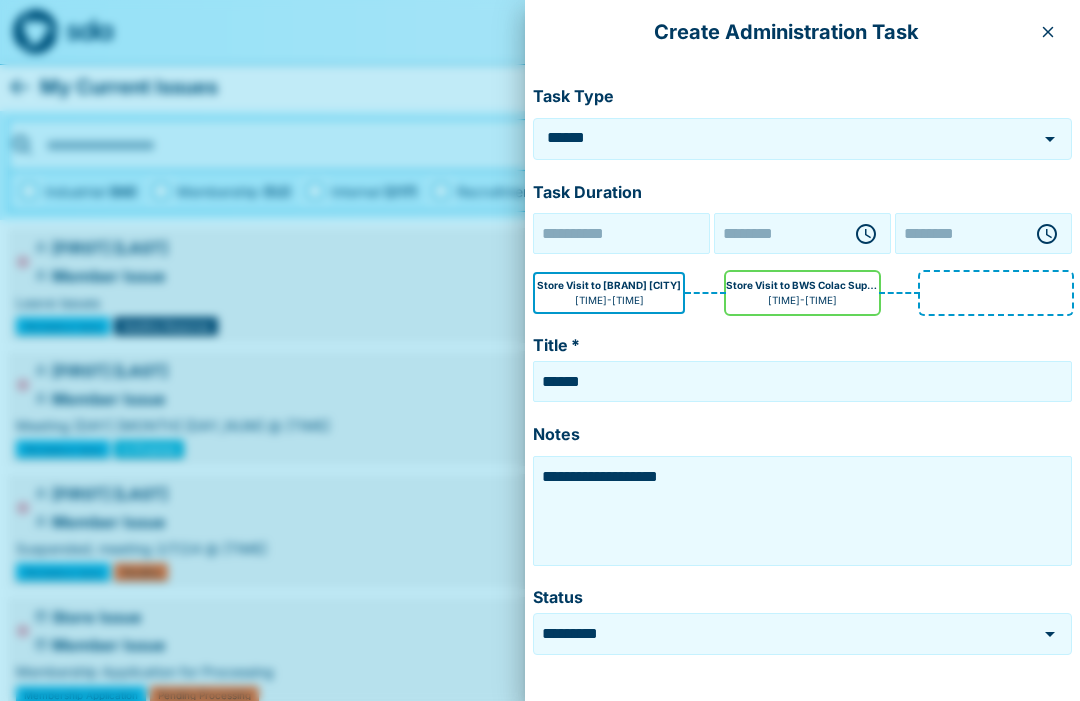 type on "**********" 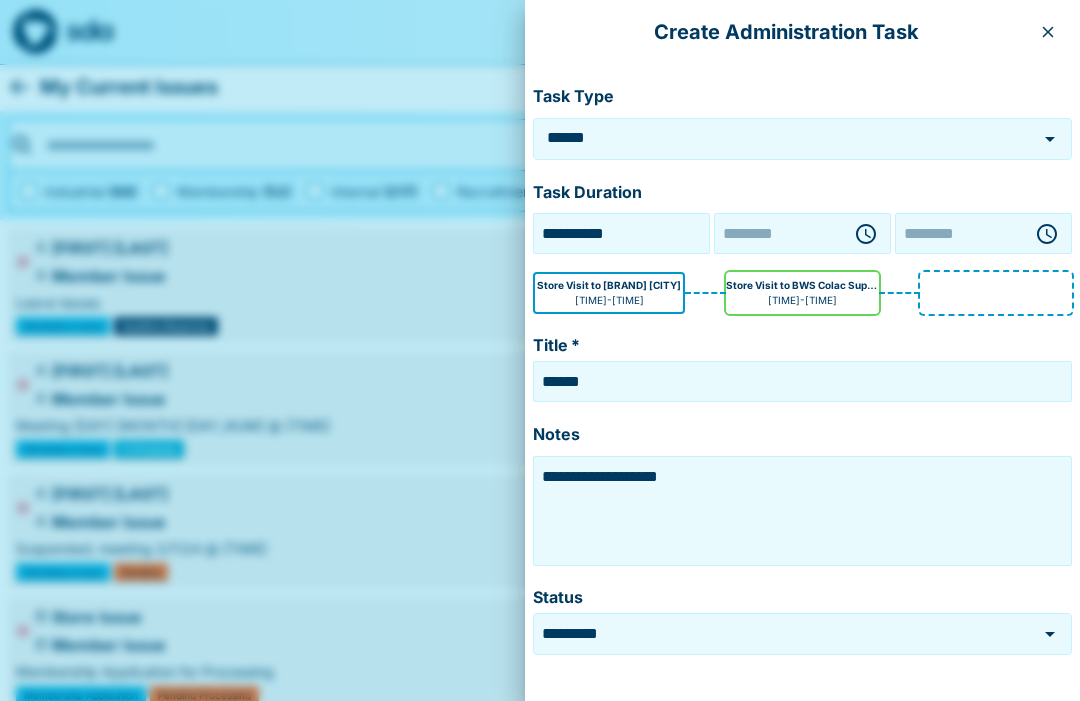 type on "********" 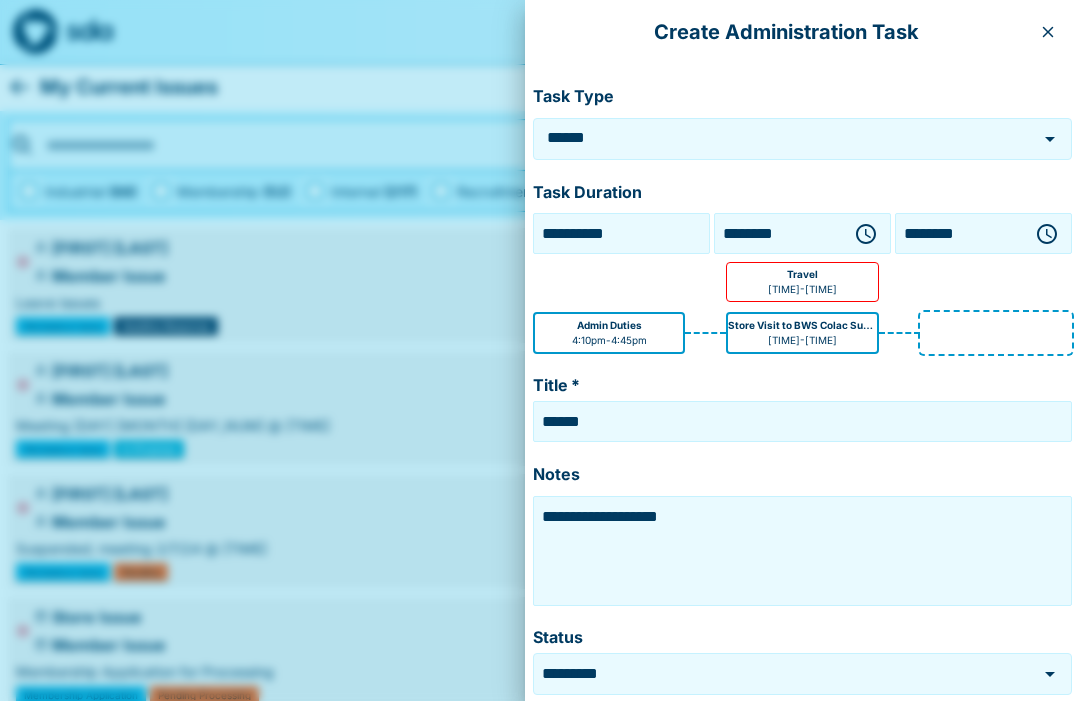 click at bounding box center (1048, 32) 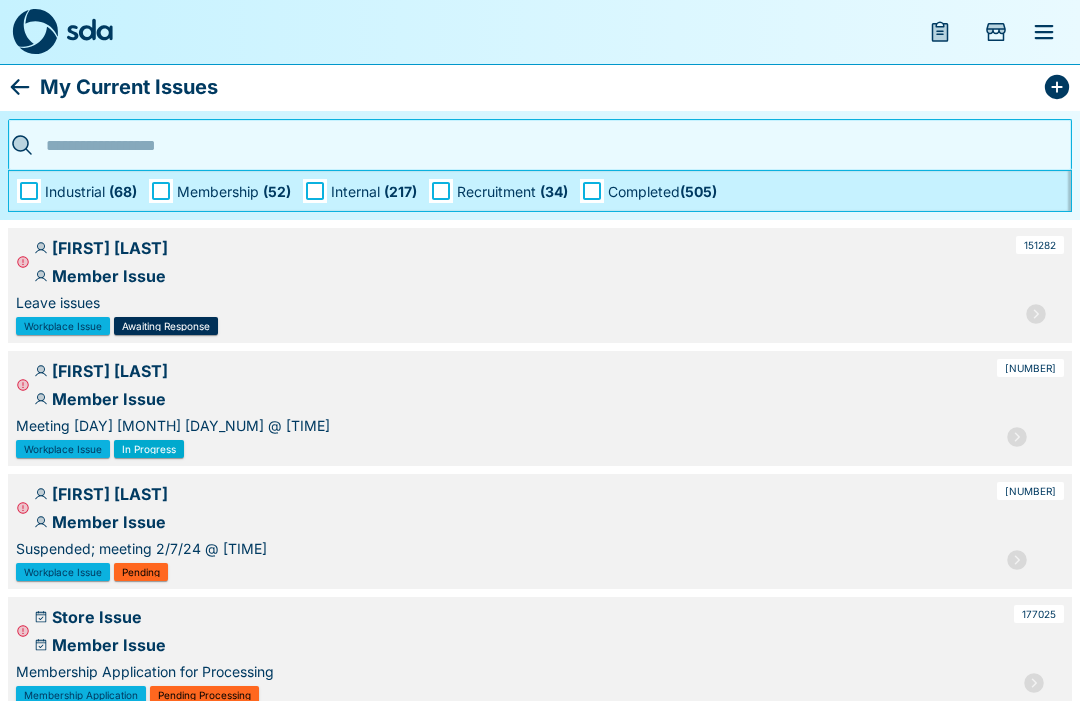 click at bounding box center [996, 32] 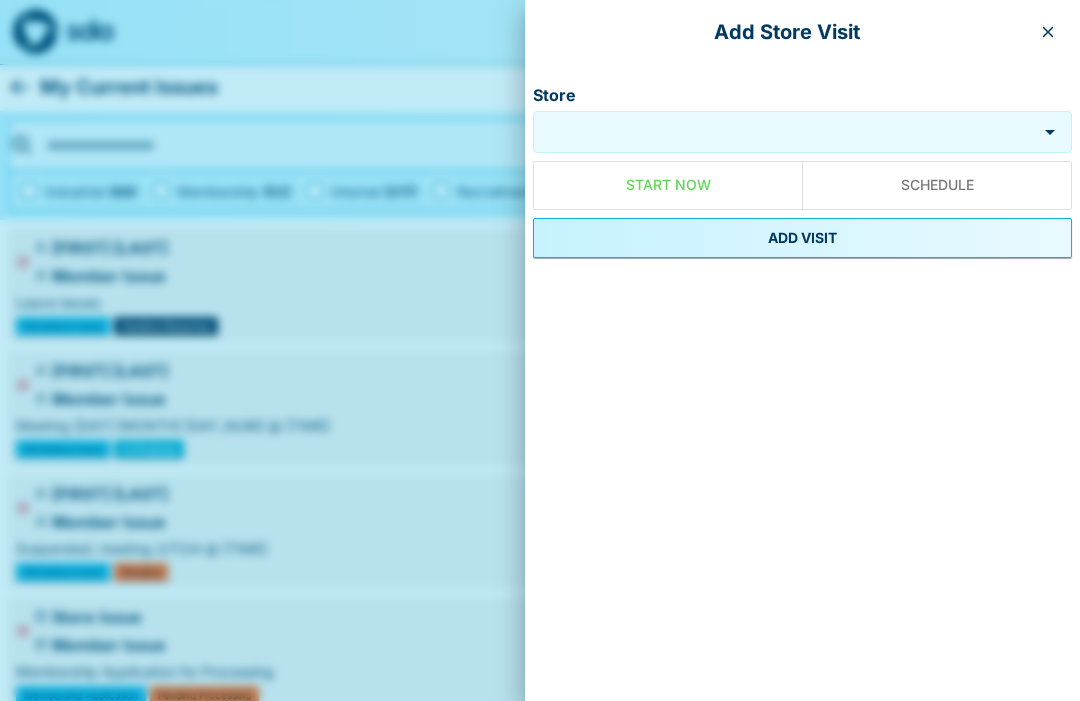 click at bounding box center (1048, 32) 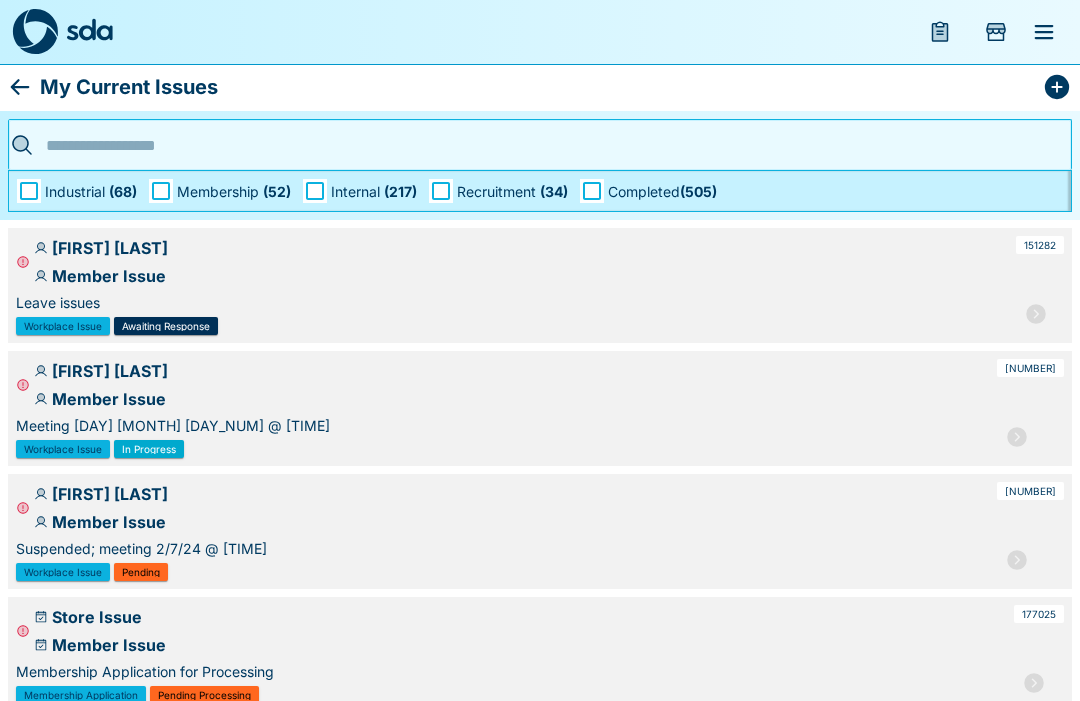 click at bounding box center [1044, 32] 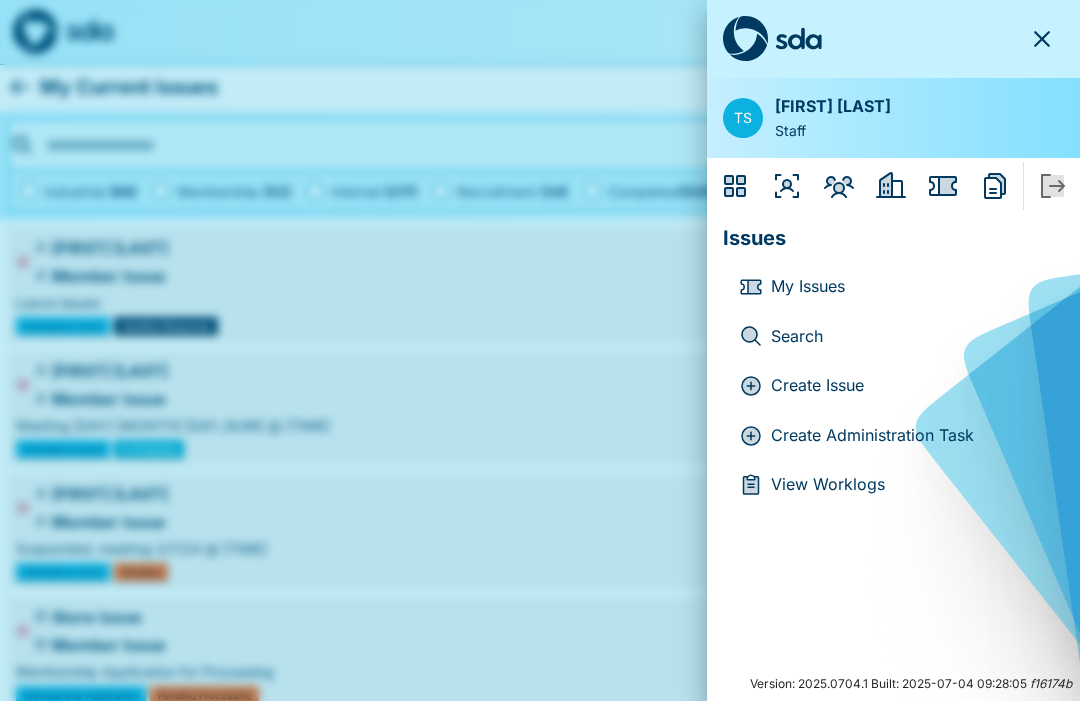 click 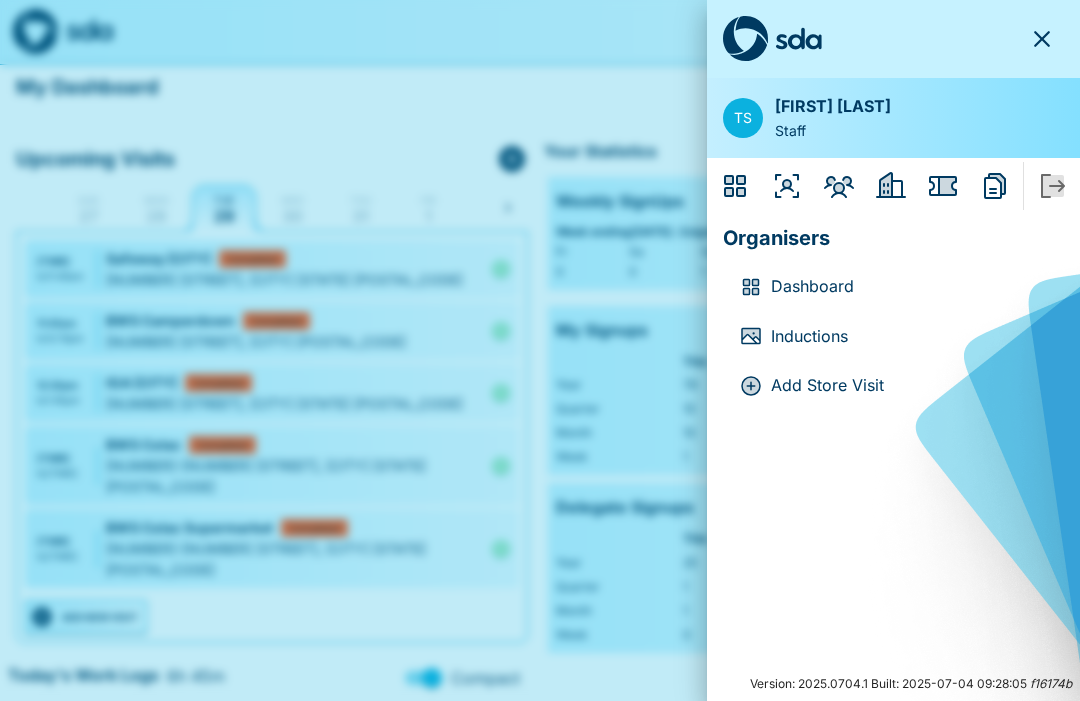 click on "Dashboard" at bounding box center (909, 287) 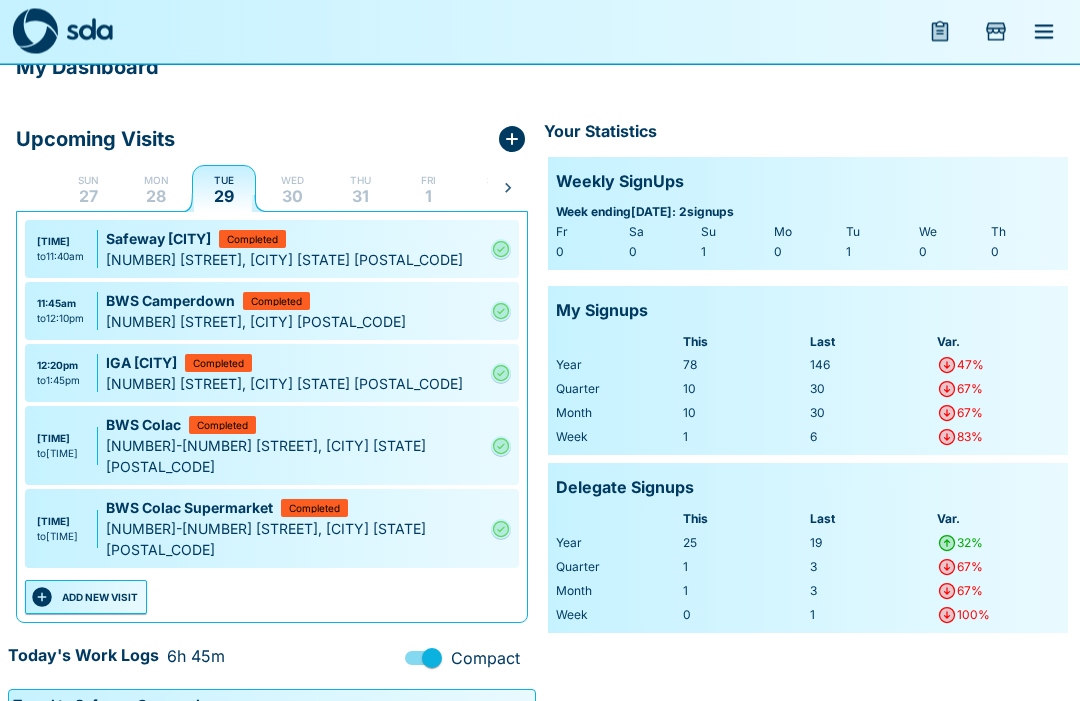 scroll, scrollTop: 0, scrollLeft: 0, axis: both 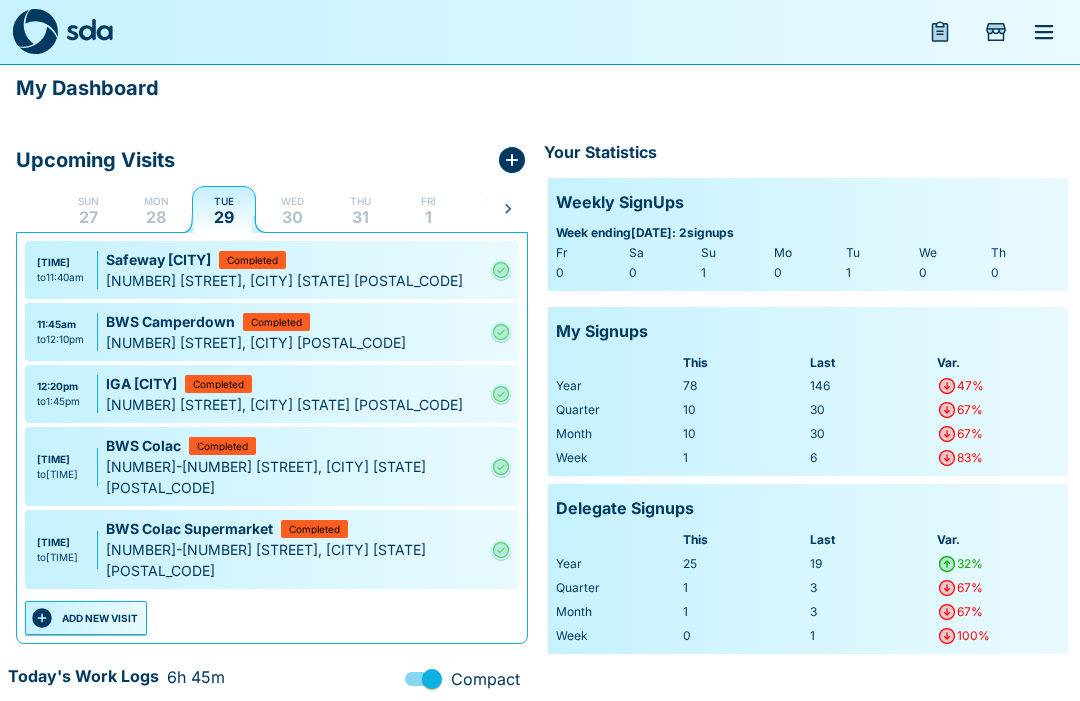 click 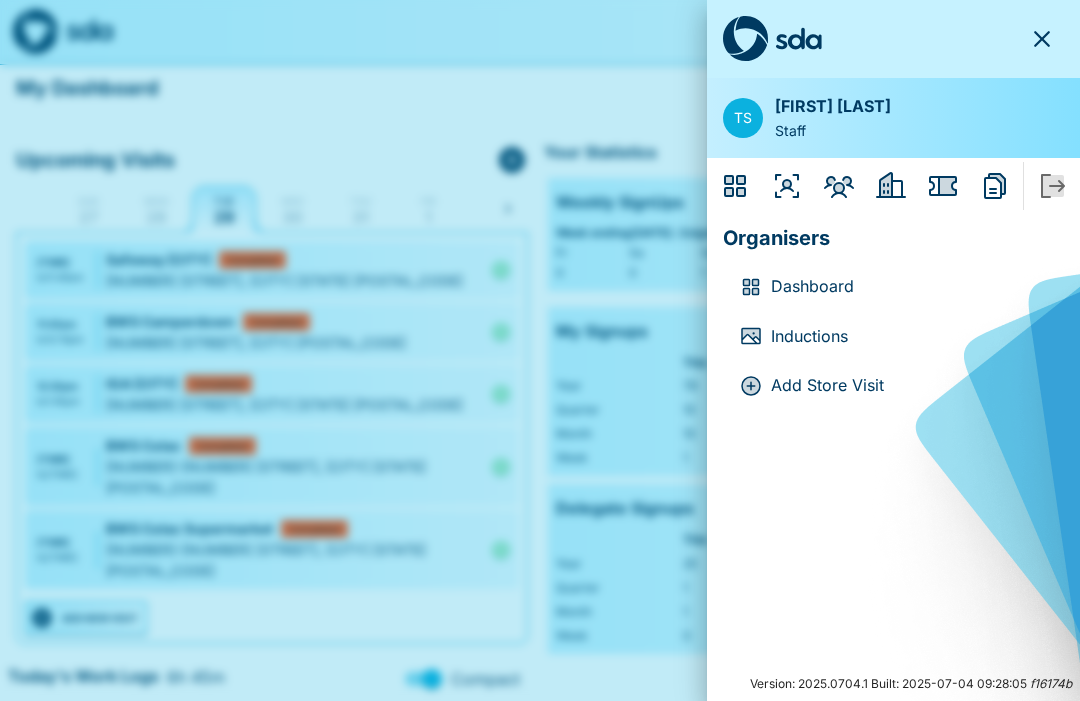 click 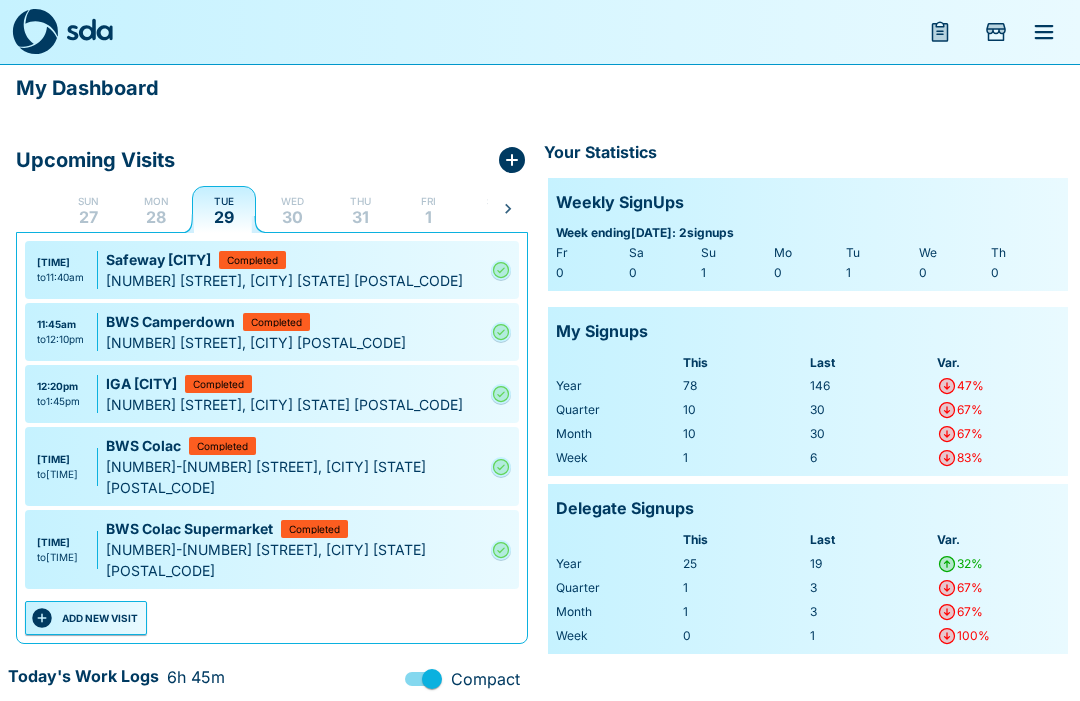 click at bounding box center (940, 32) 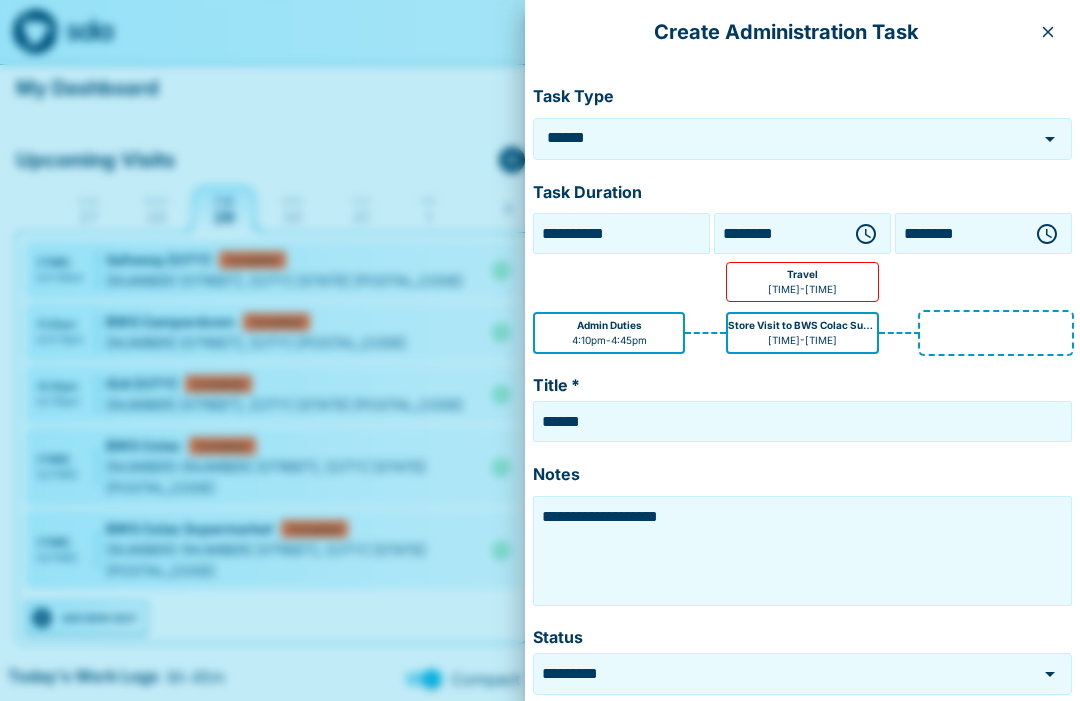 click at bounding box center [866, 234] 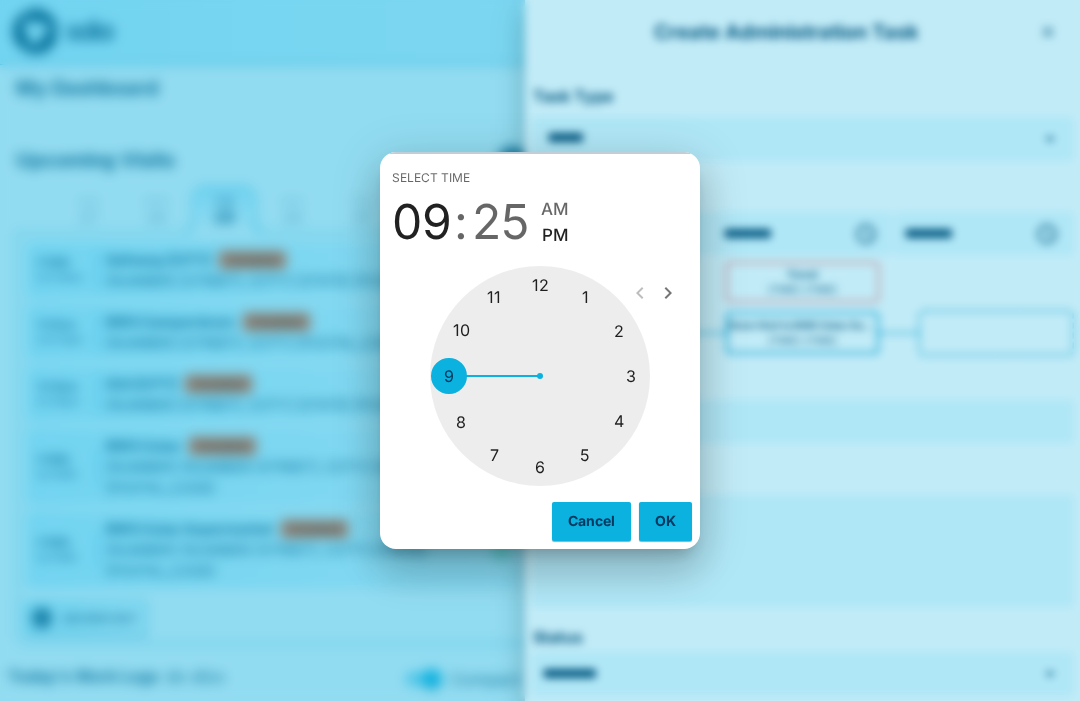 click on "Select time 09 : 25 AM PM 1 2 3 4 5 6 7 8 9 10 11 12 Cancel OK" at bounding box center [540, 350] 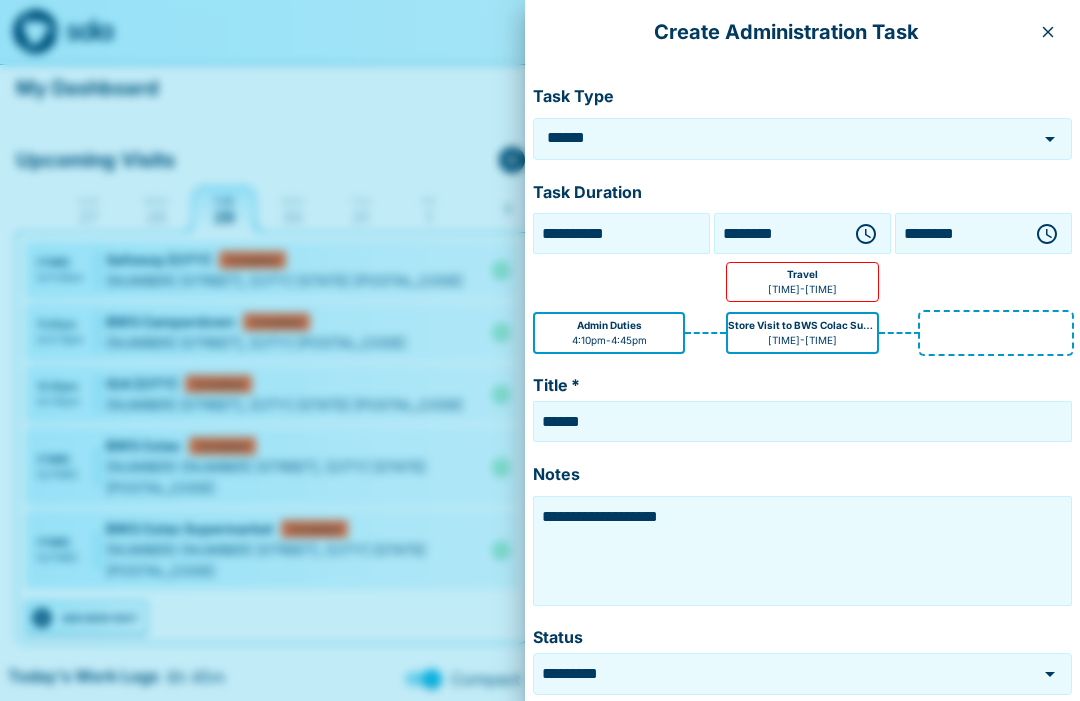 click at bounding box center [1048, 32] 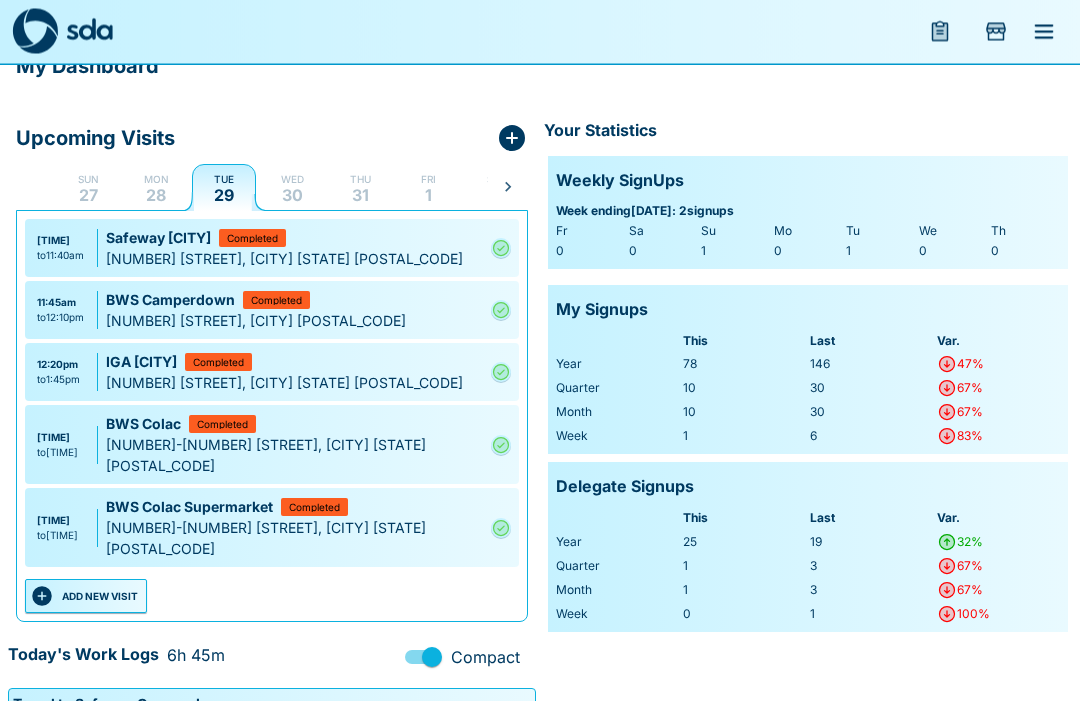 scroll, scrollTop: 0, scrollLeft: 0, axis: both 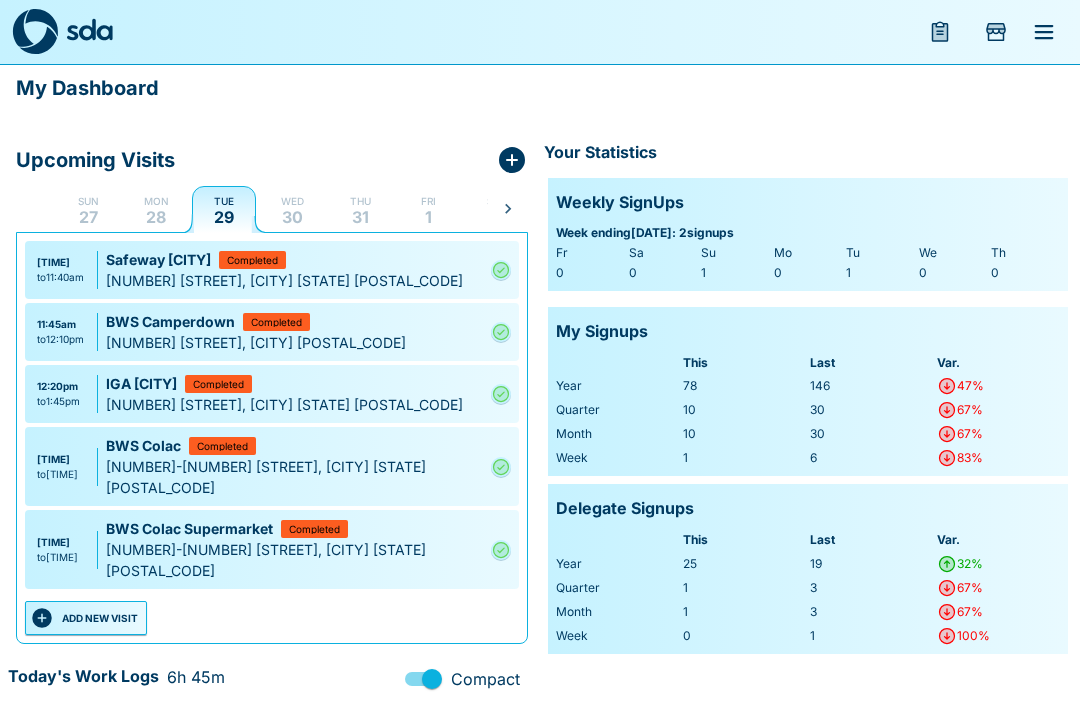 click 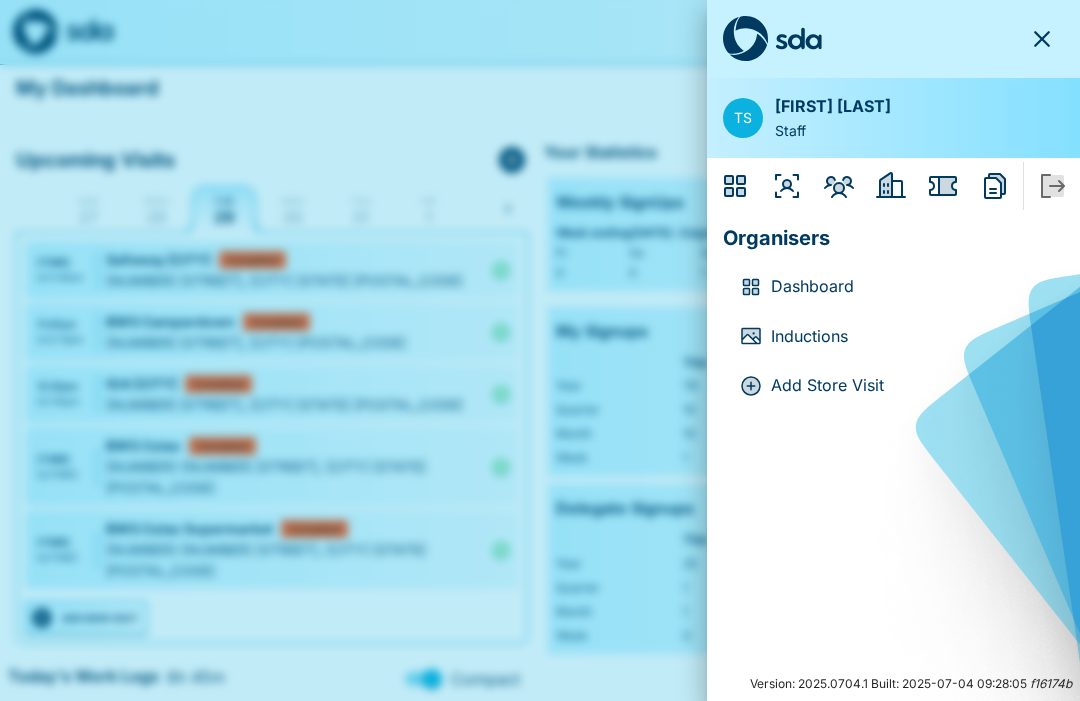 click 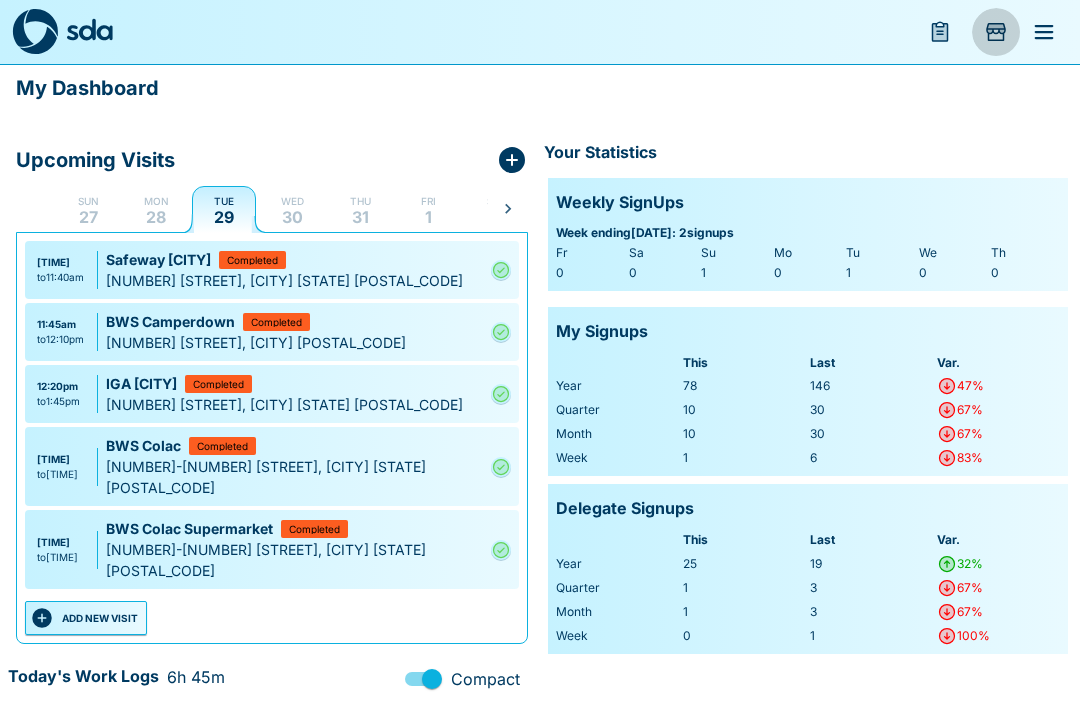 click 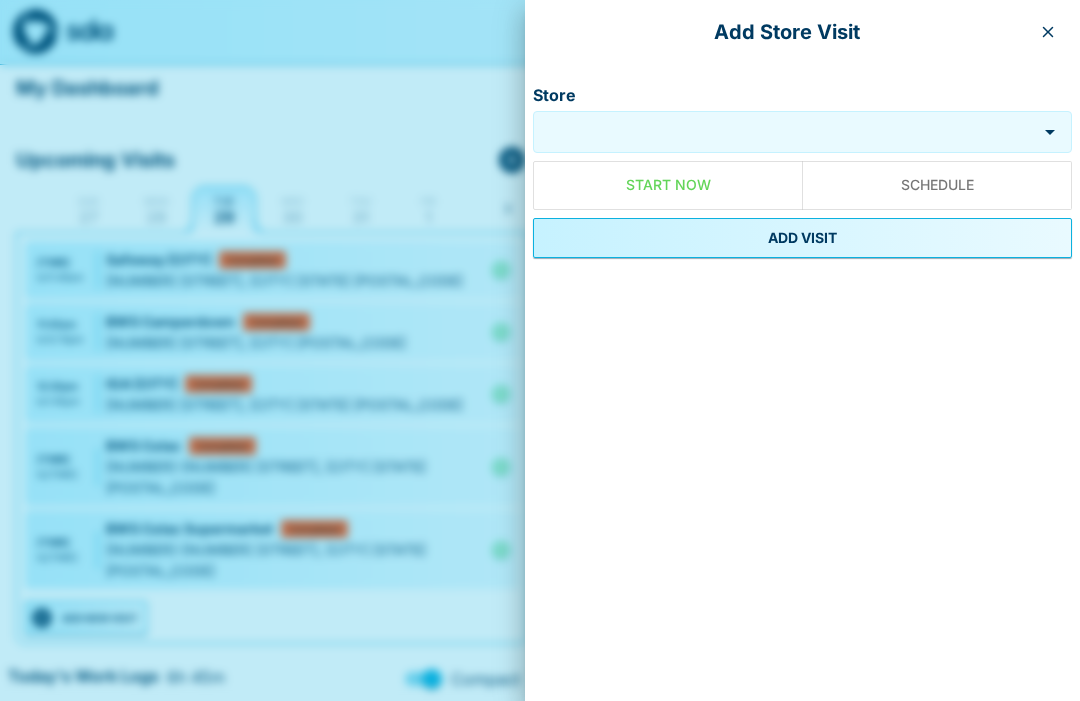 click at bounding box center [1048, 32] 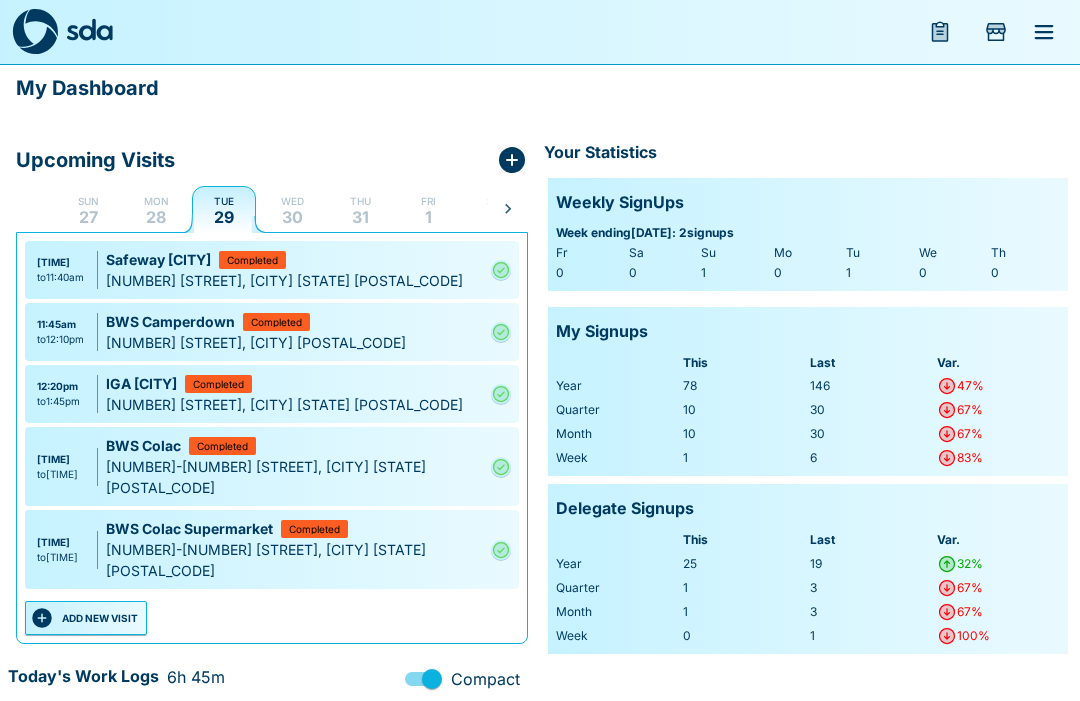 click at bounding box center (940, 32) 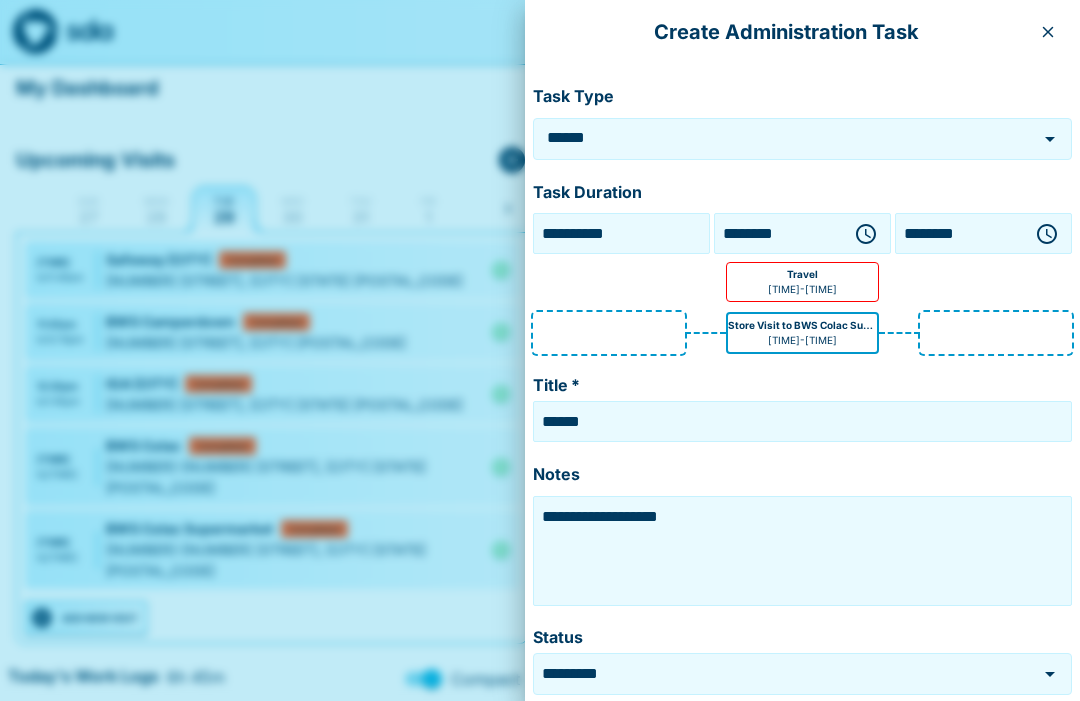 click 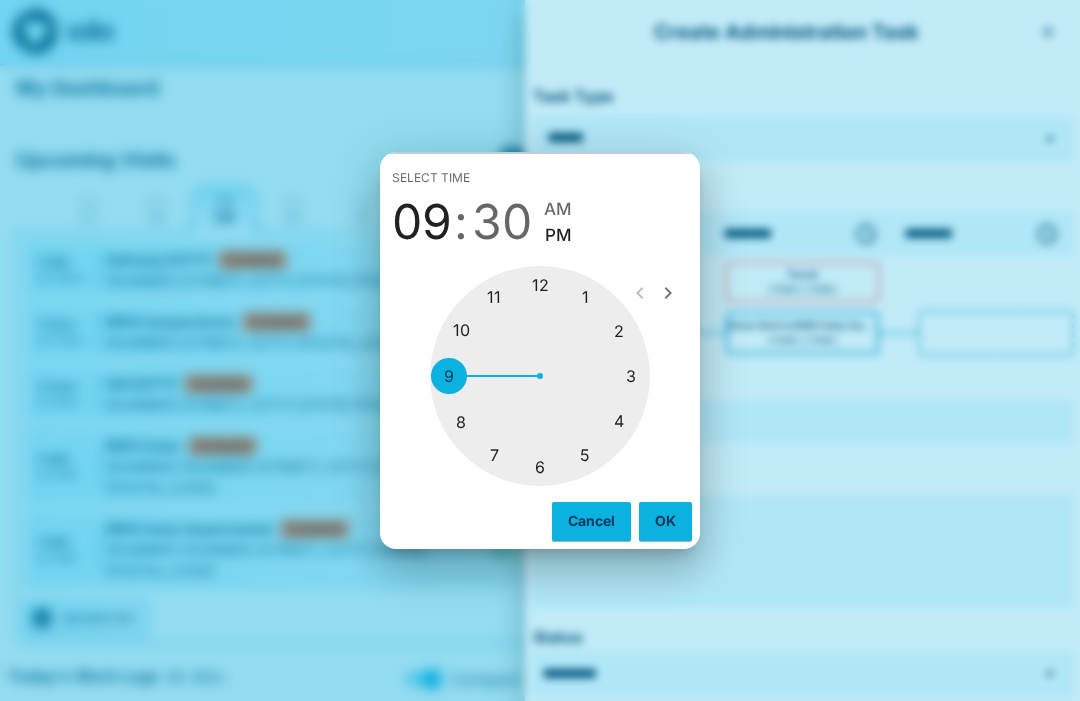 click at bounding box center [540, 376] 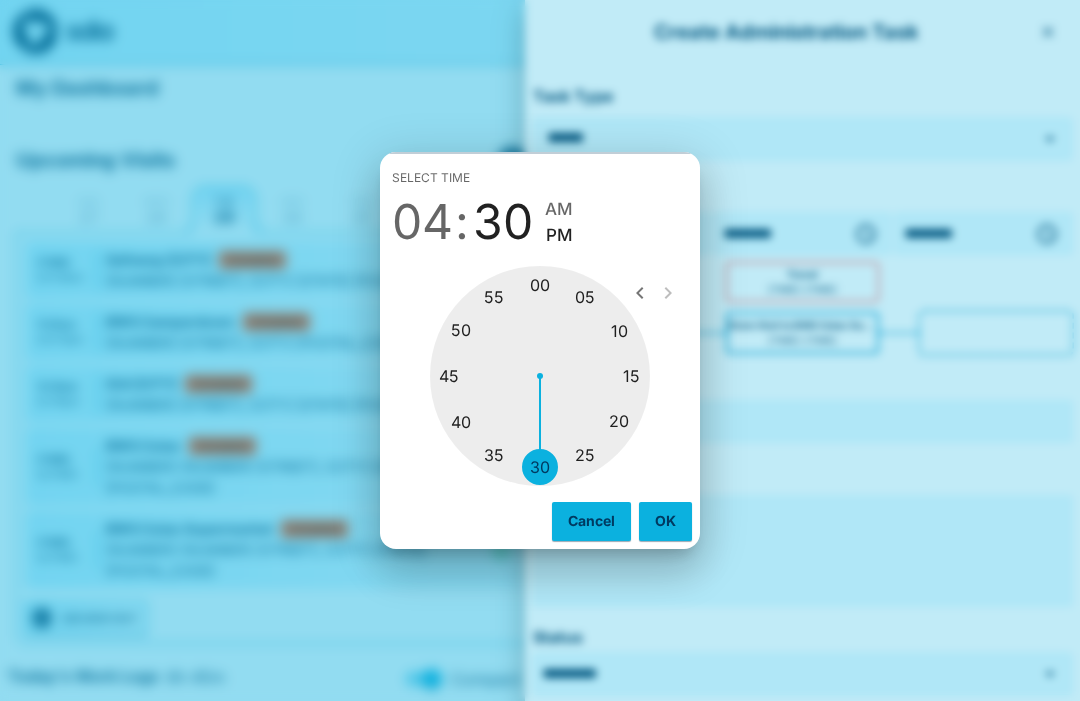 click at bounding box center (540, 376) 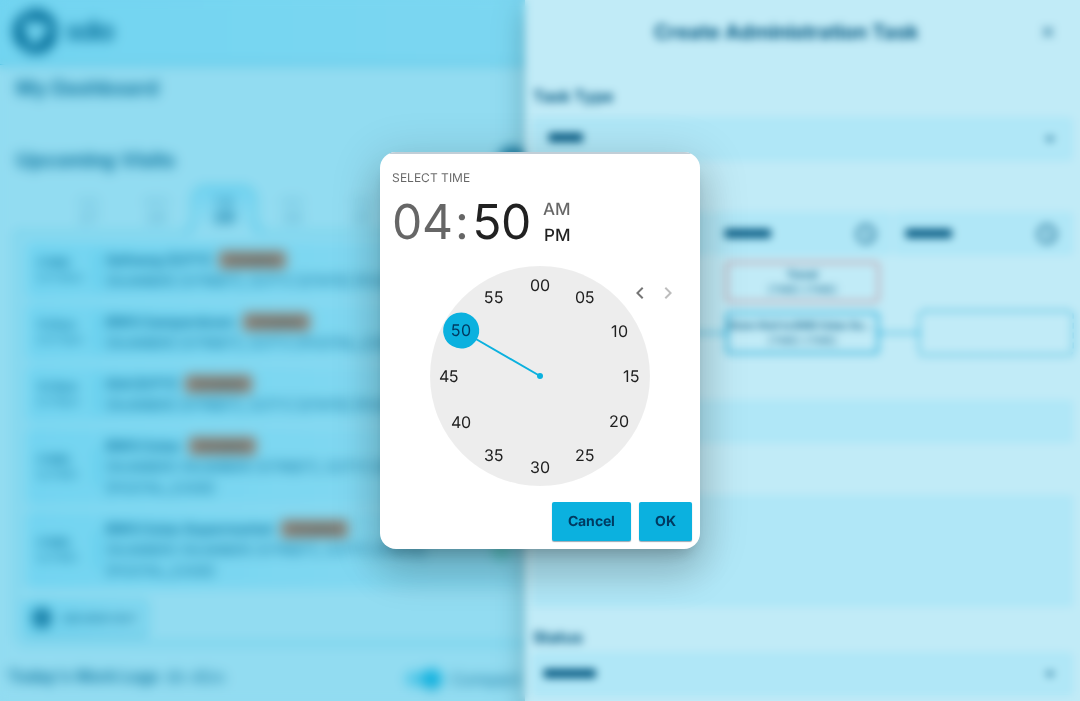 click on "OK" at bounding box center (665, 521) 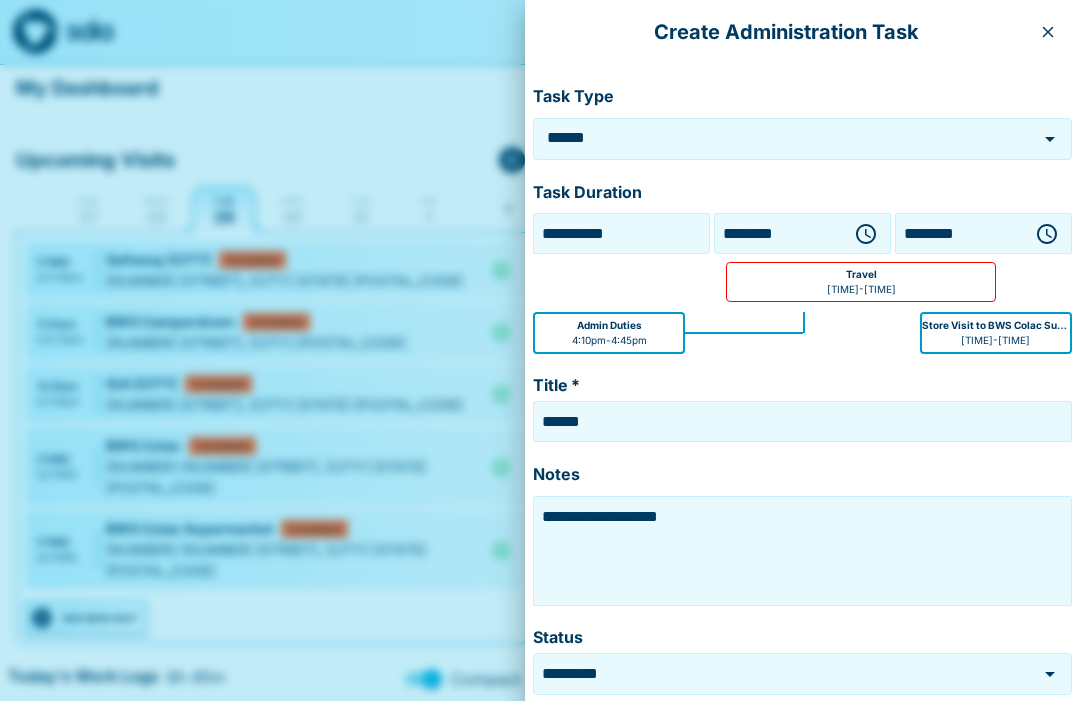 click 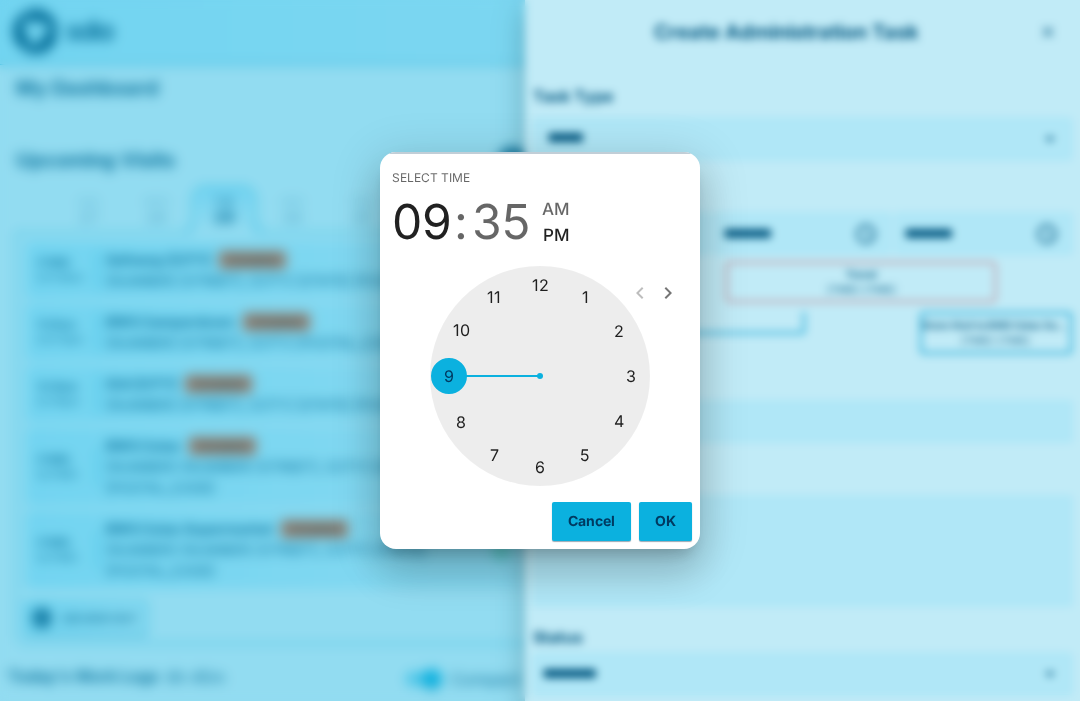 click at bounding box center (540, 376) 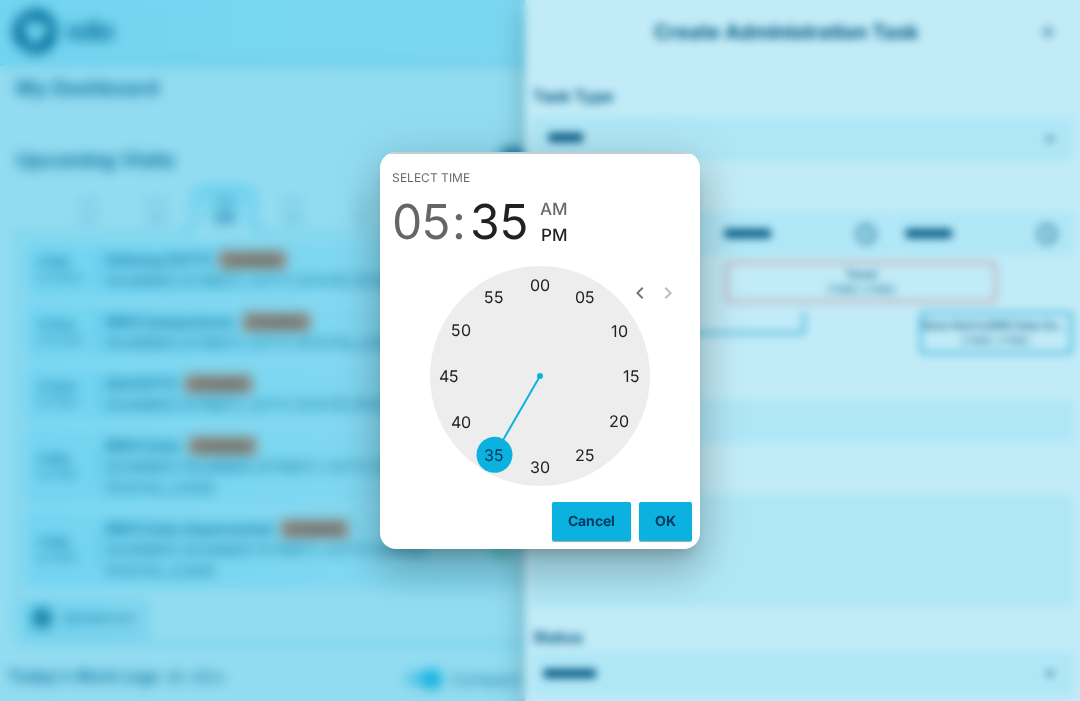 click at bounding box center [540, 376] 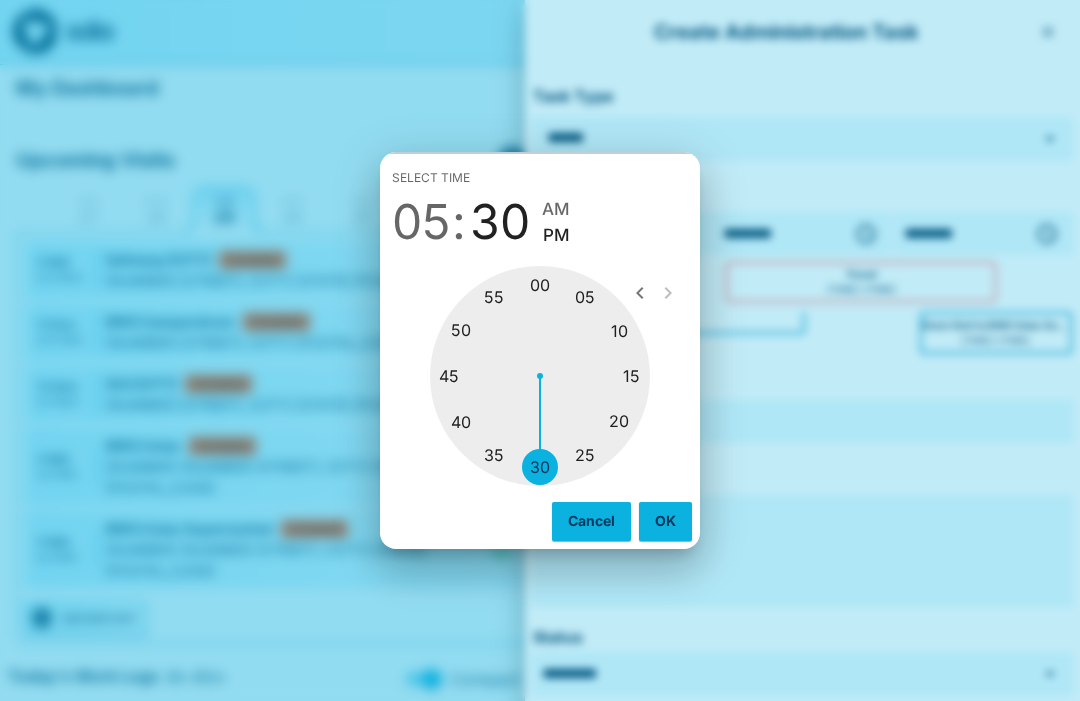 click on "OK" at bounding box center [665, 521] 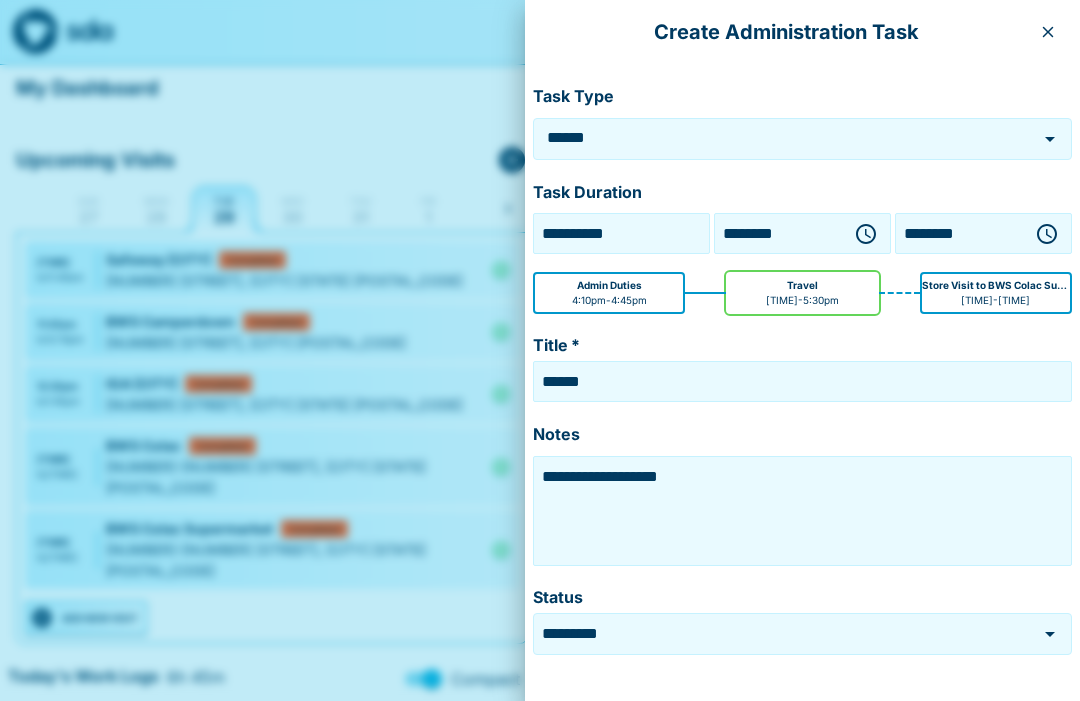 click on "**********" at bounding box center (802, 511) 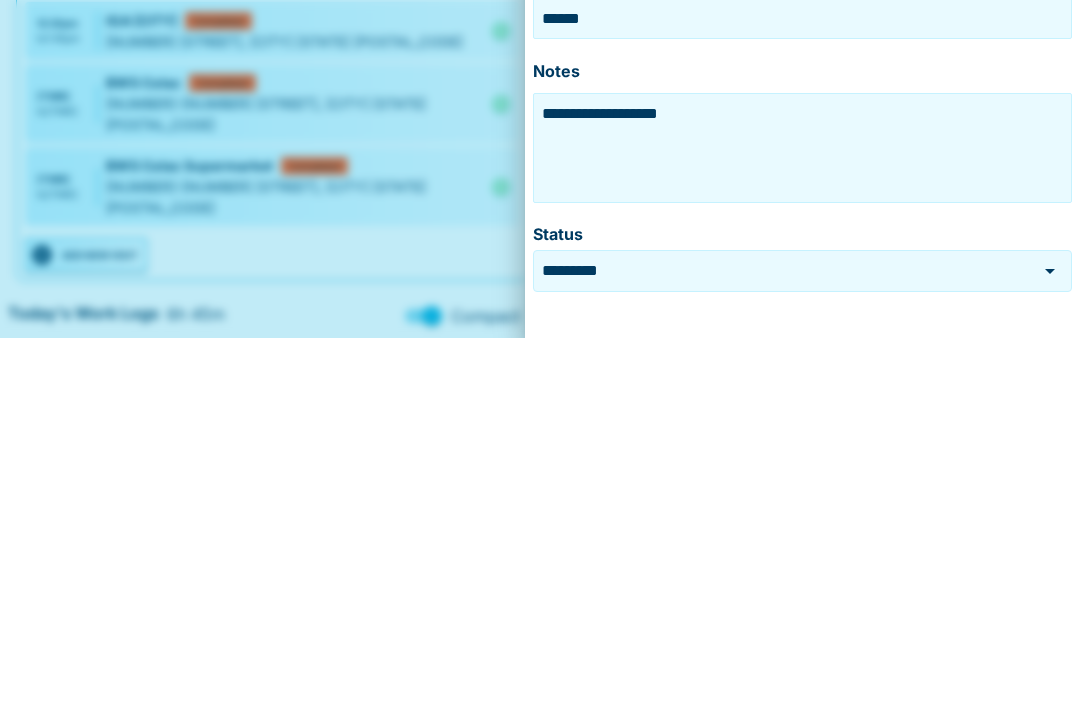 scroll, scrollTop: 40, scrollLeft: 0, axis: vertical 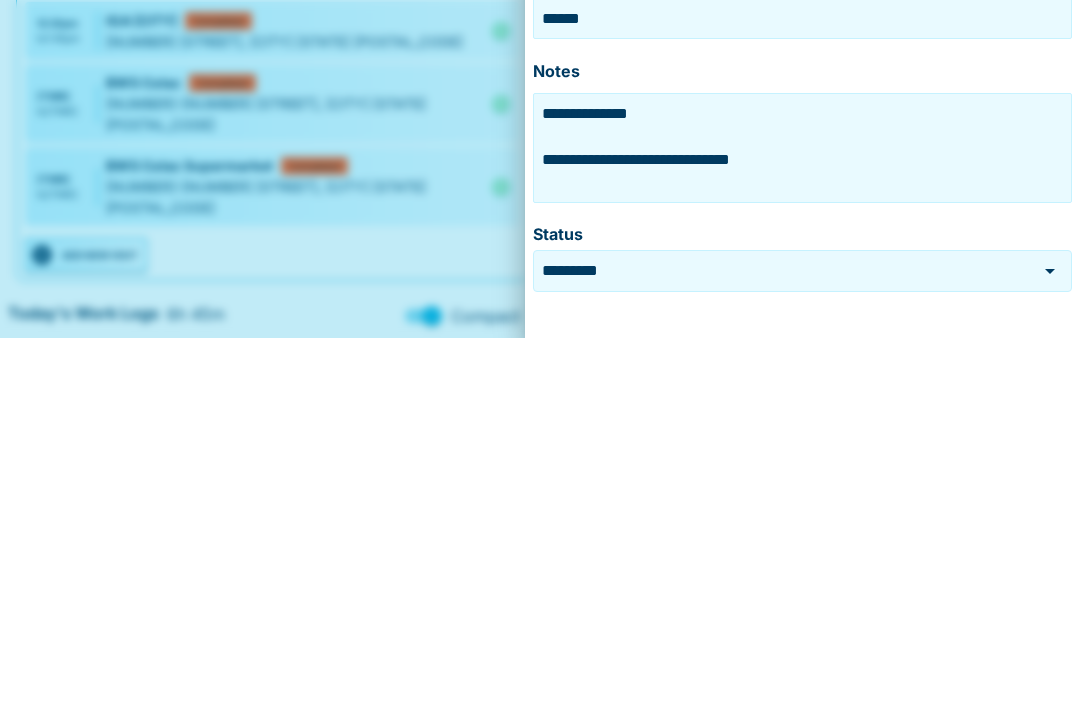 click on "**********" at bounding box center [802, 511] 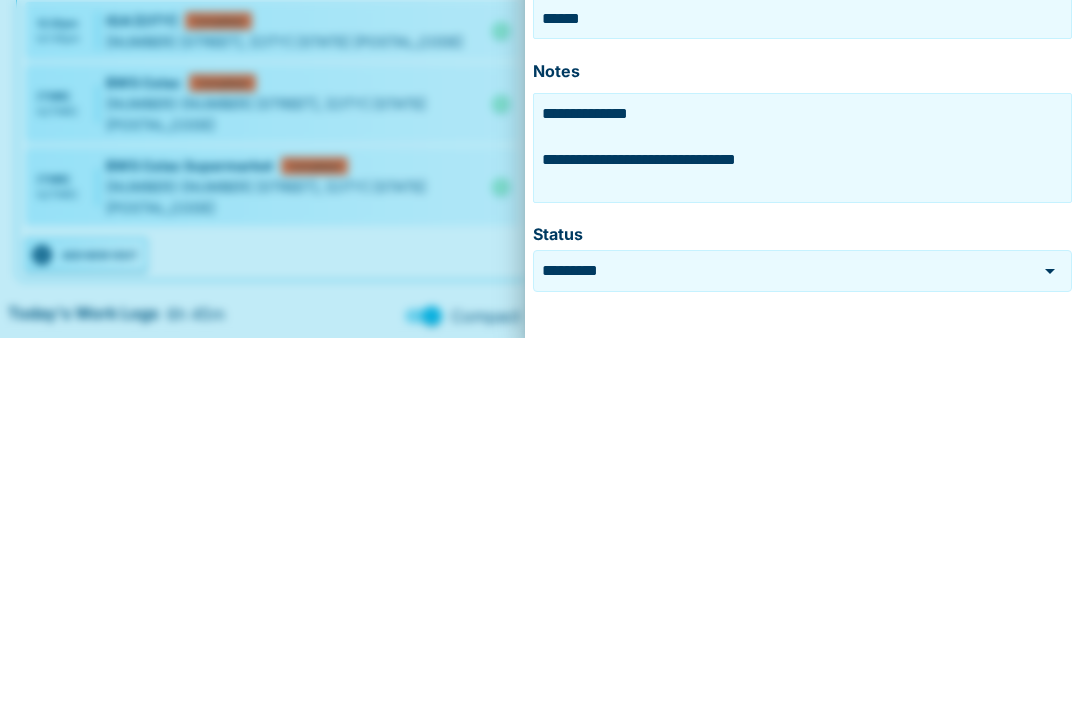 scroll, scrollTop: 46, scrollLeft: 0, axis: vertical 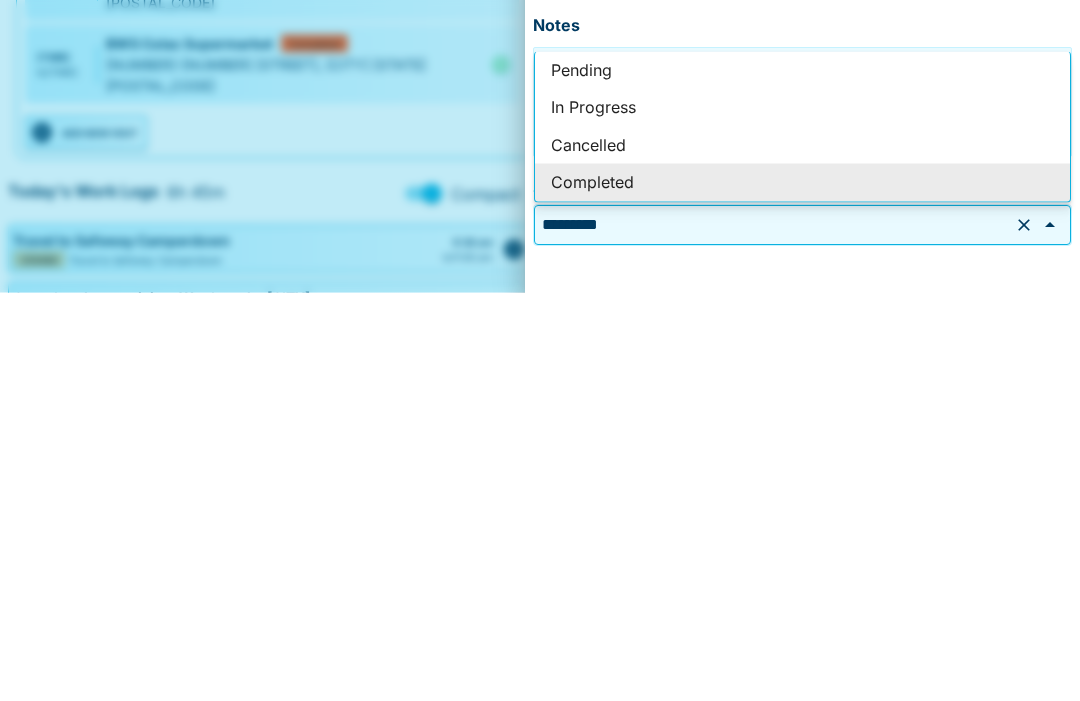 click on "**********" at bounding box center [802, 423] 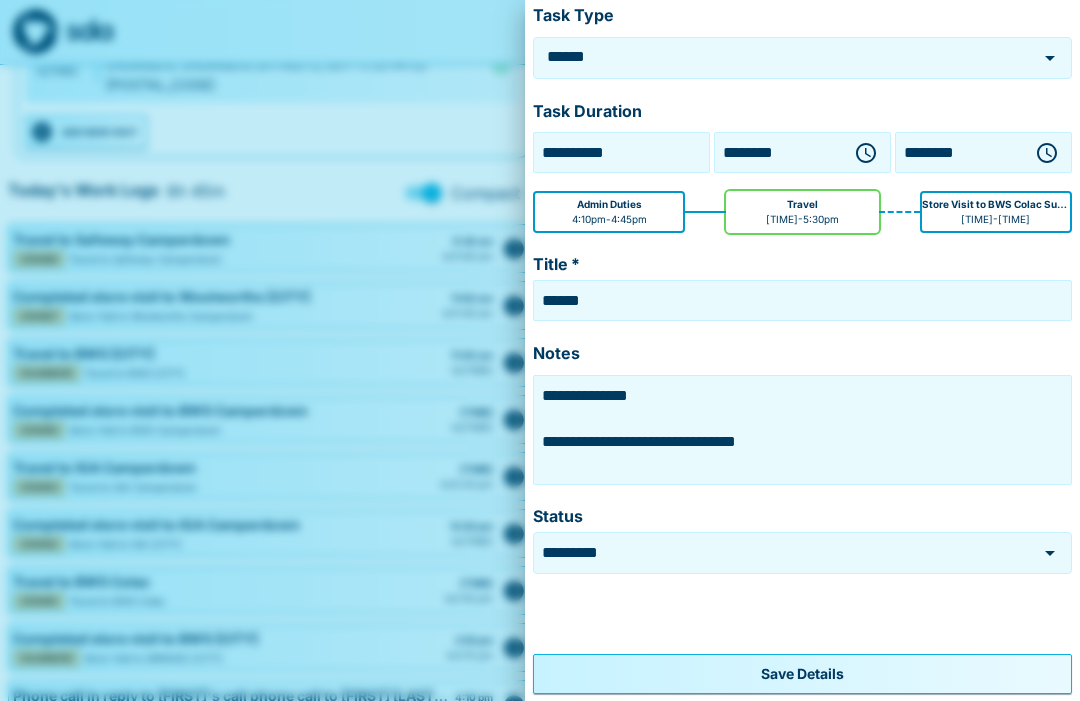 scroll, scrollTop: 80, scrollLeft: 0, axis: vertical 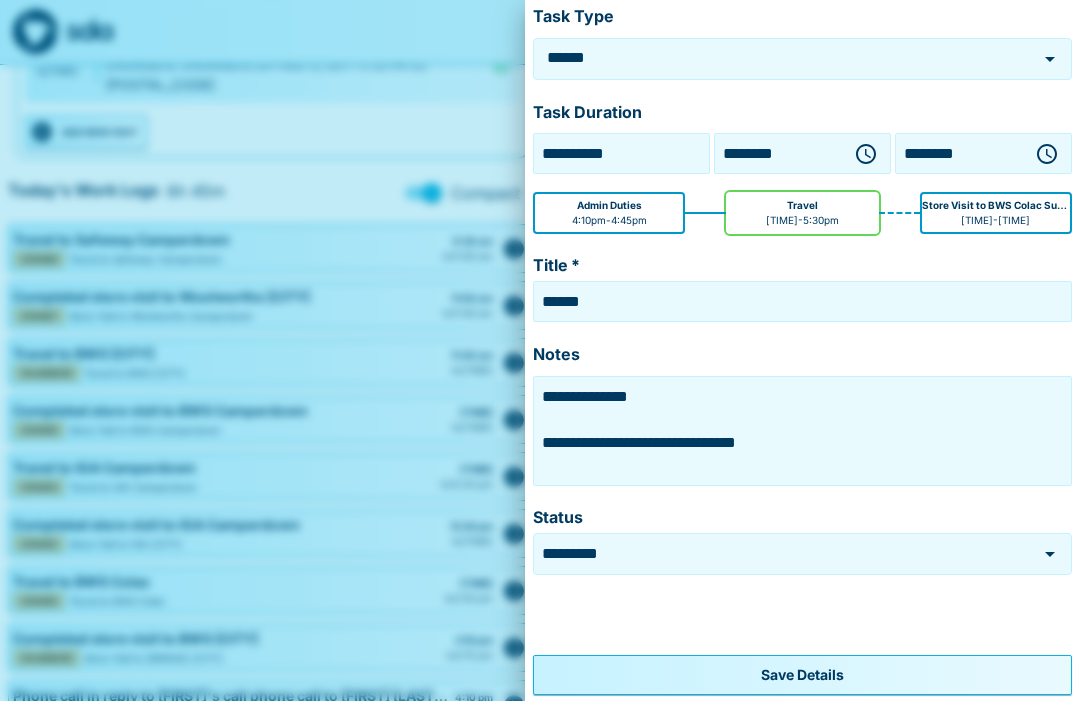click on "Save Details" at bounding box center [802, 675] 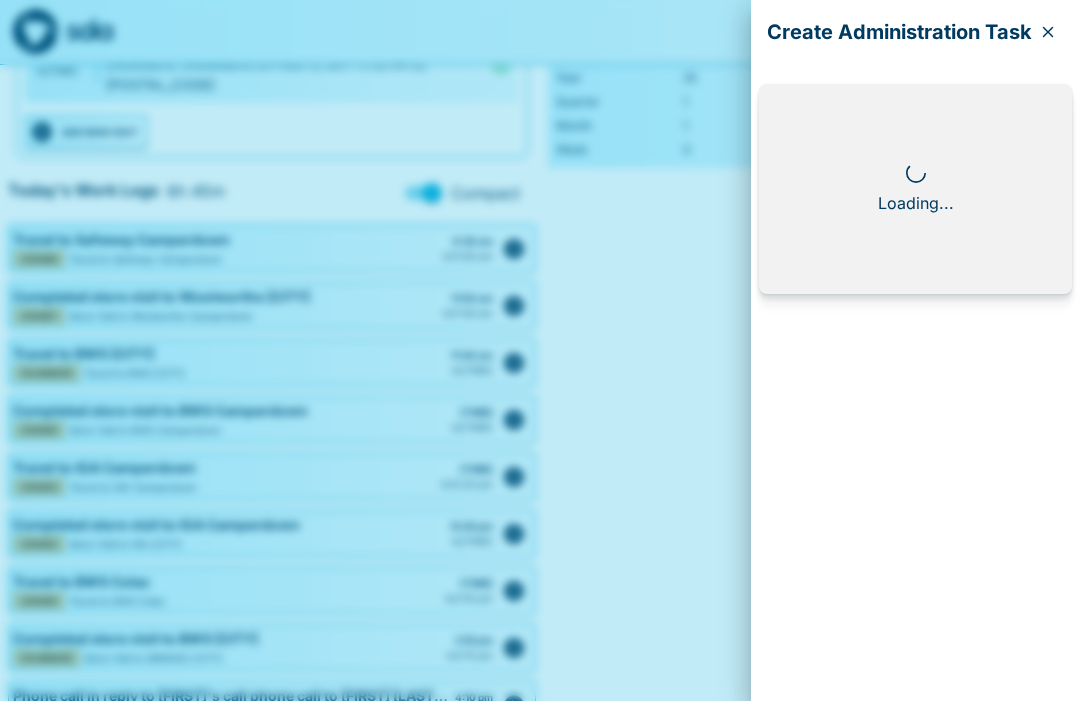 scroll, scrollTop: 0, scrollLeft: 0, axis: both 